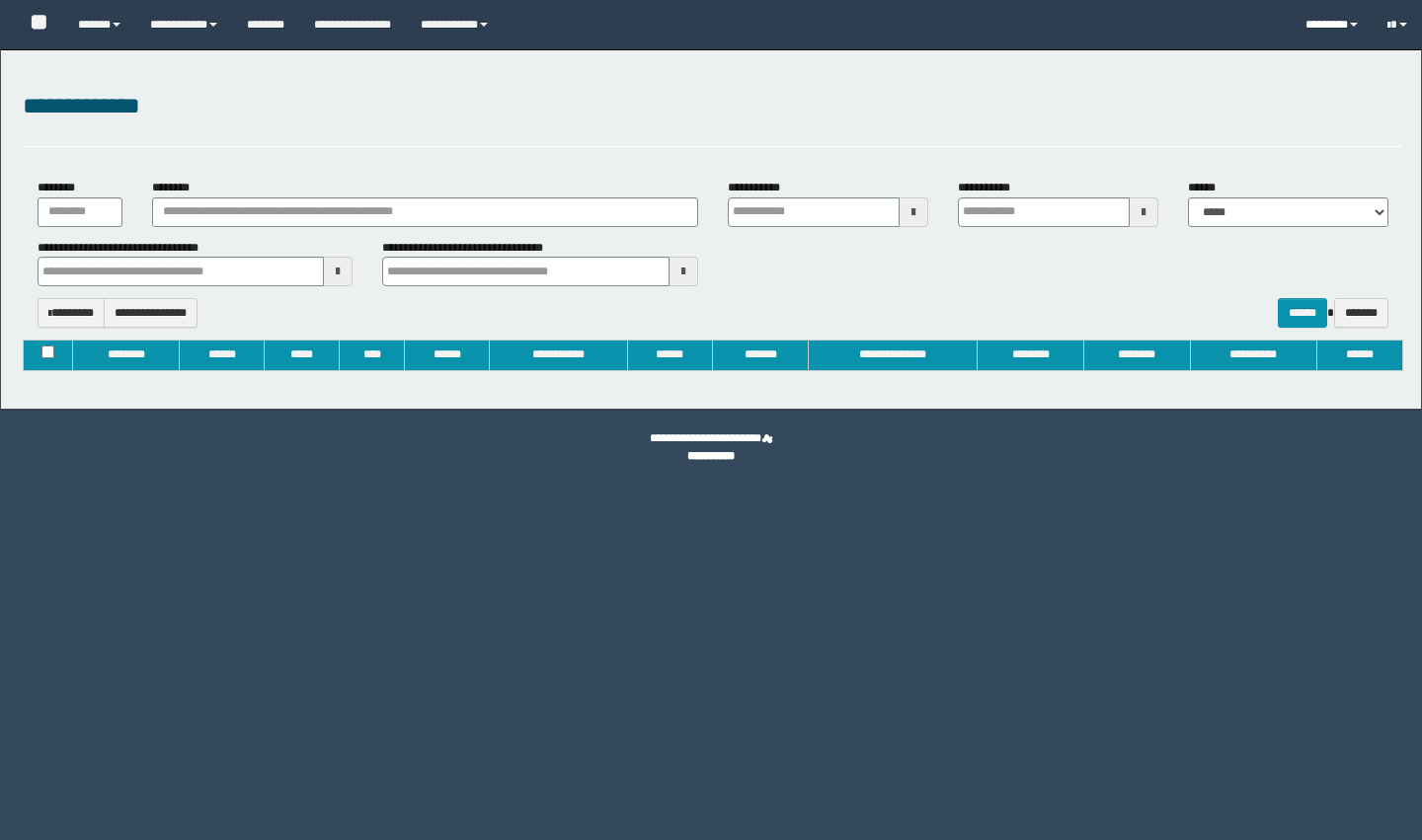 click on "********" at bounding box center (1331, 25) 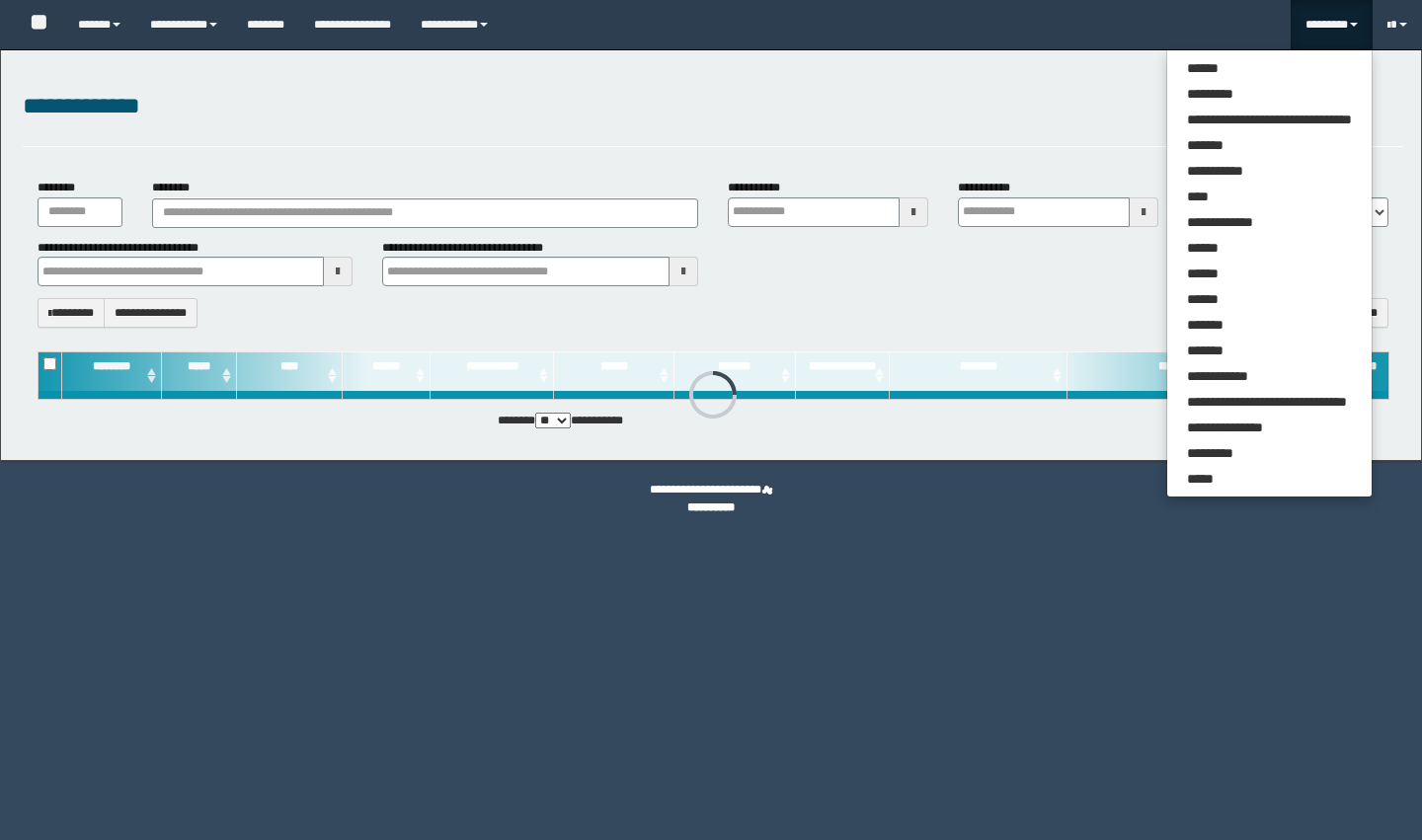 type on "**********" 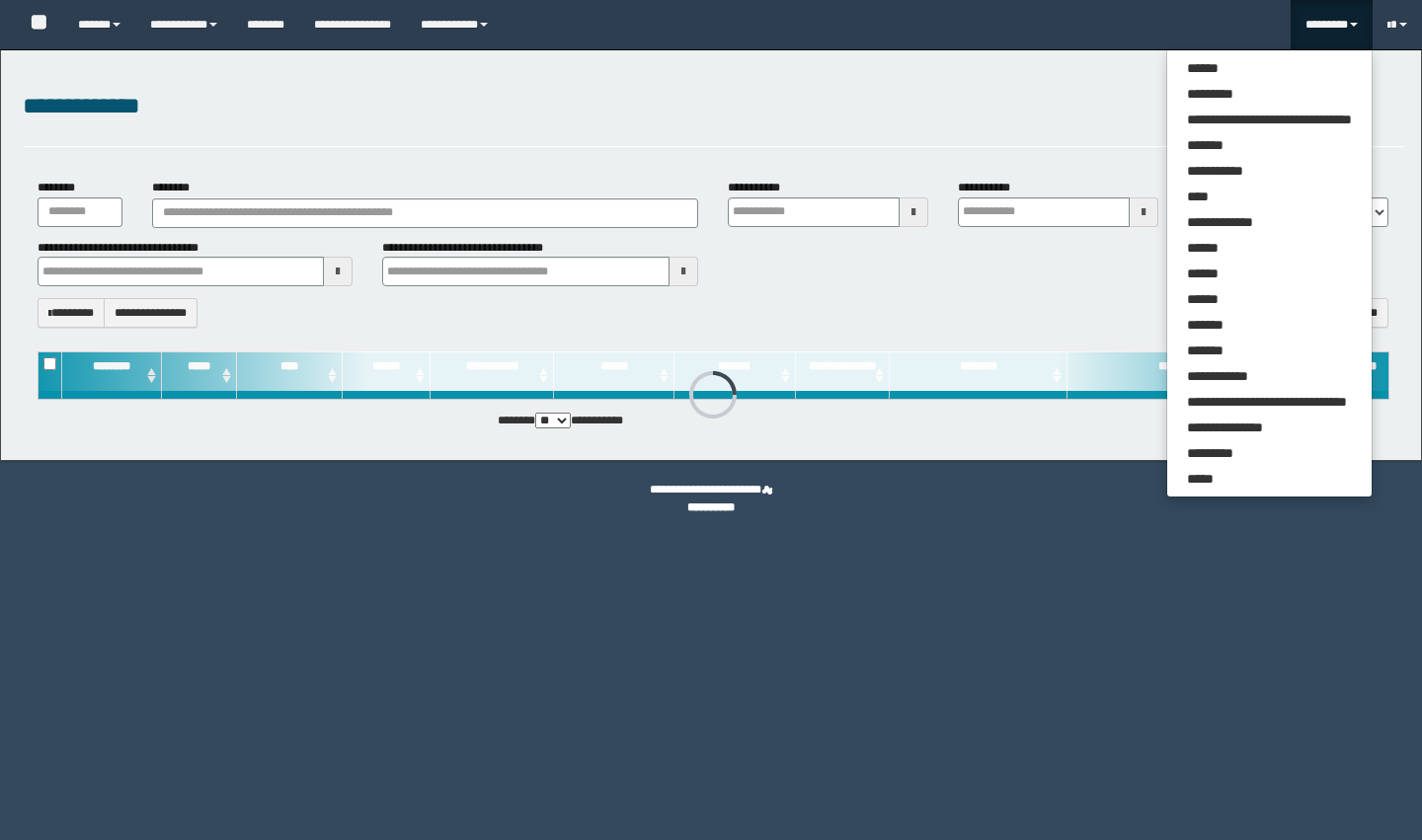 type on "**********" 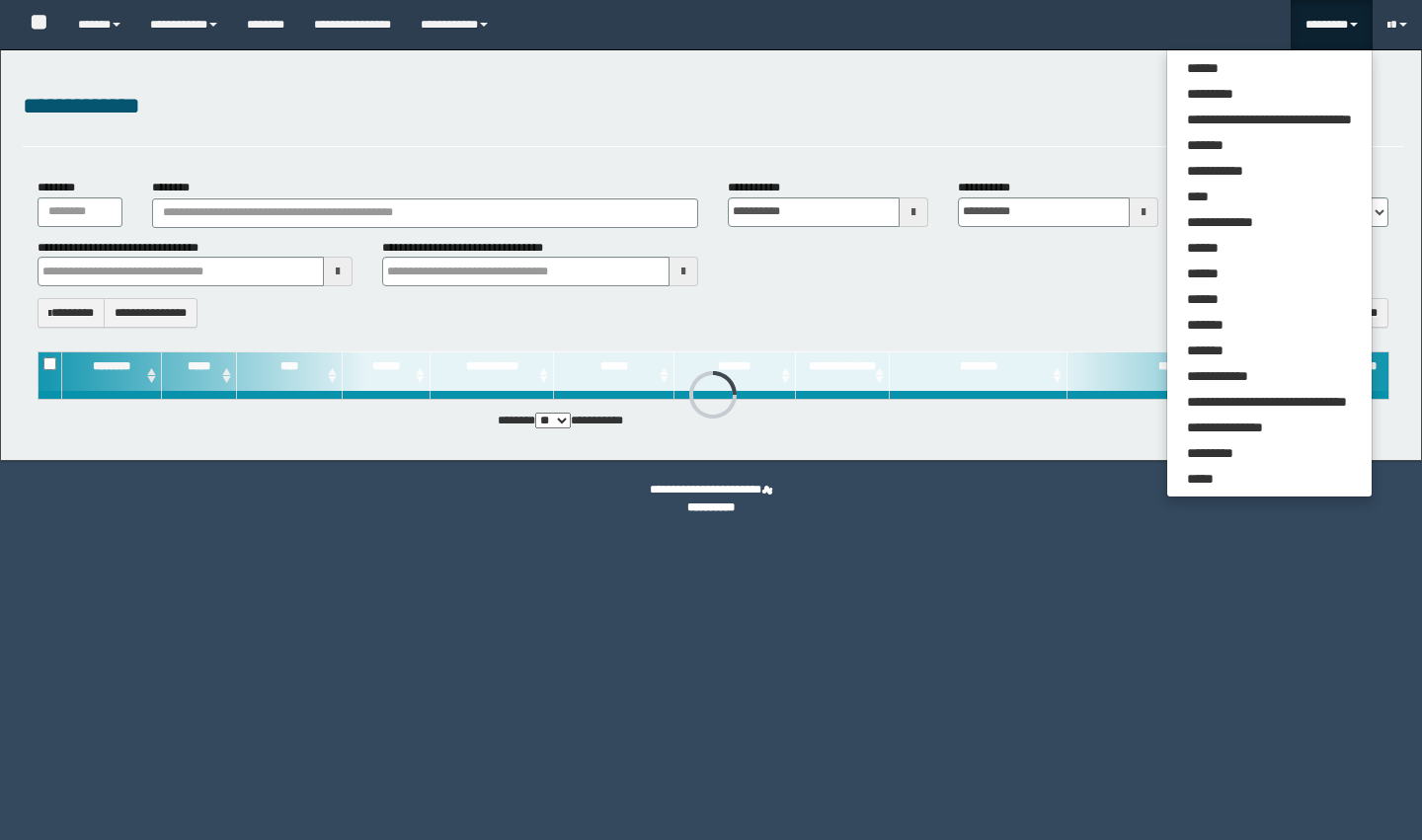 type 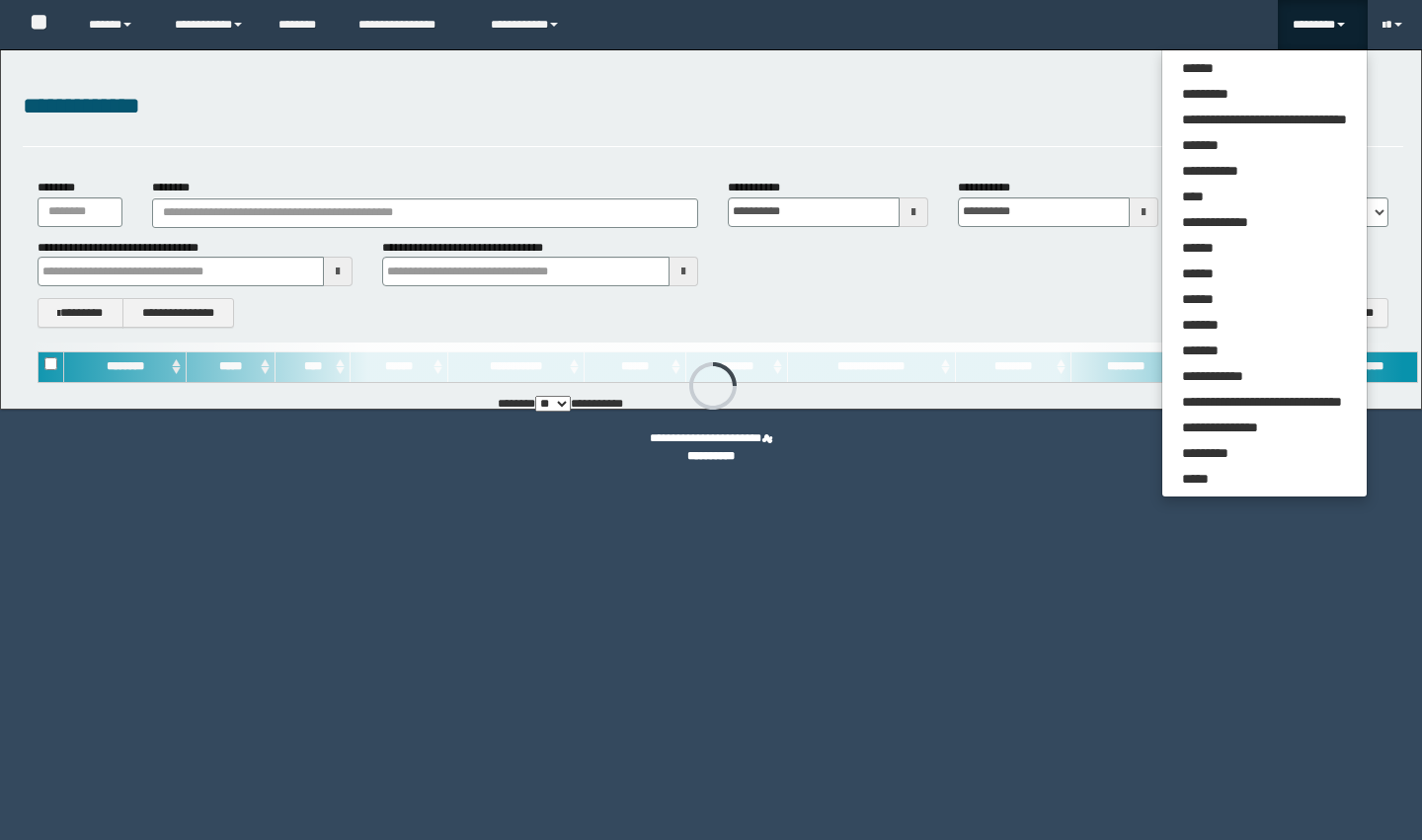 scroll, scrollTop: 0, scrollLeft: 0, axis: both 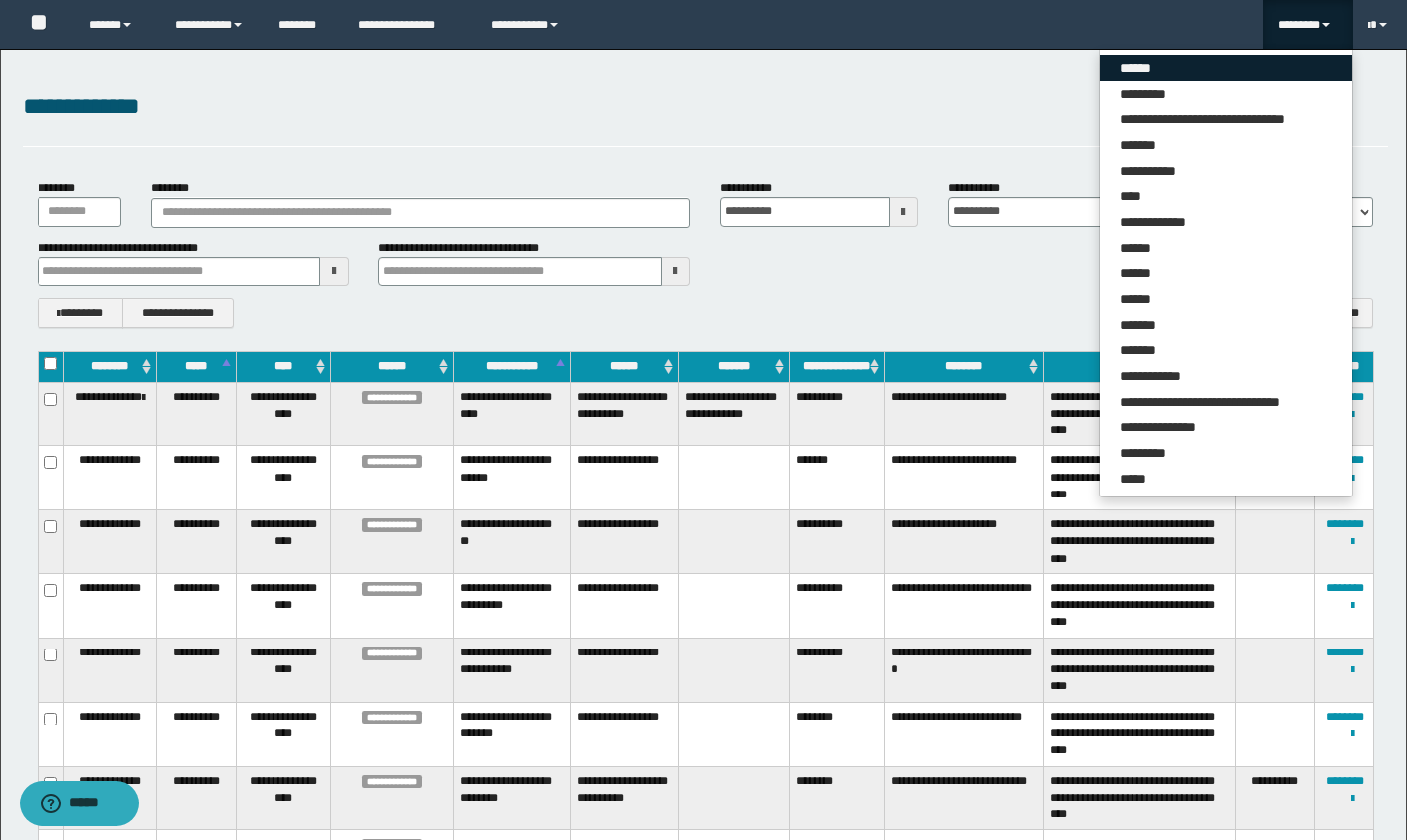 click on "******" at bounding box center [1225, 68] 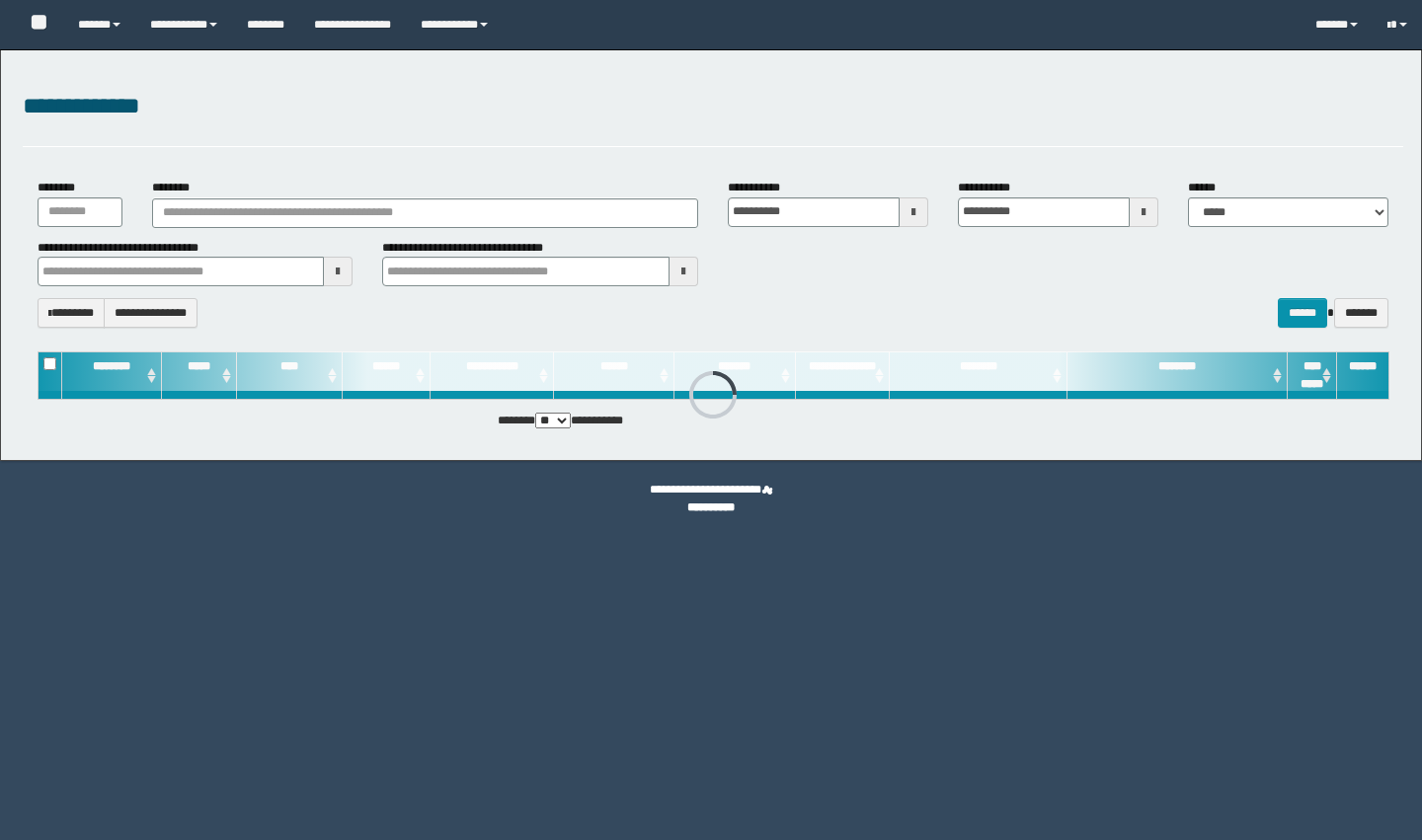 scroll, scrollTop: 0, scrollLeft: 0, axis: both 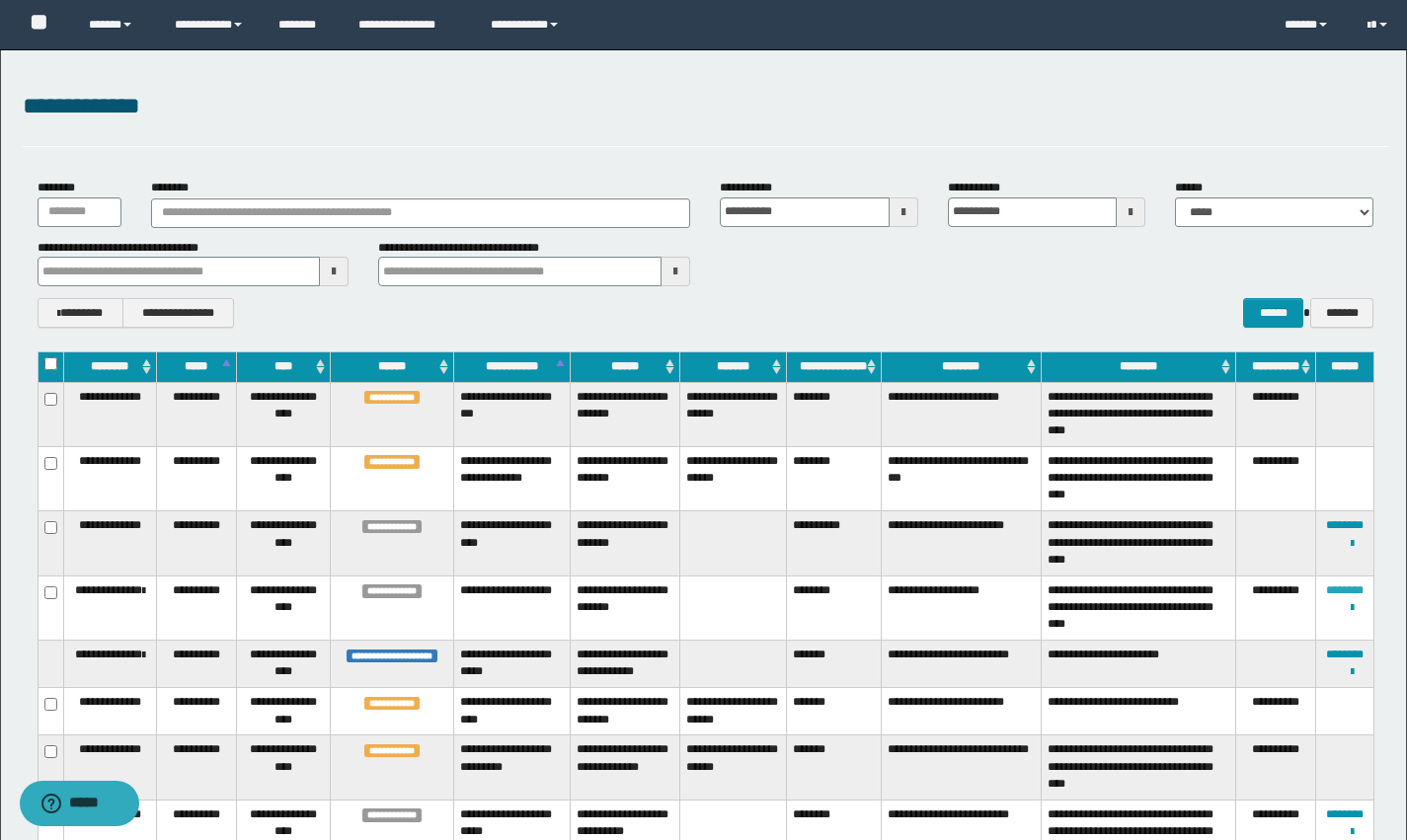 click on "********" at bounding box center (1345, 590) 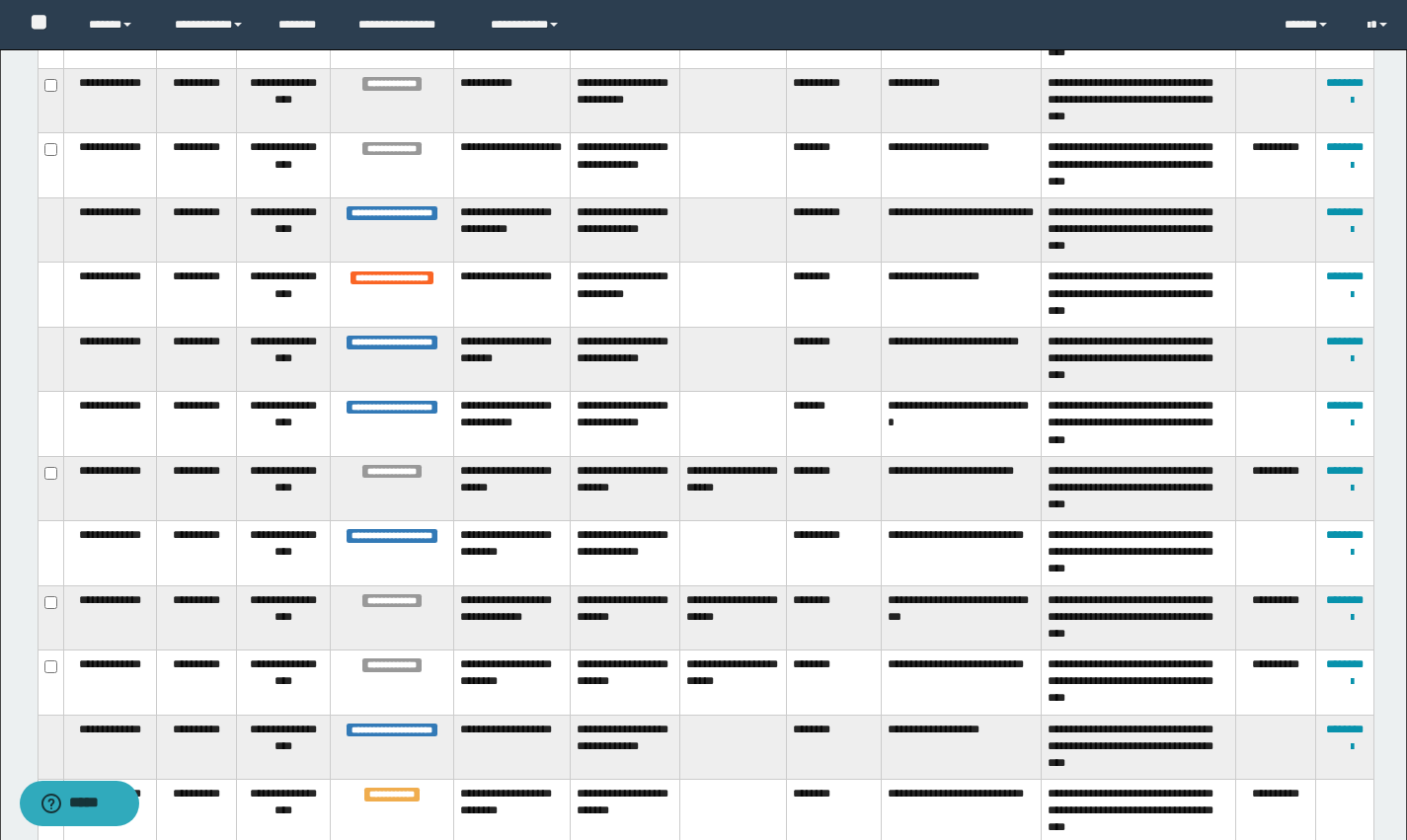 scroll, scrollTop: 1213, scrollLeft: 0, axis: vertical 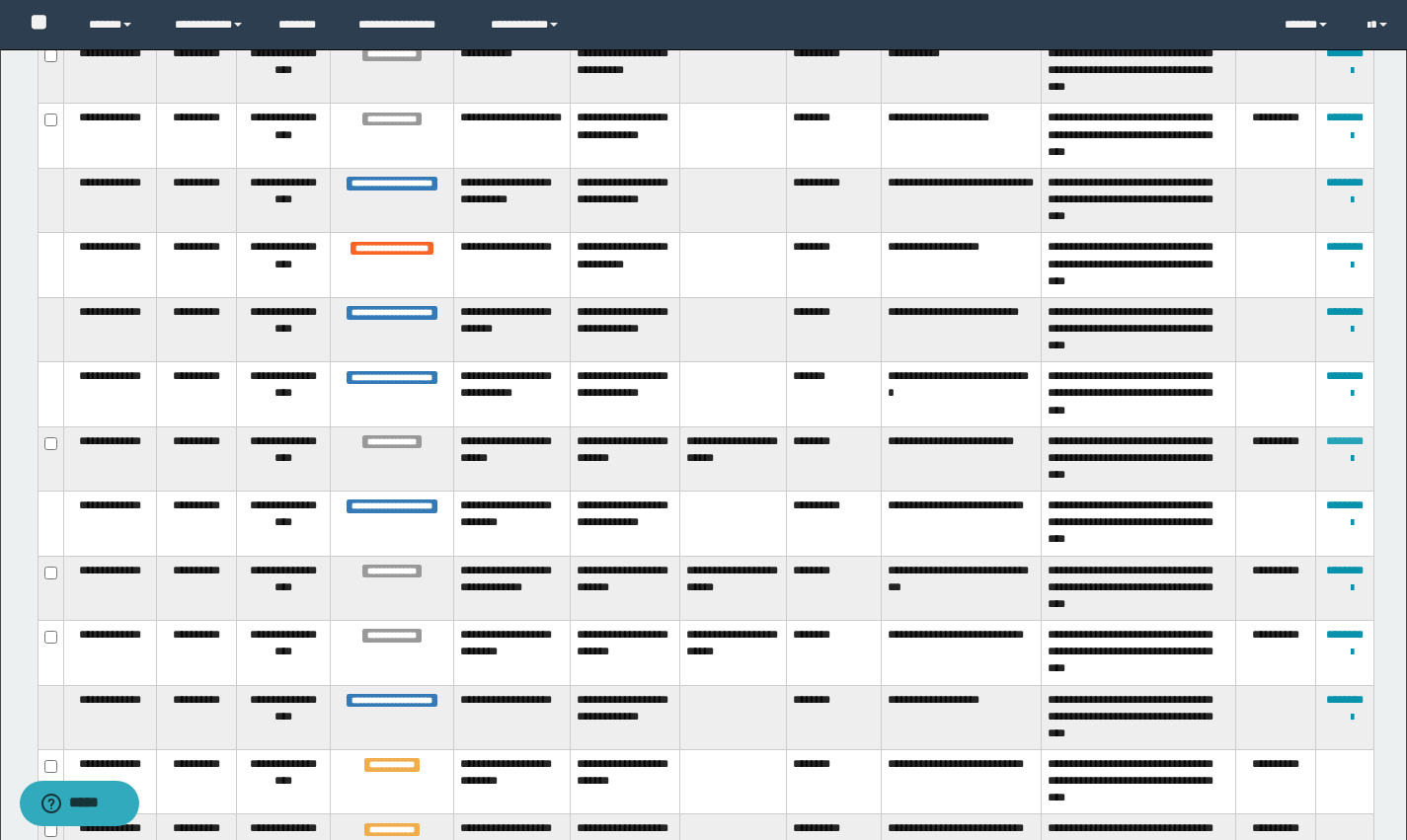 click on "********" at bounding box center [1345, 441] 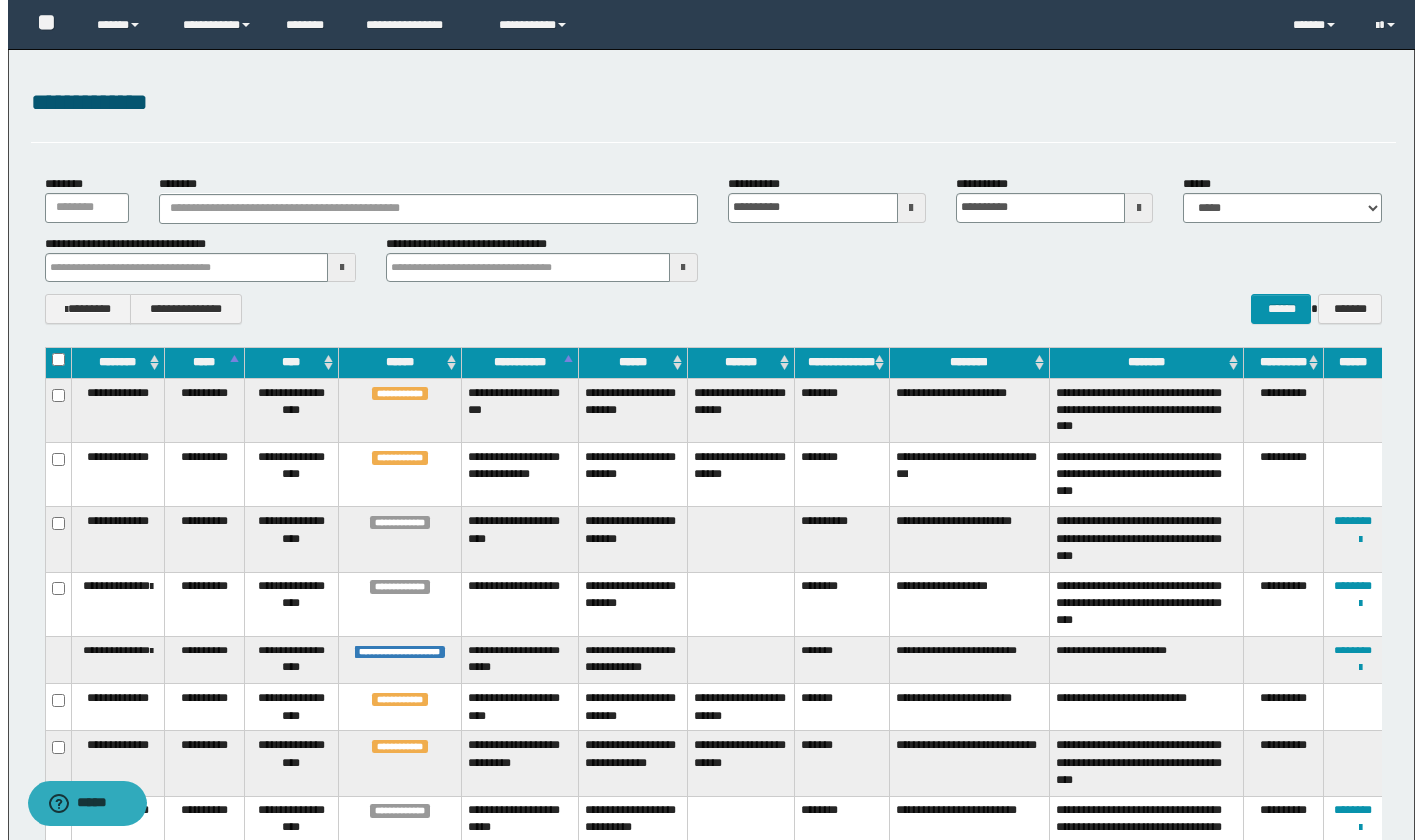 scroll, scrollTop: 0, scrollLeft: 0, axis: both 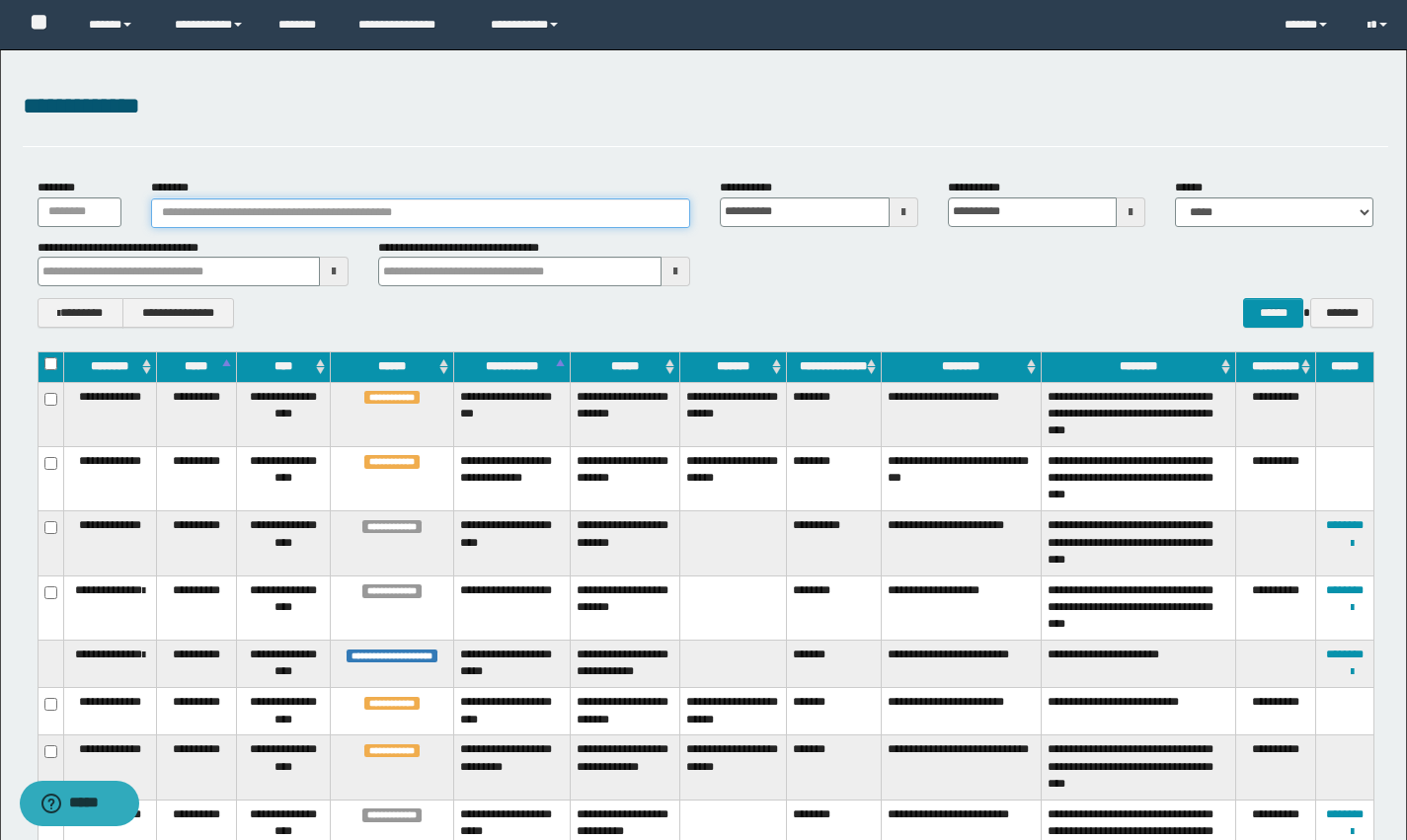 click on "********" at bounding box center (421, 213) 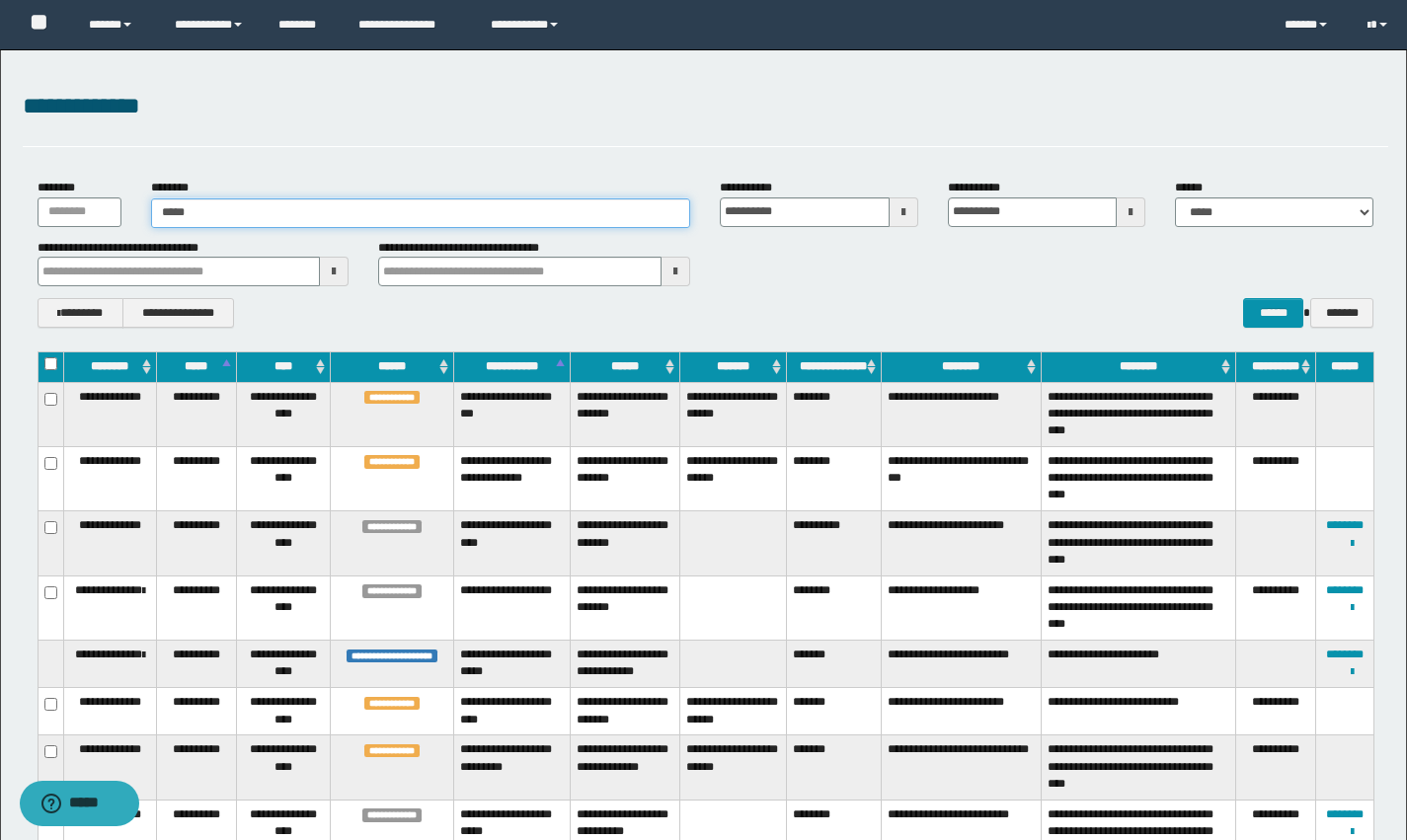 type on "*****" 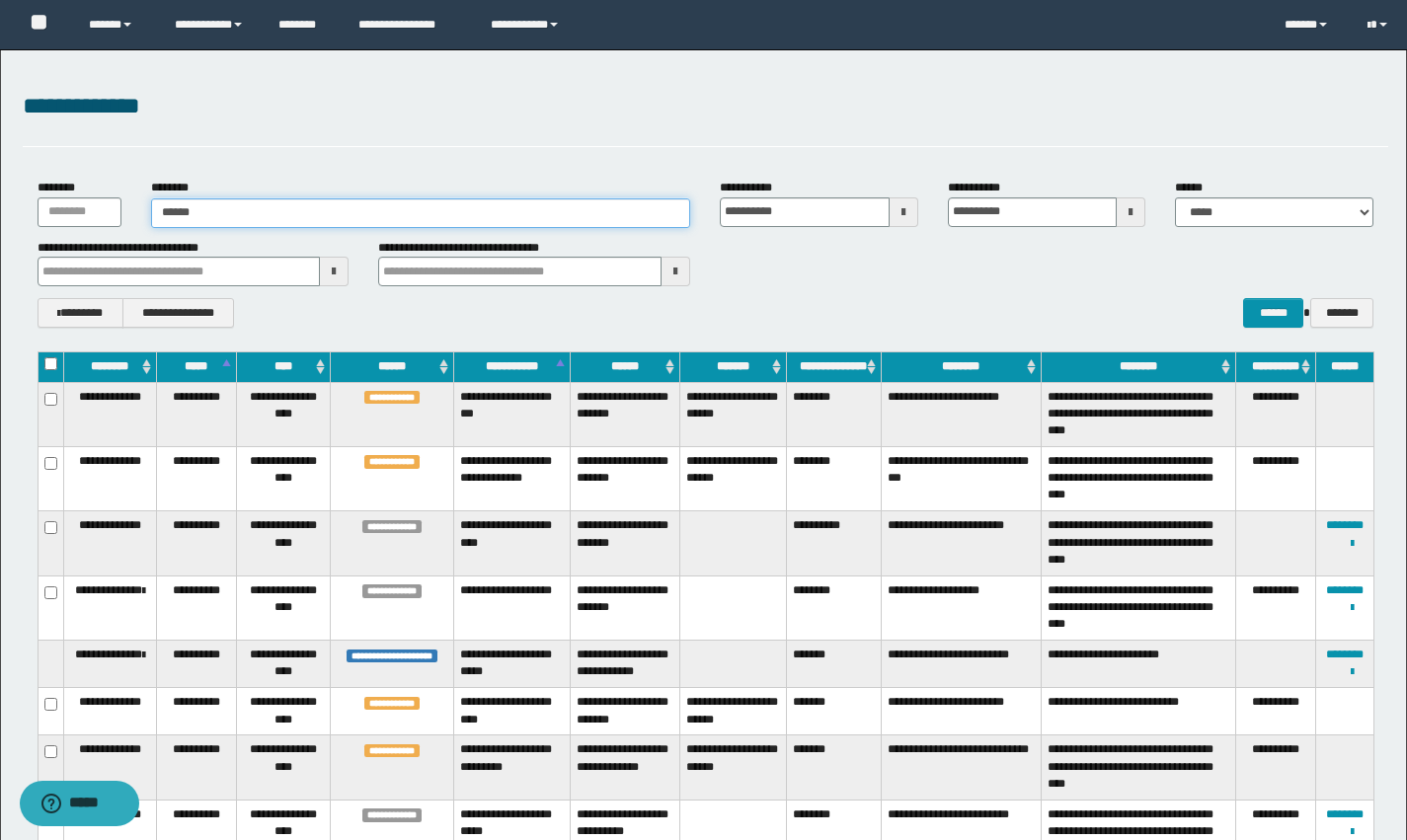 type on "*****" 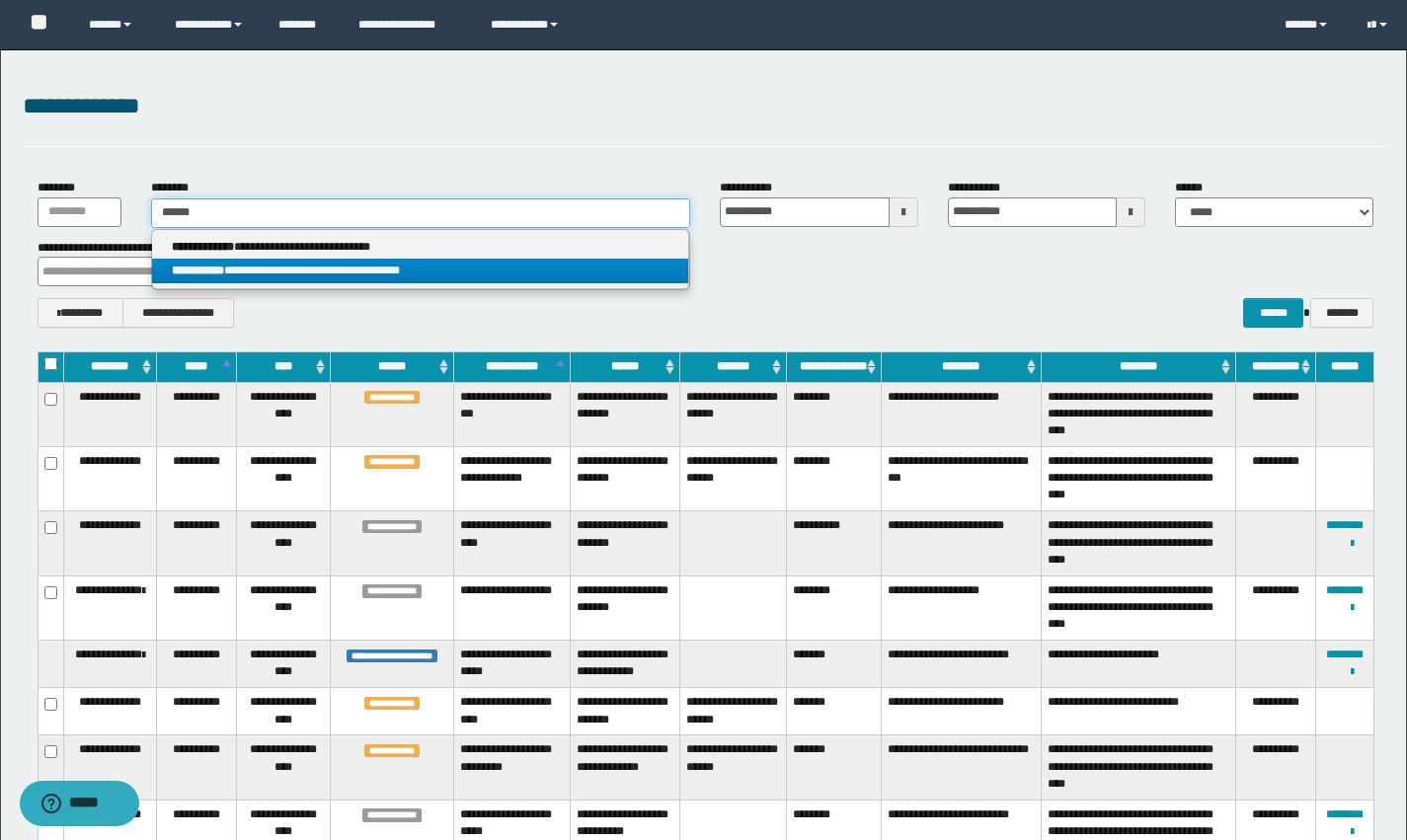 type on "*****" 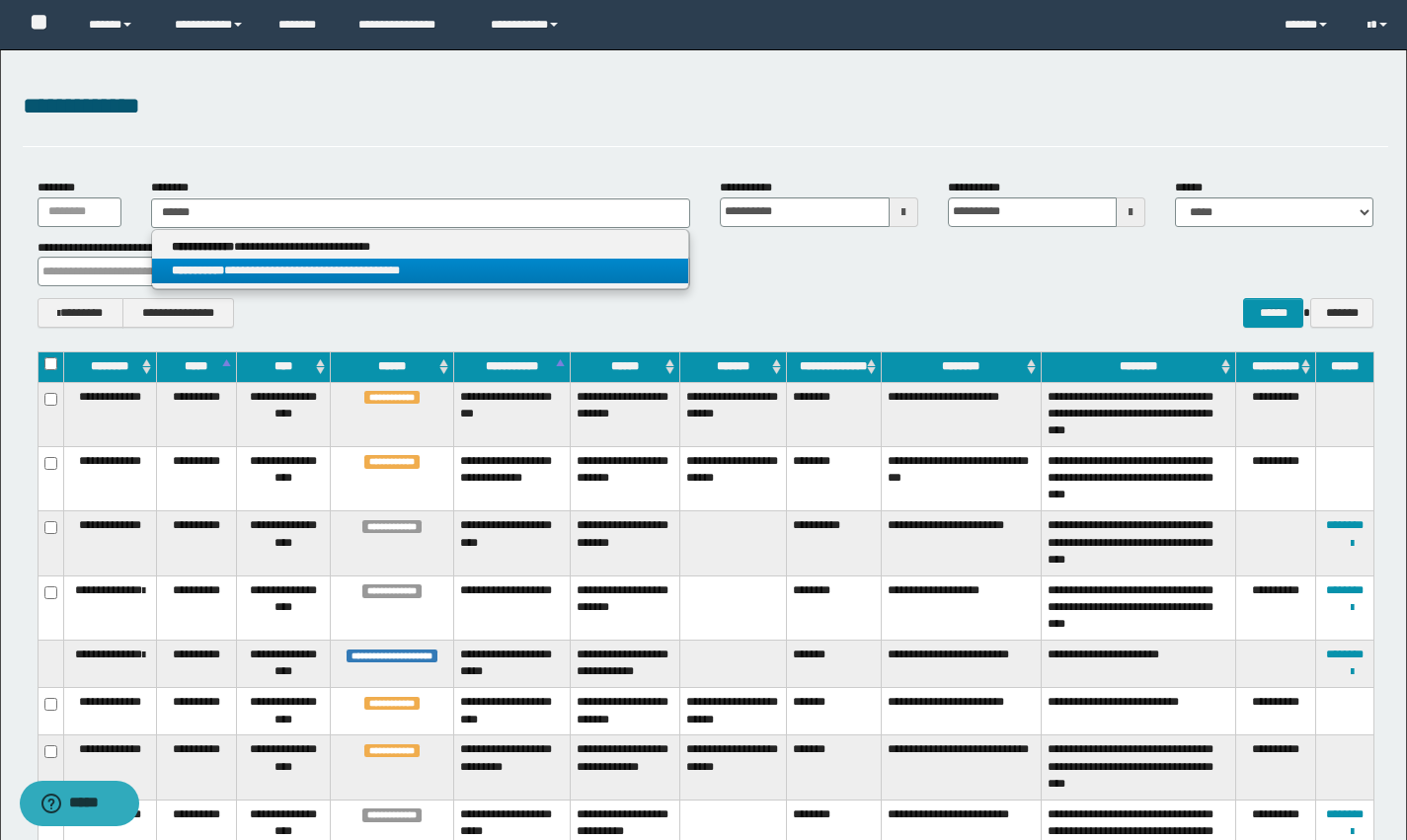 click on "**********" at bounding box center [420, 270] 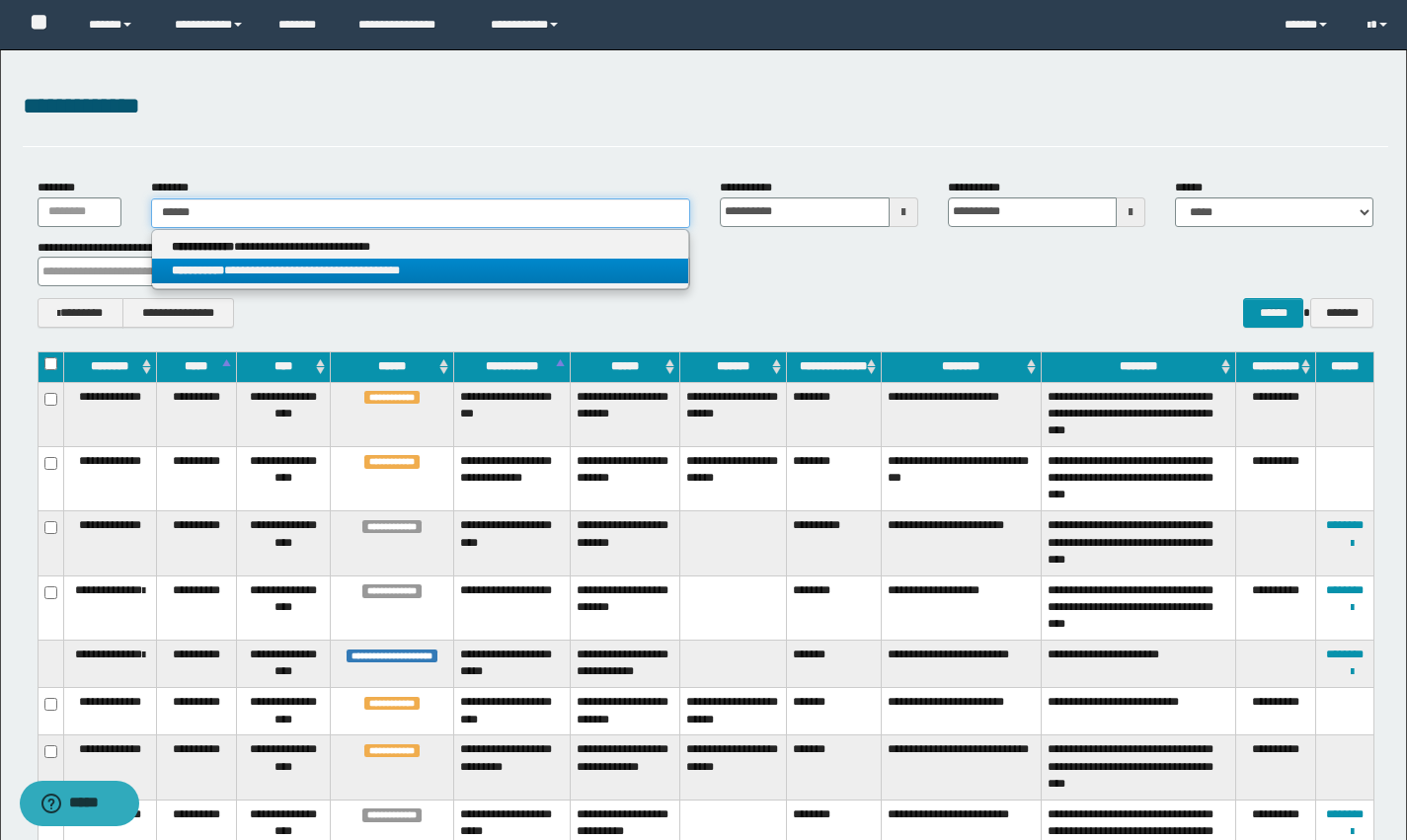 type 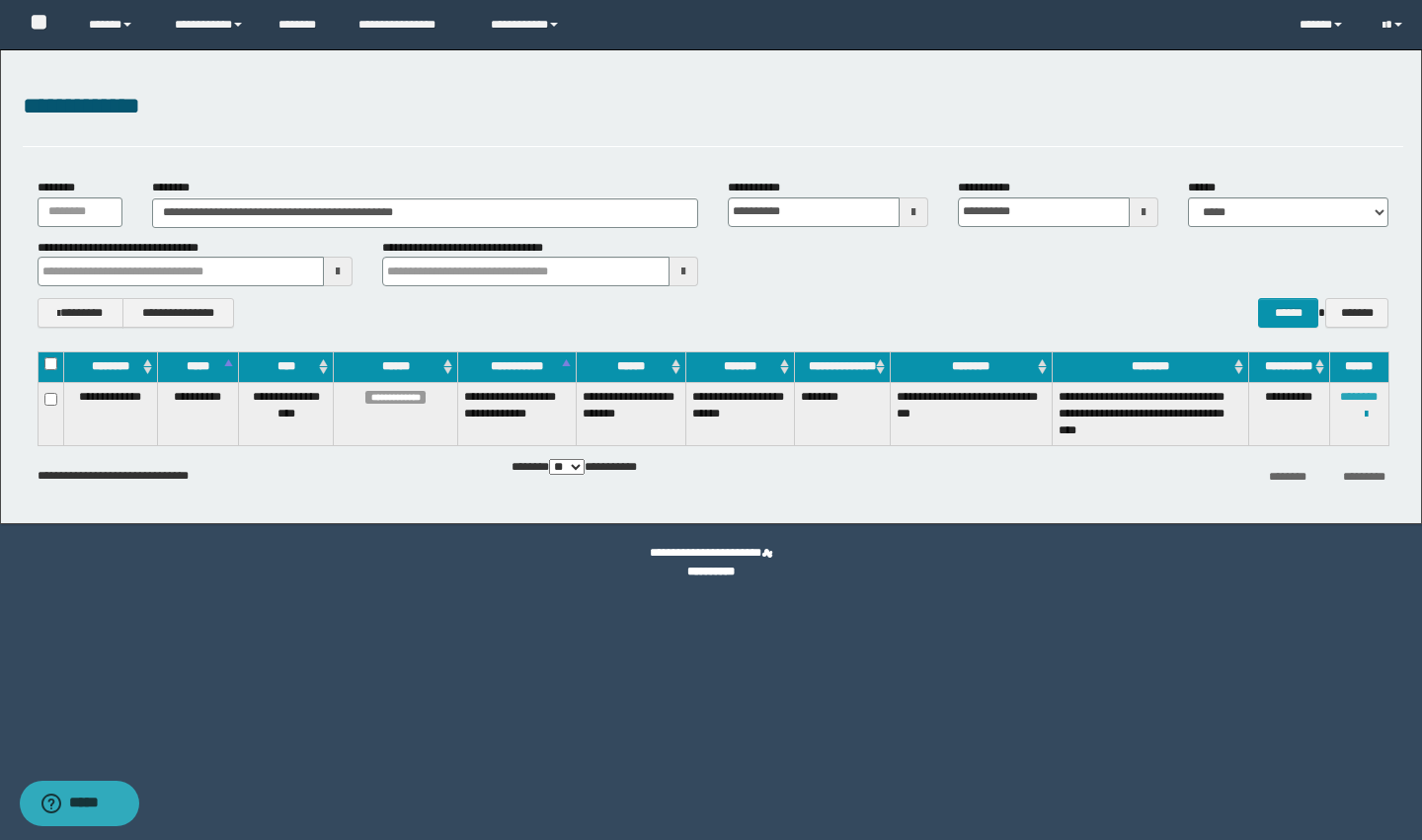 click on "********" at bounding box center (1359, 397) 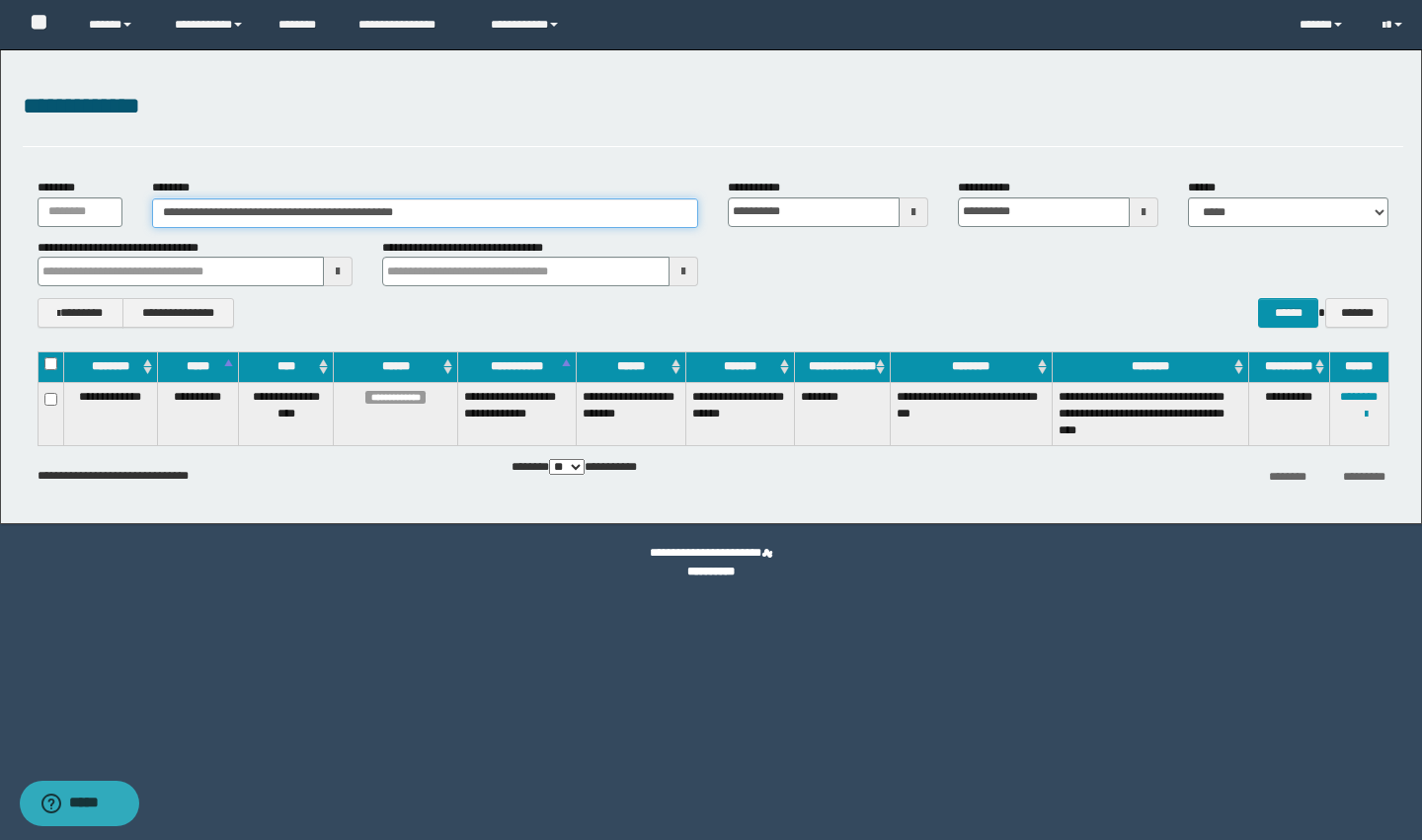 drag, startPoint x: 503, startPoint y: 217, endPoint x: 40, endPoint y: 209, distance: 463.06911 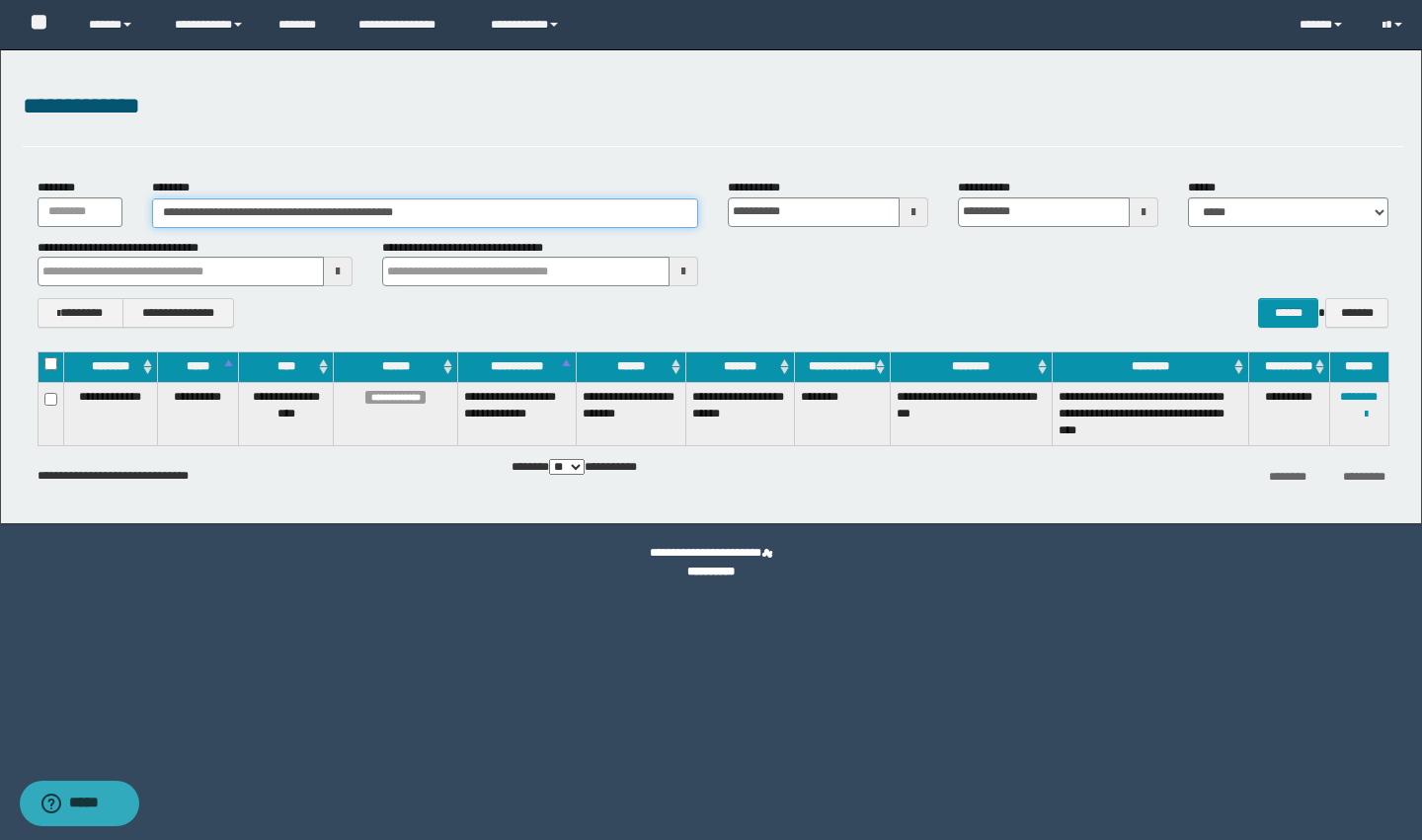 click on "**********" at bounding box center (713, 202) 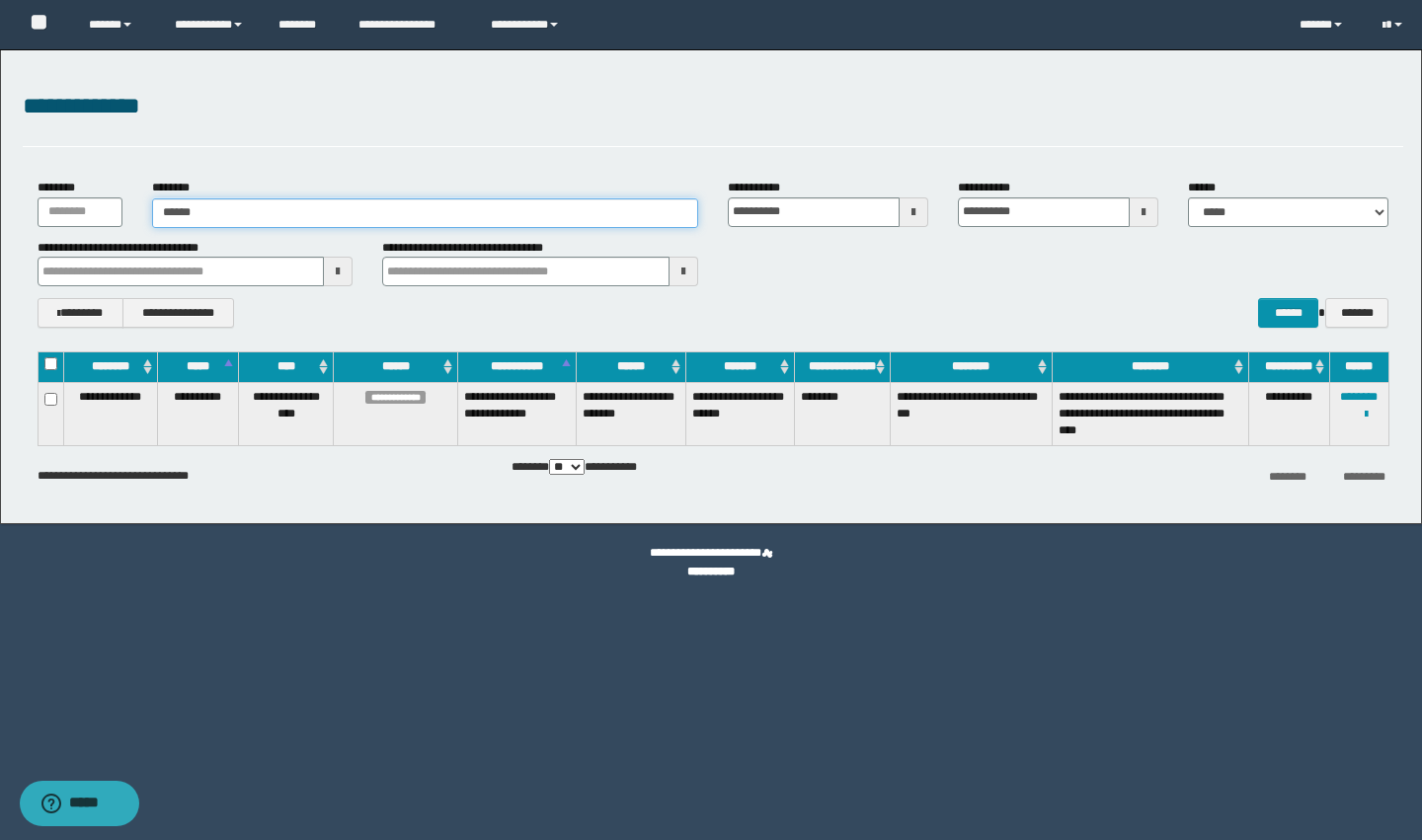 type on "******" 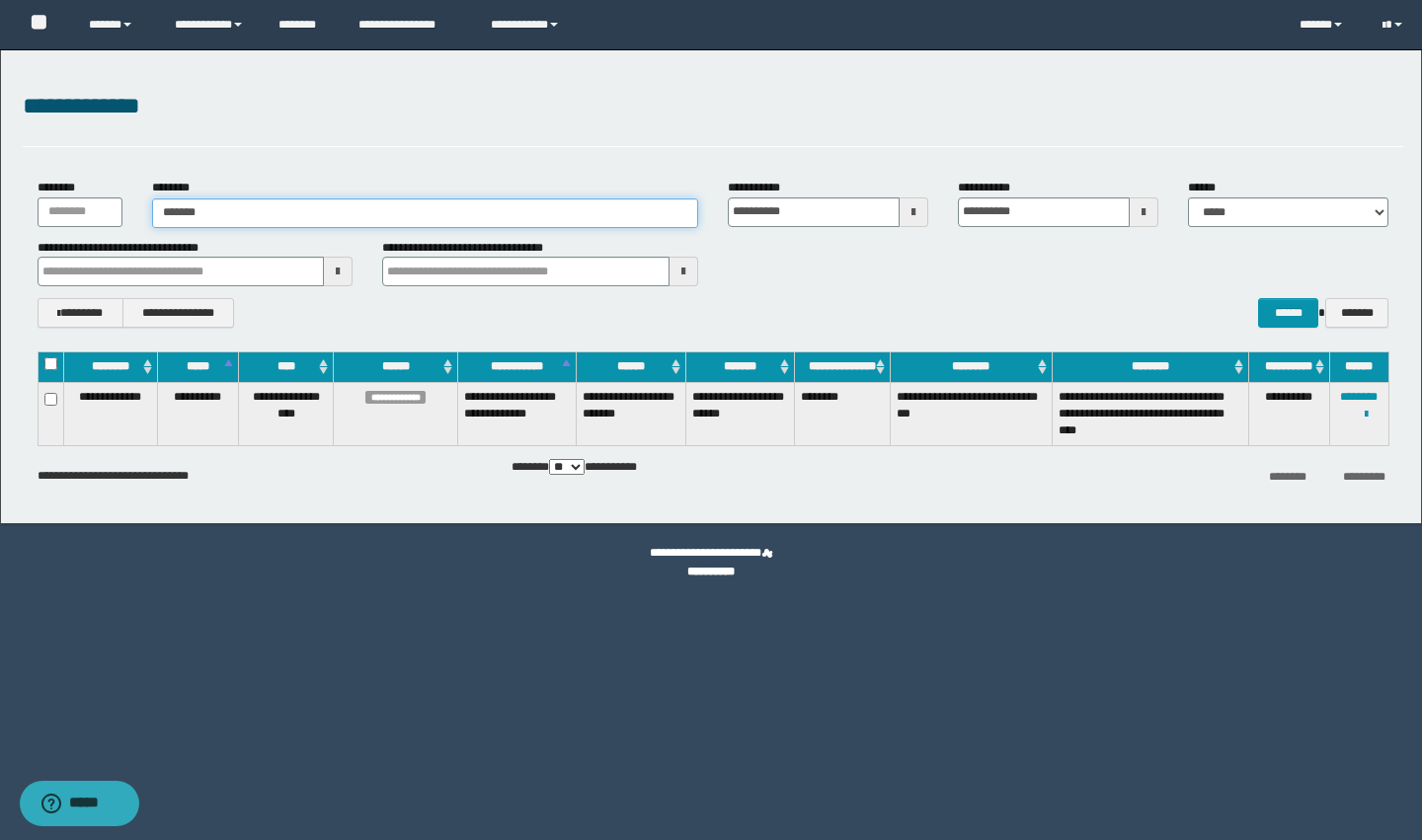 type on "******" 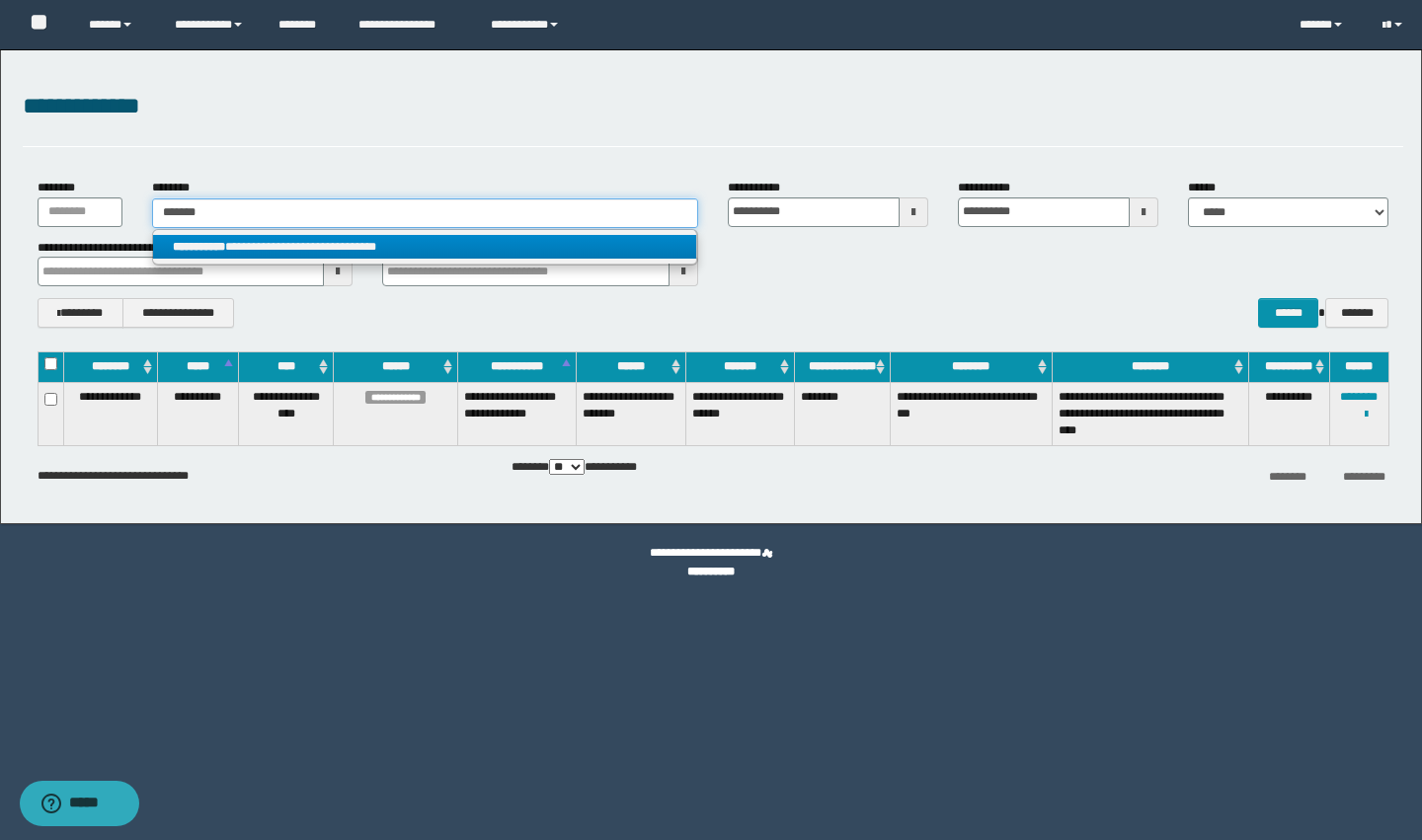 type on "******" 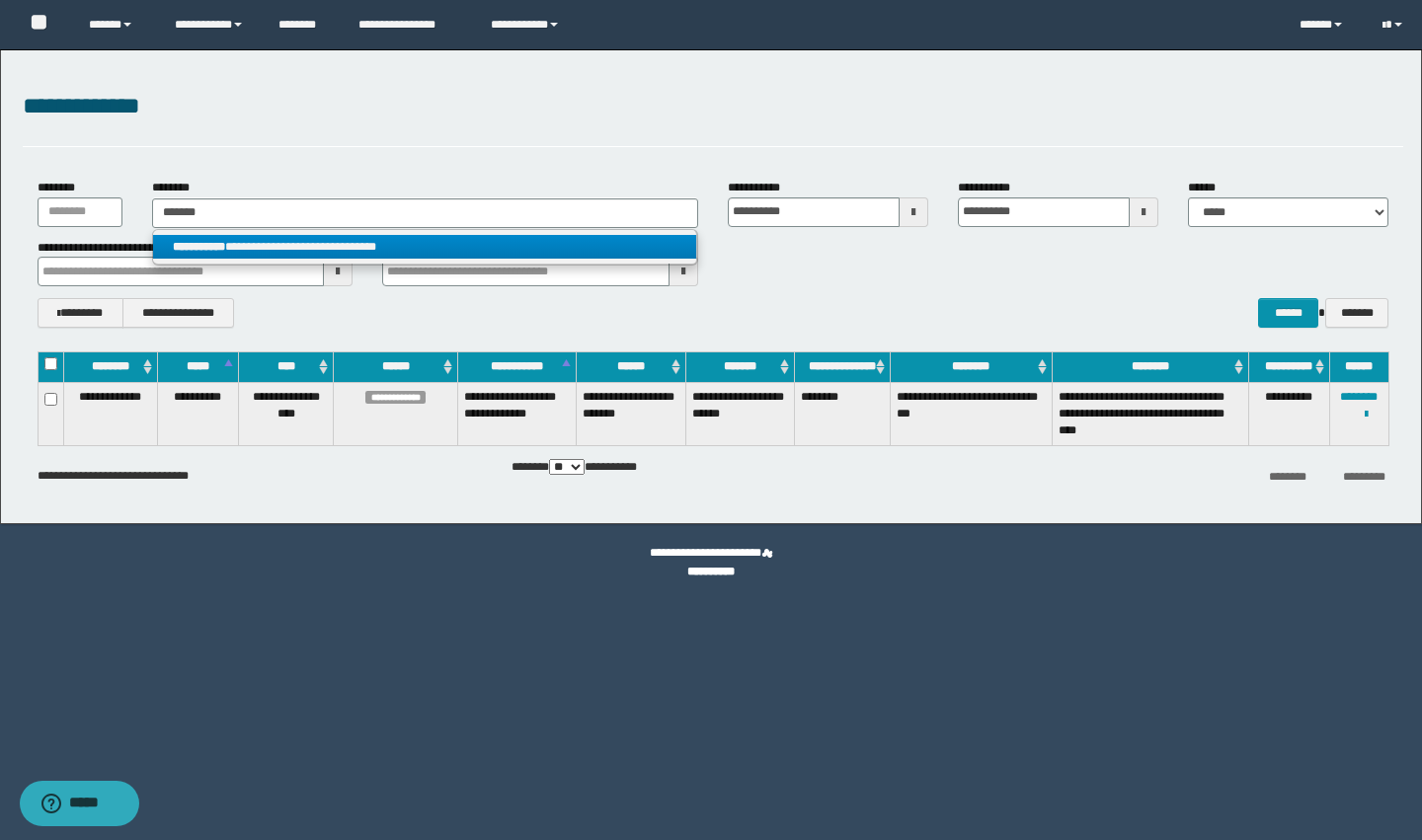 click on "**********" at bounding box center [425, 247] 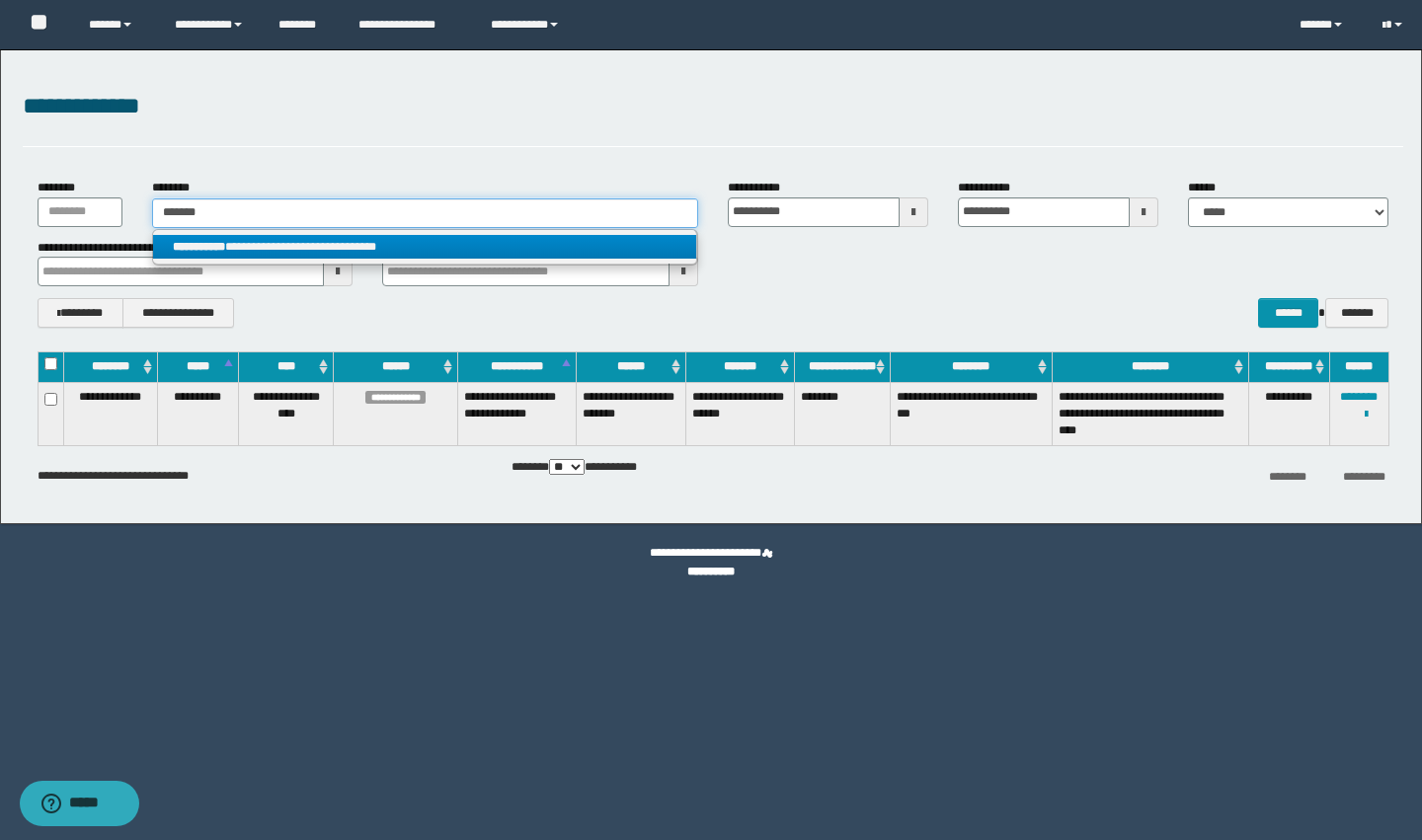 type 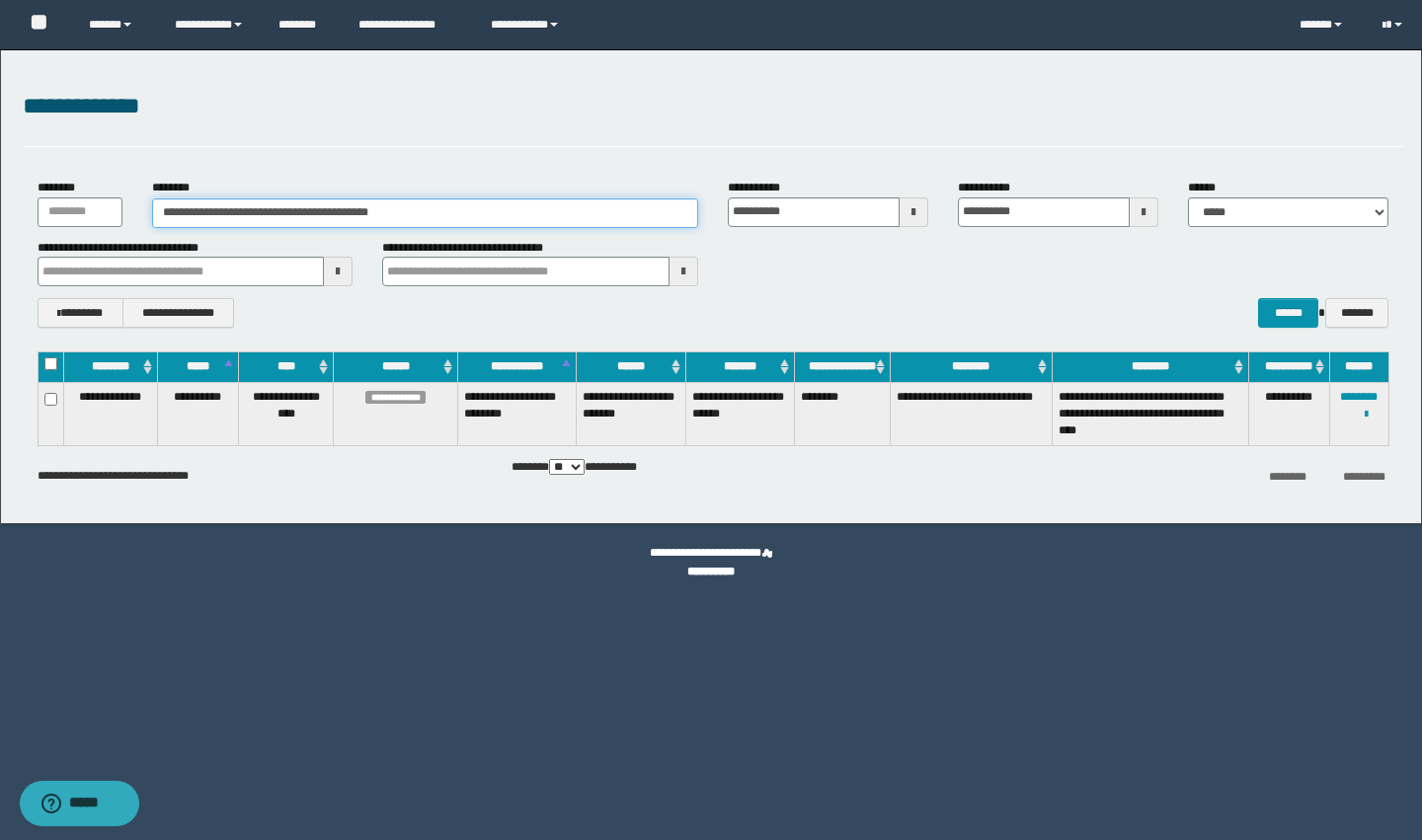 drag, startPoint x: 478, startPoint y: 214, endPoint x: 0, endPoint y: 197, distance: 478.30221 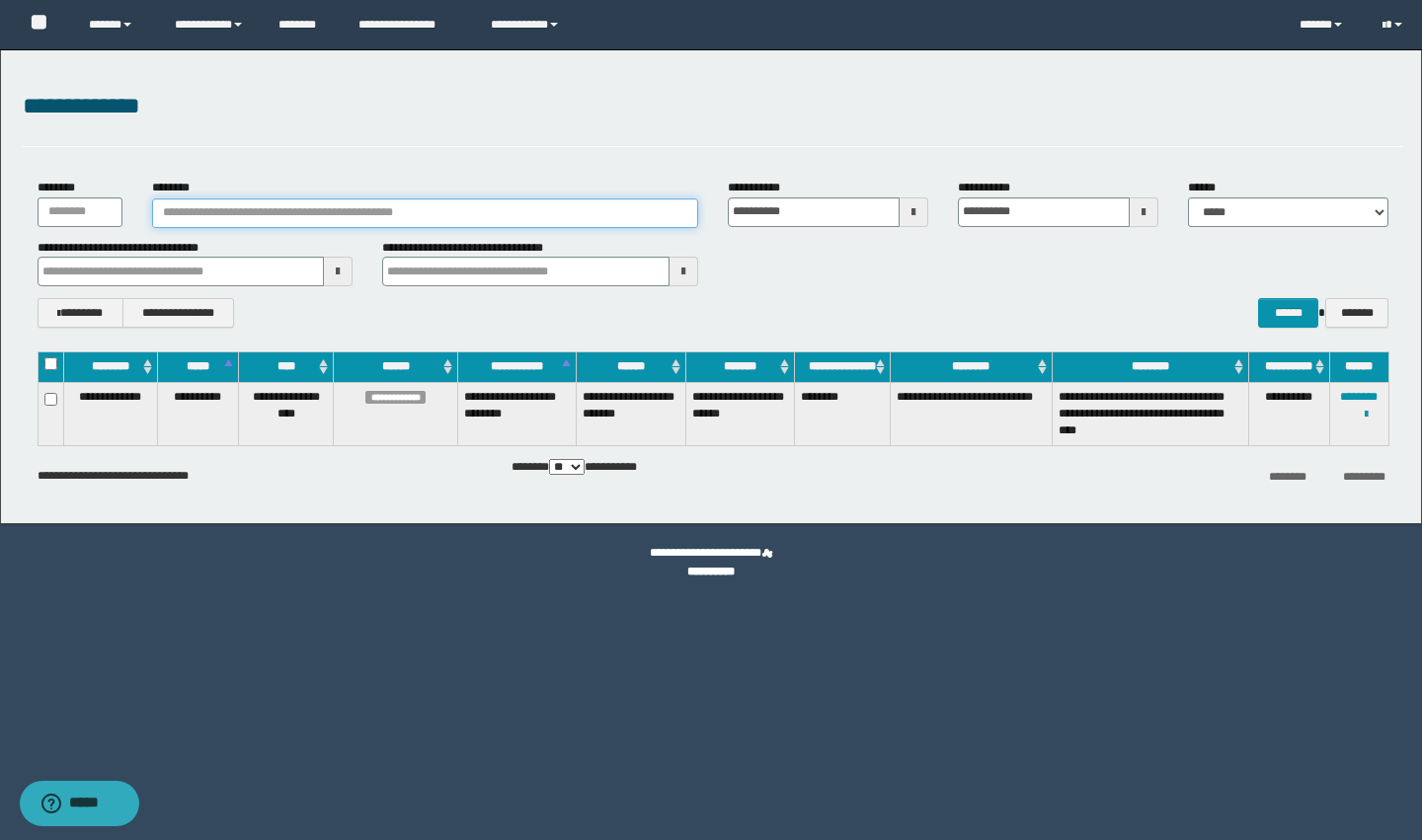 click on "********" at bounding box center [425, 213] 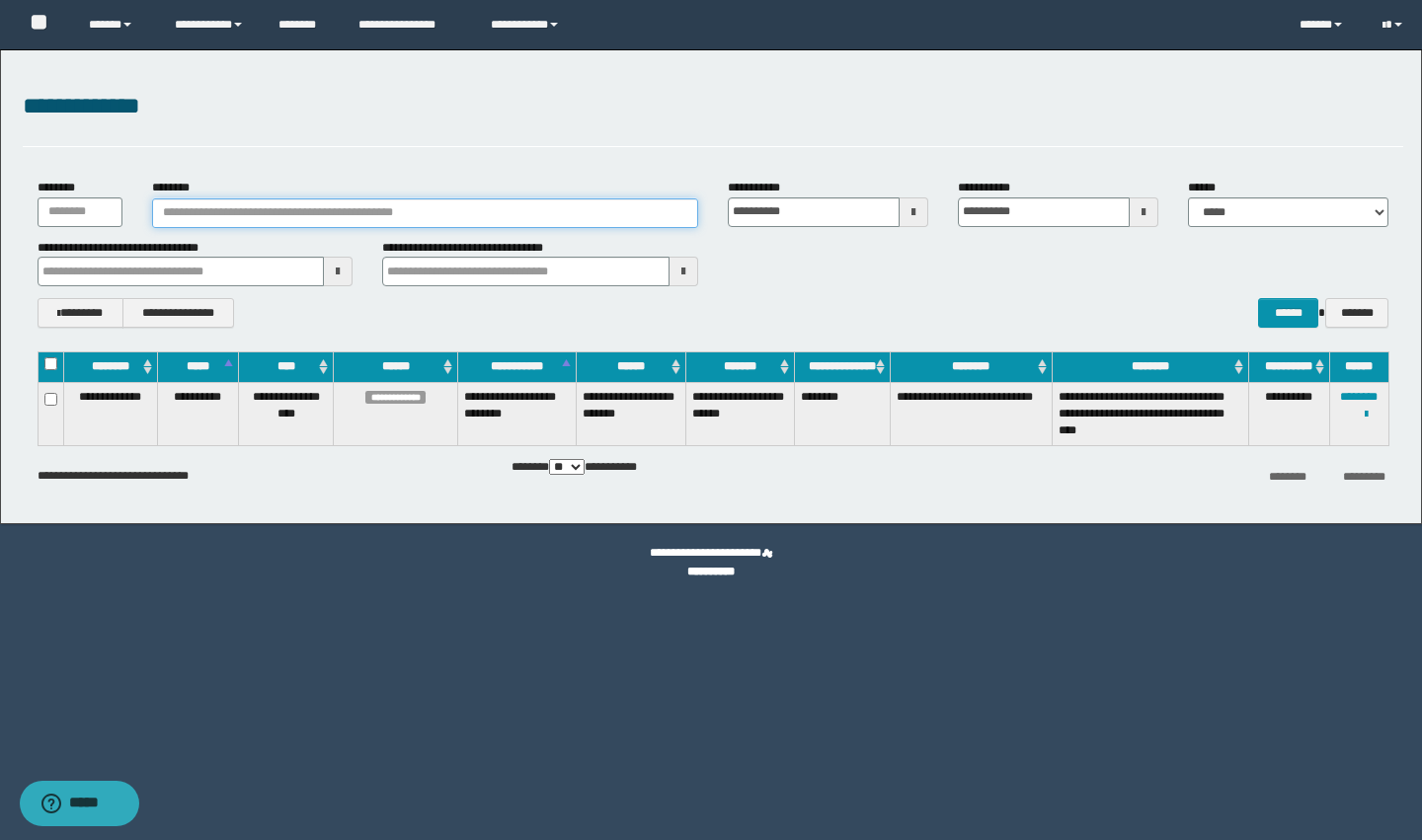 click on "********" at bounding box center [425, 213] 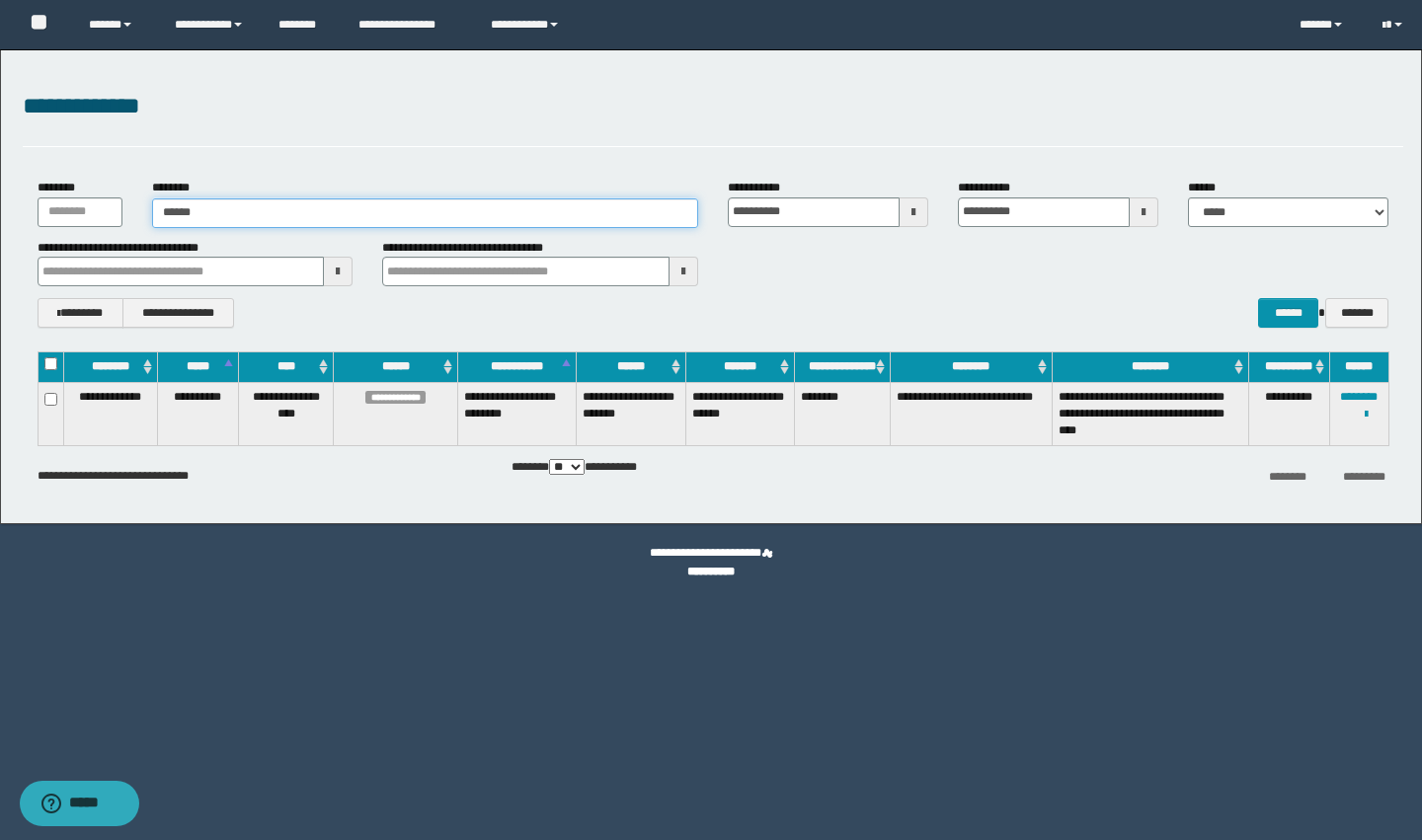 type on "******" 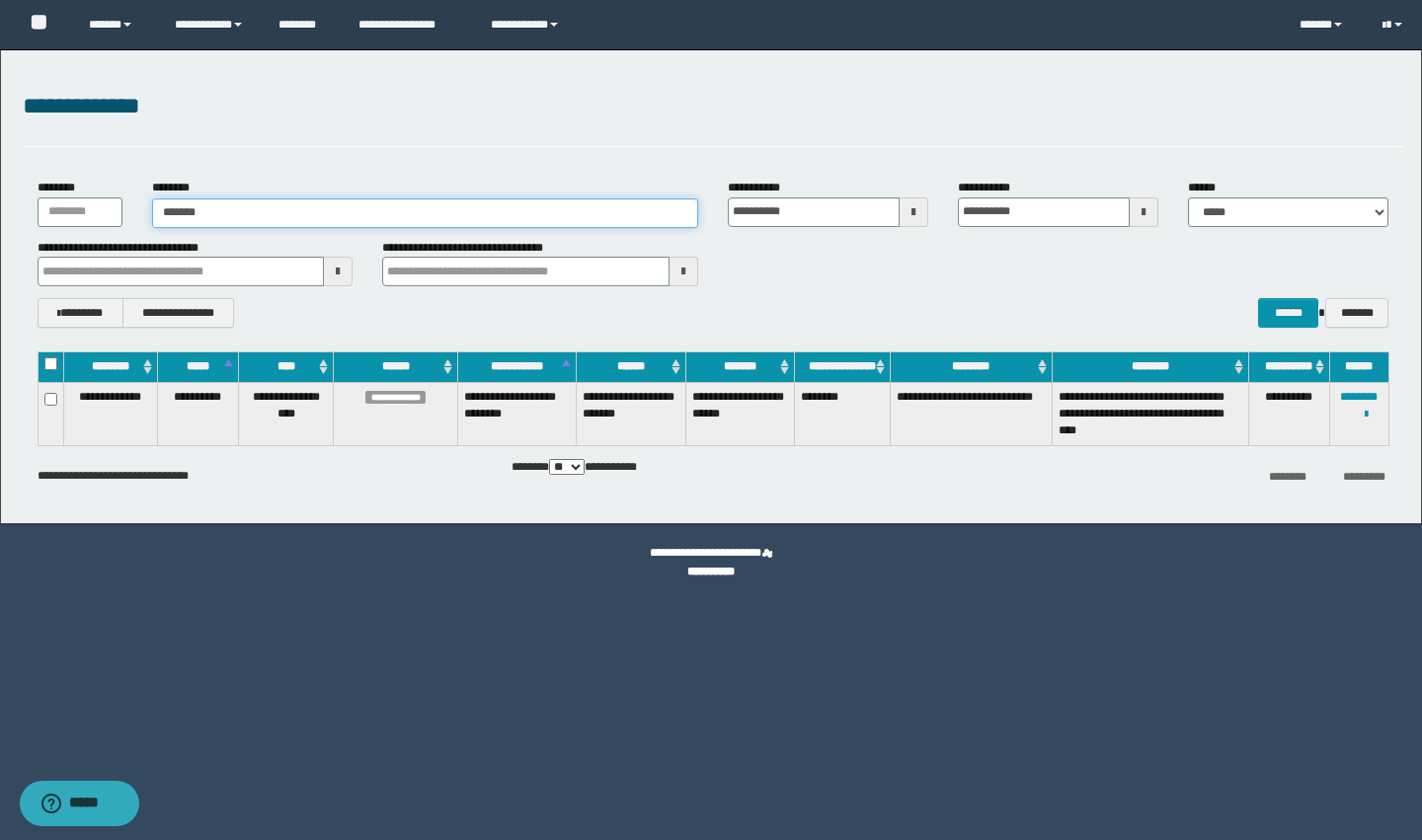 type on "******" 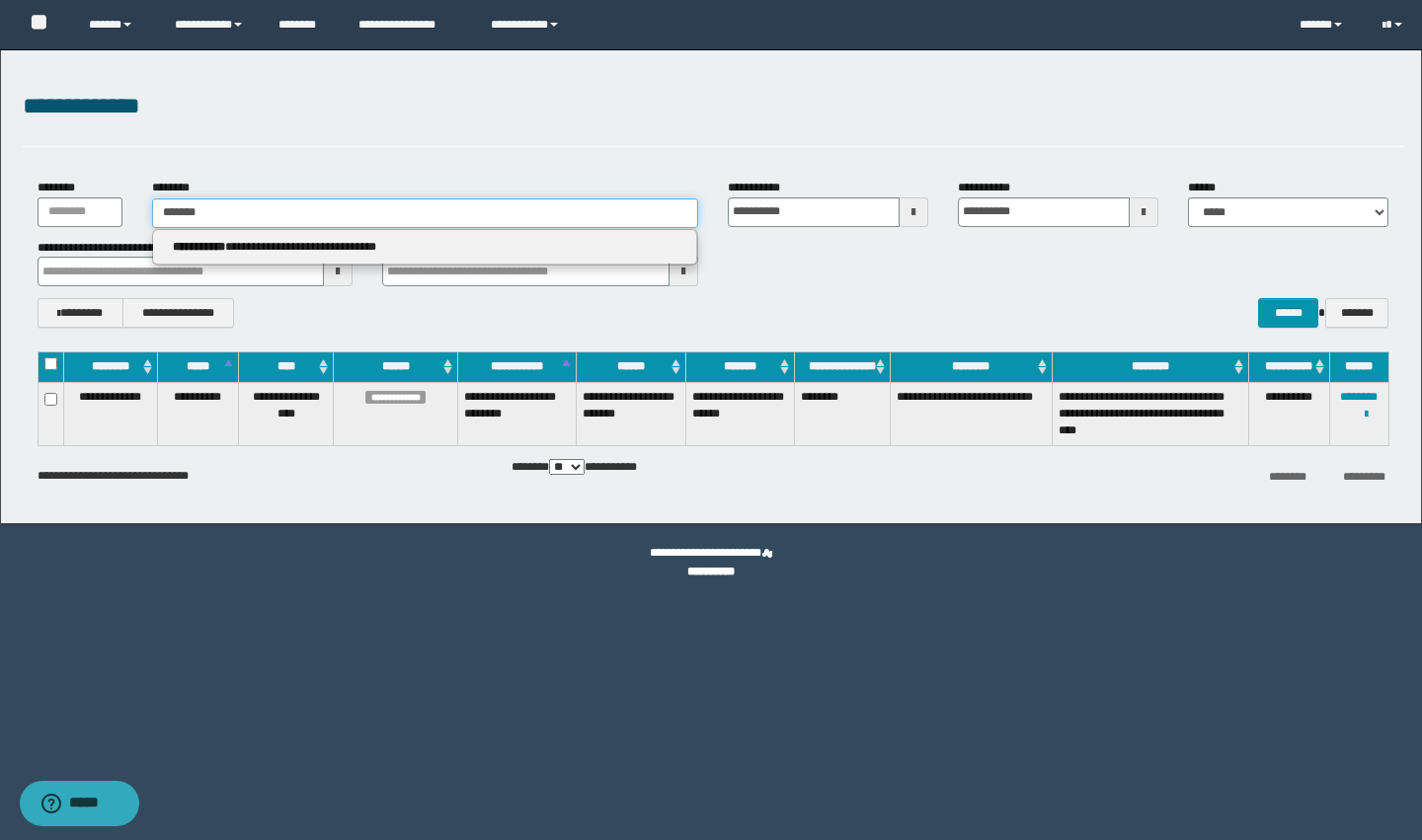 type 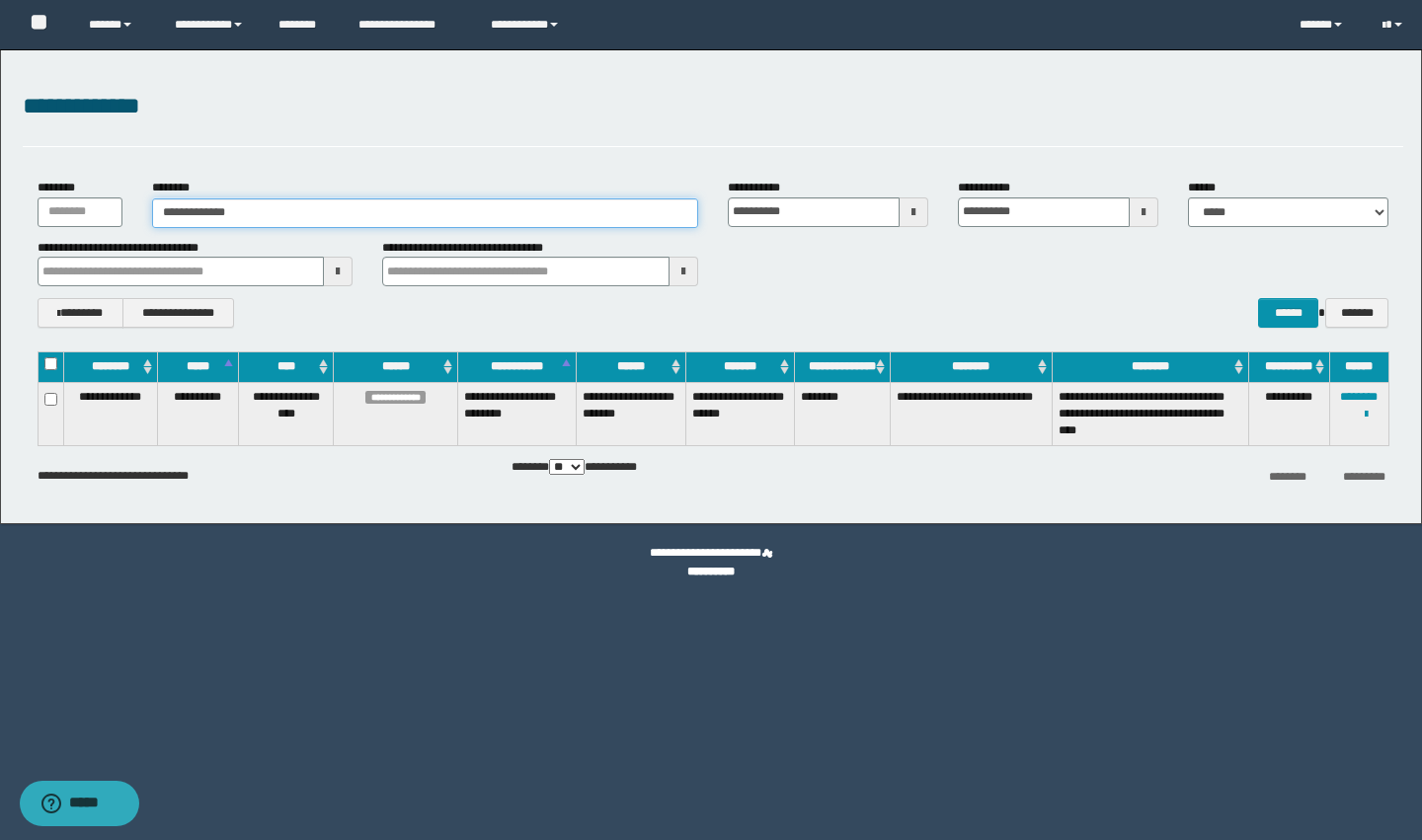 click on "**********" at bounding box center [425, 213] 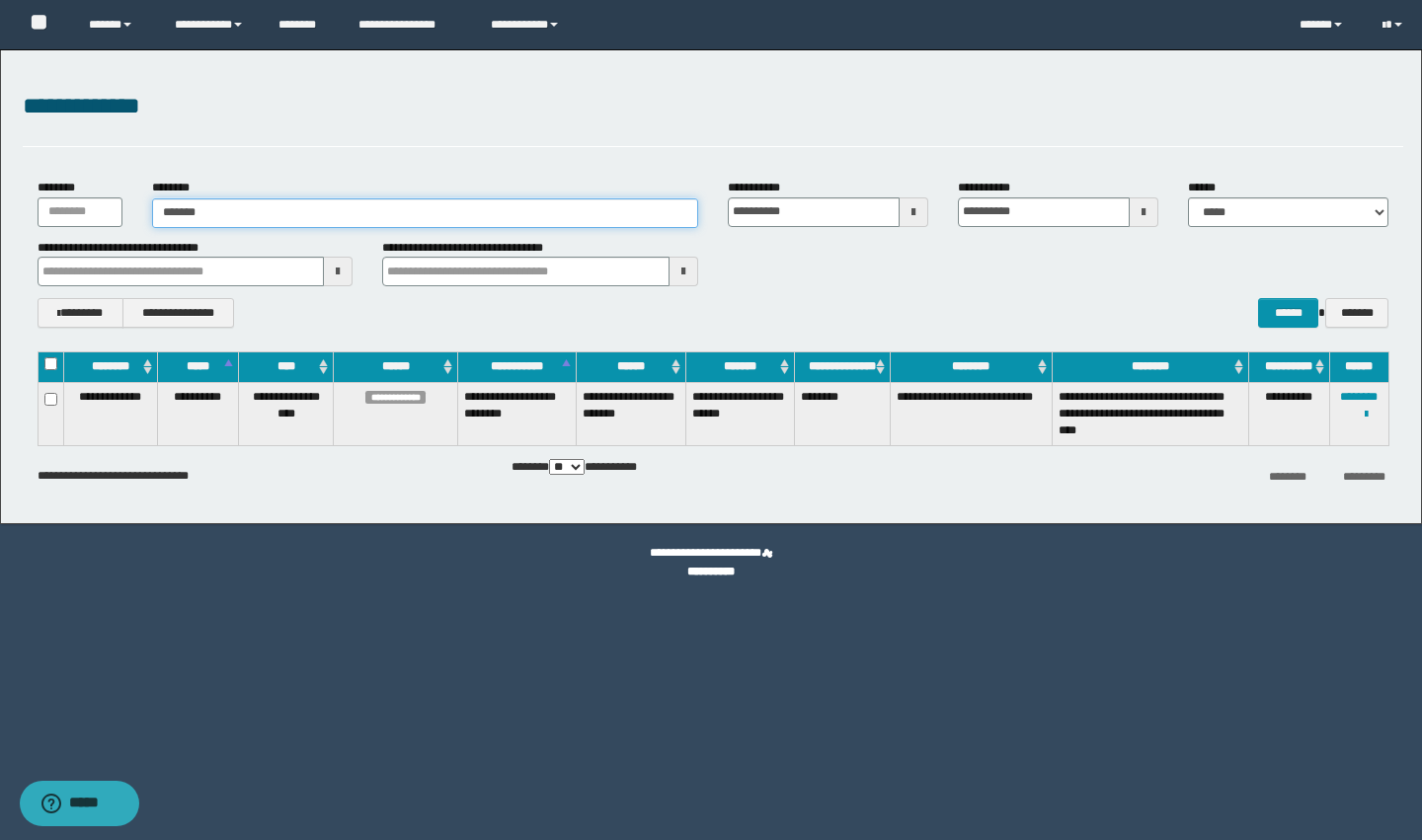 type on "******" 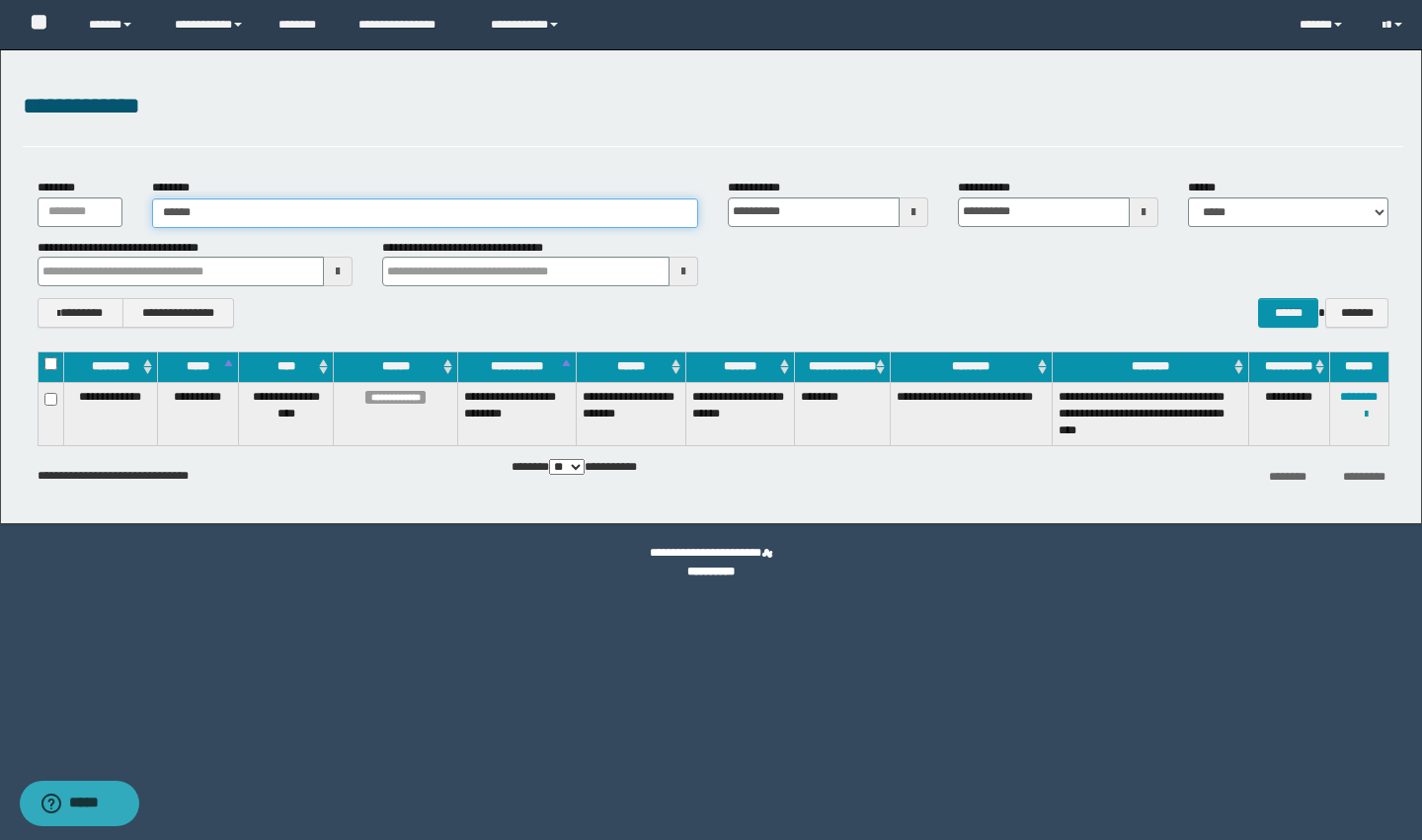 type on "******" 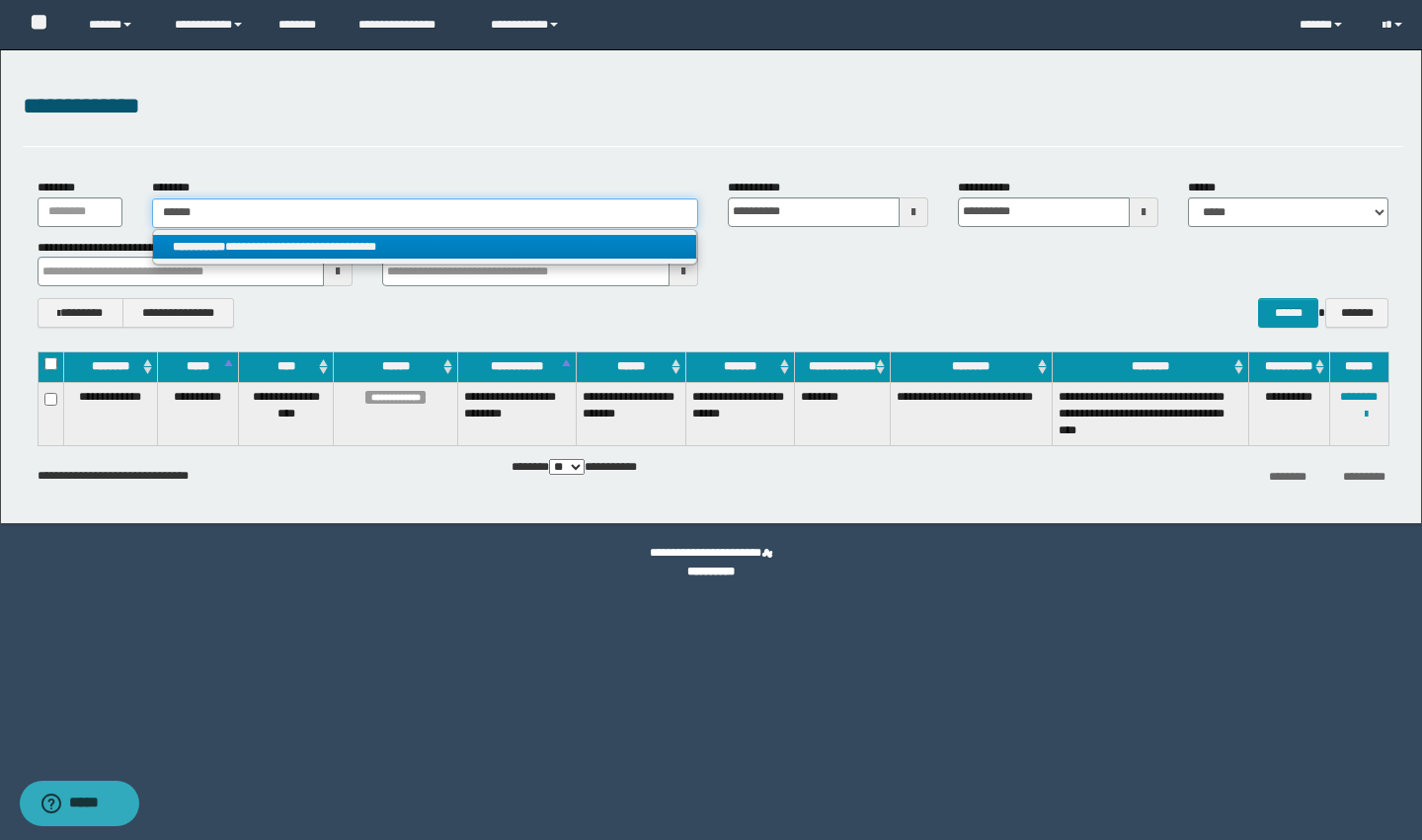 type on "******" 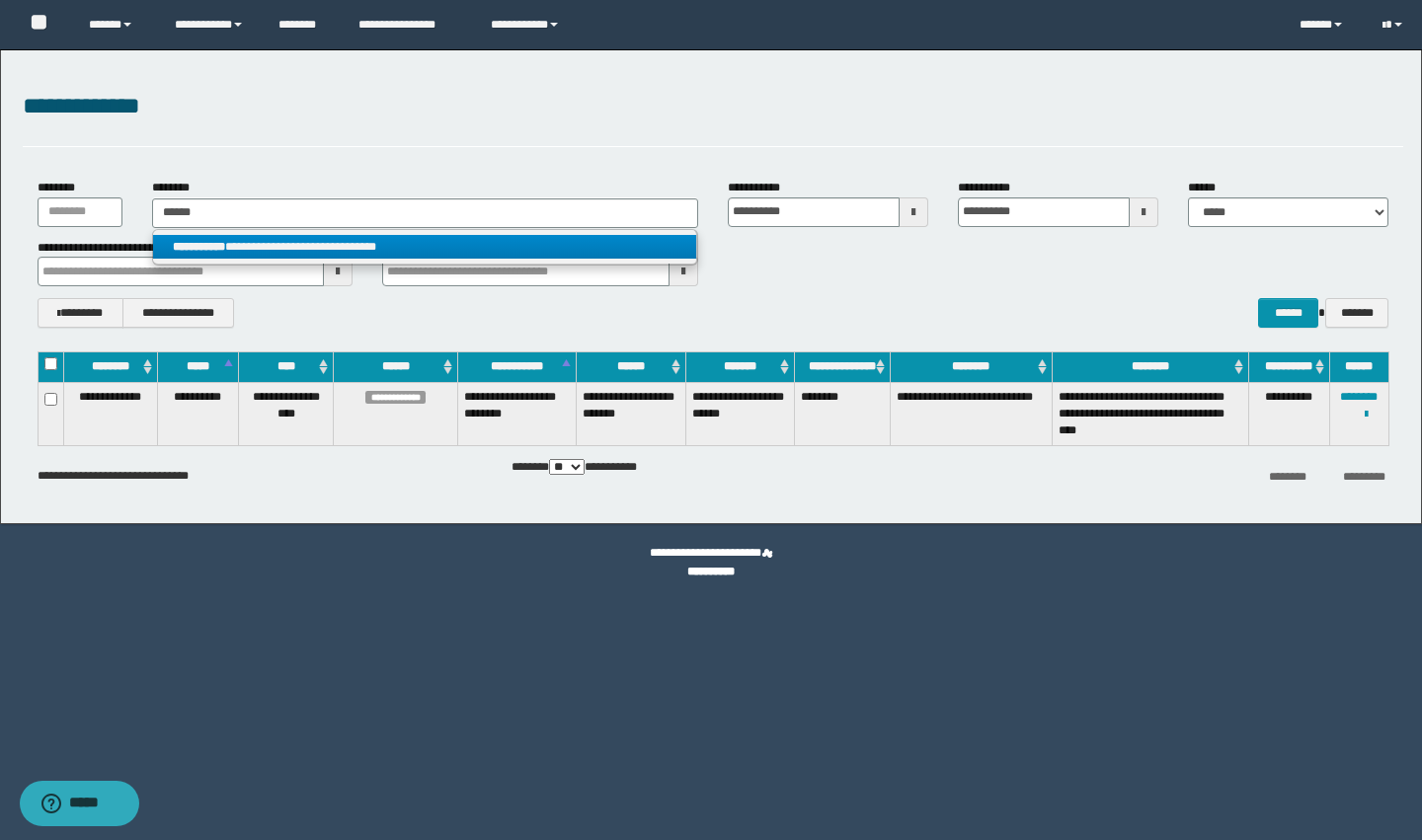 click on "**********" at bounding box center (425, 247) 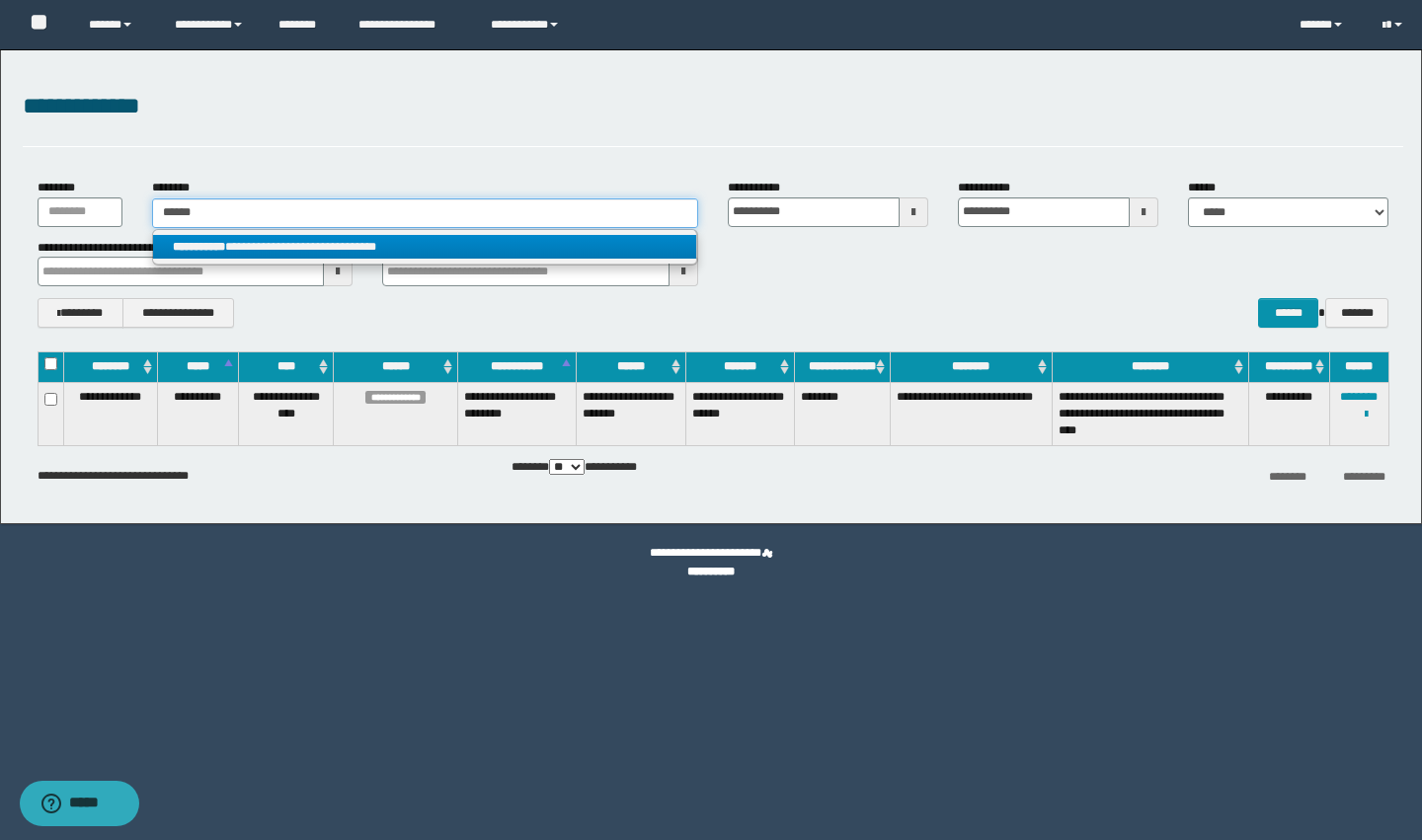type 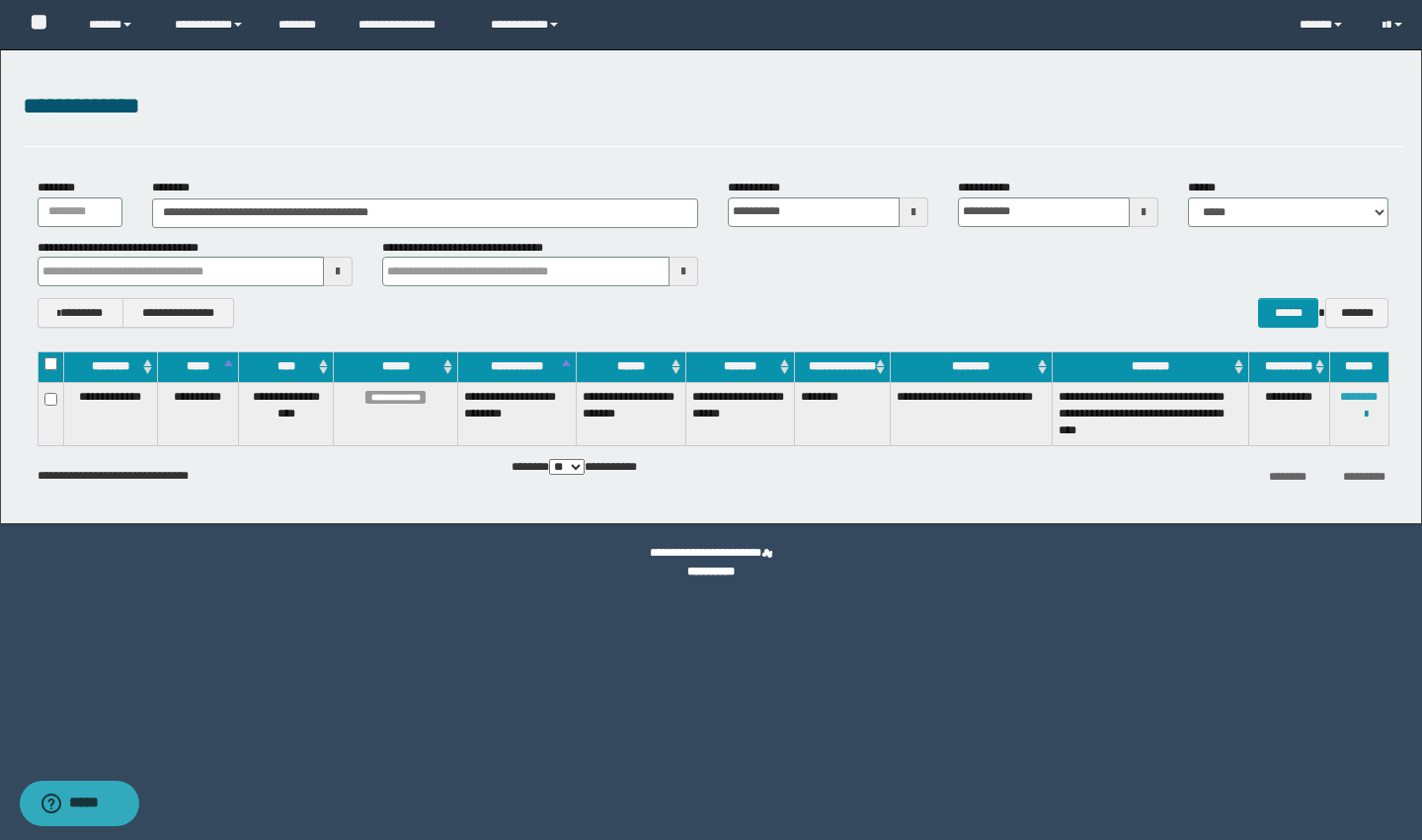 click on "********" at bounding box center [1359, 397] 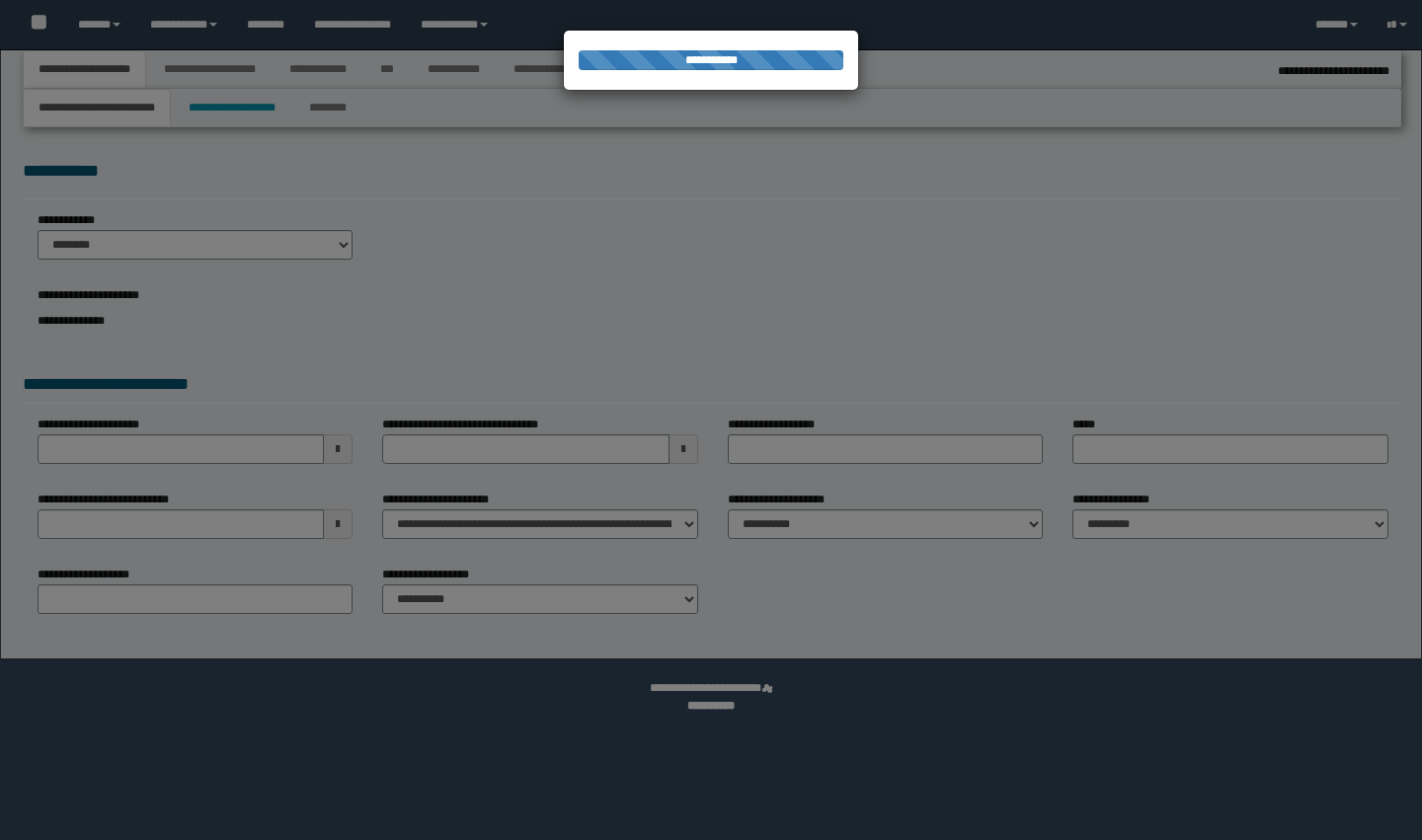 select on "*" 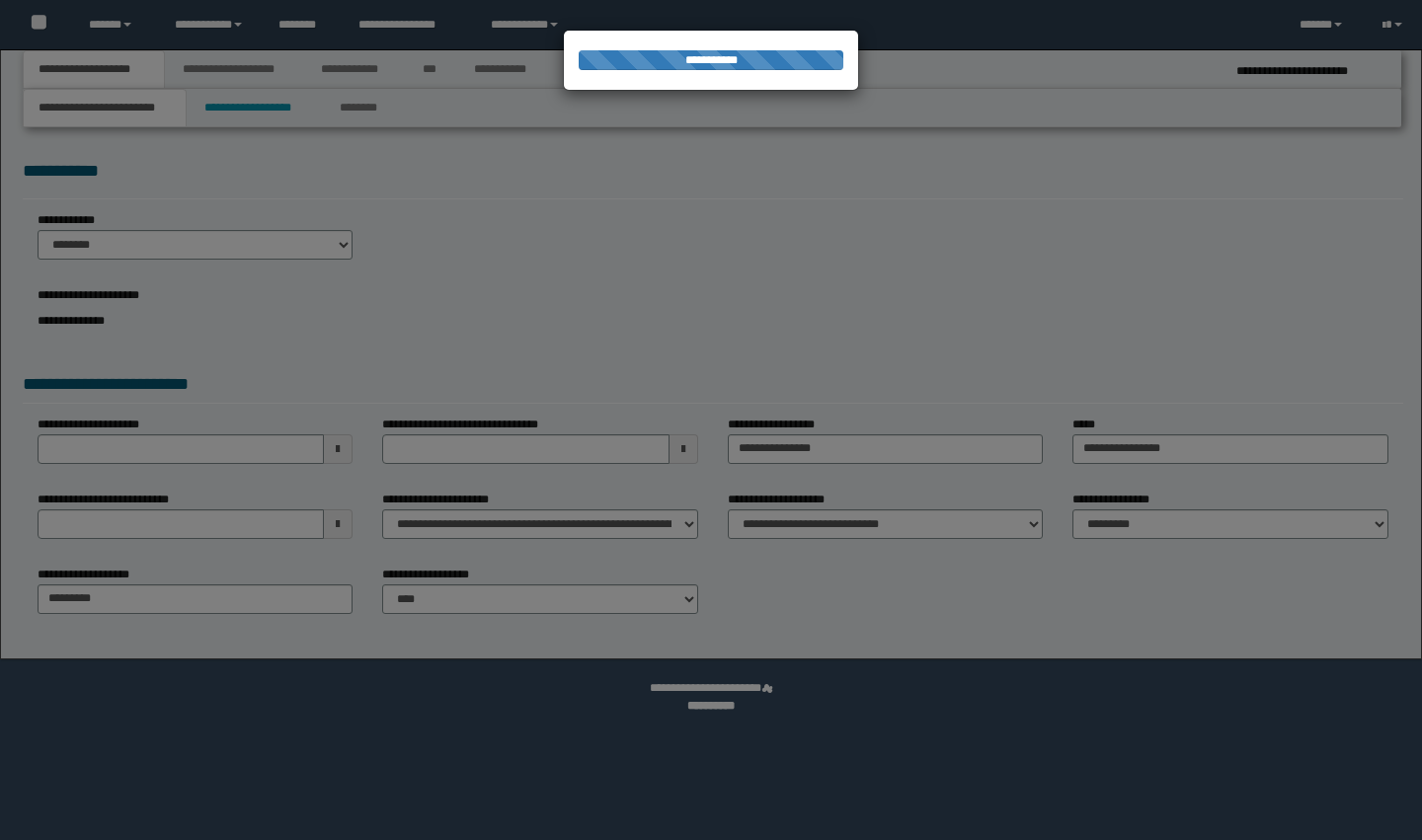 scroll, scrollTop: 0, scrollLeft: 0, axis: both 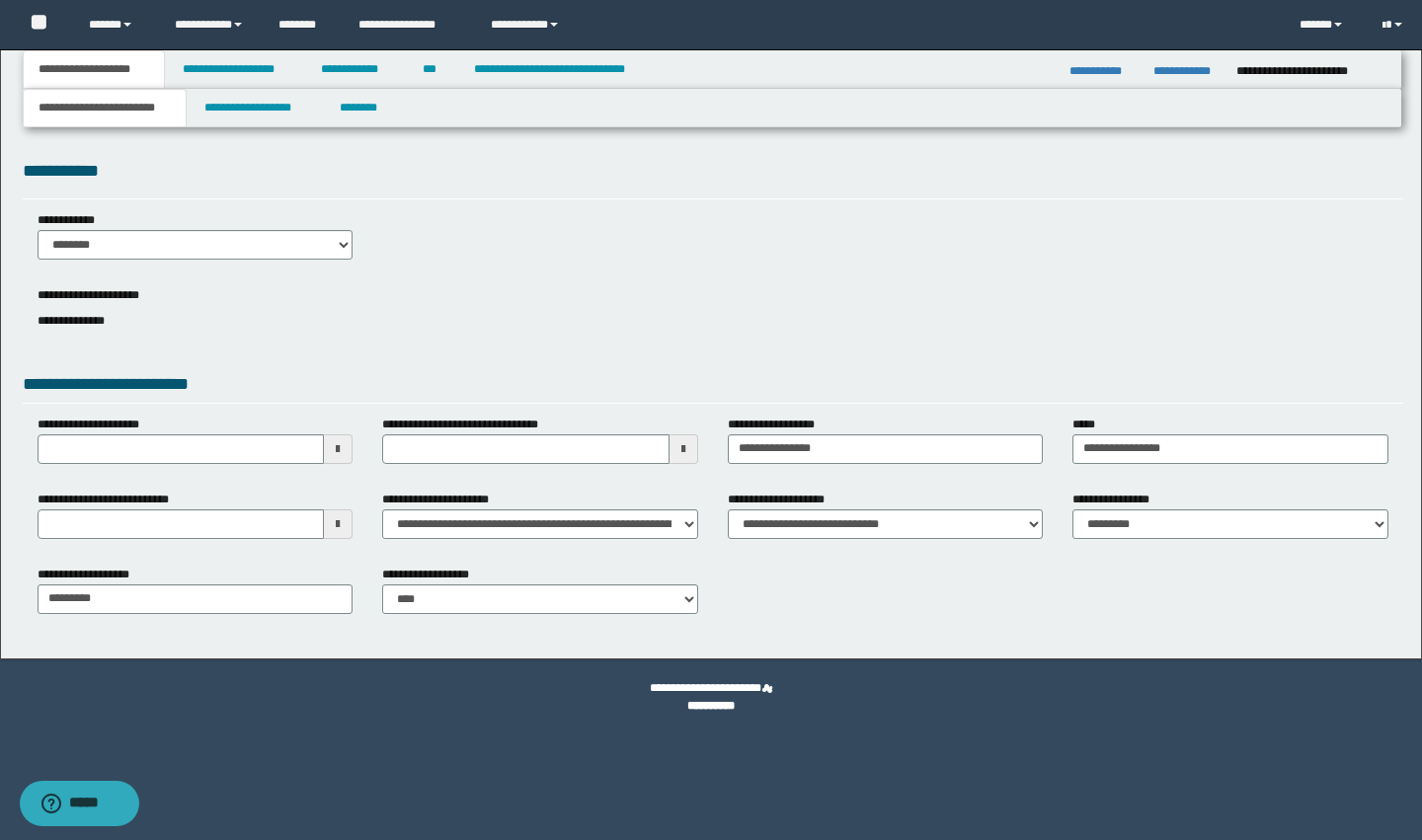 click on "**********" at bounding box center (1104, 71) 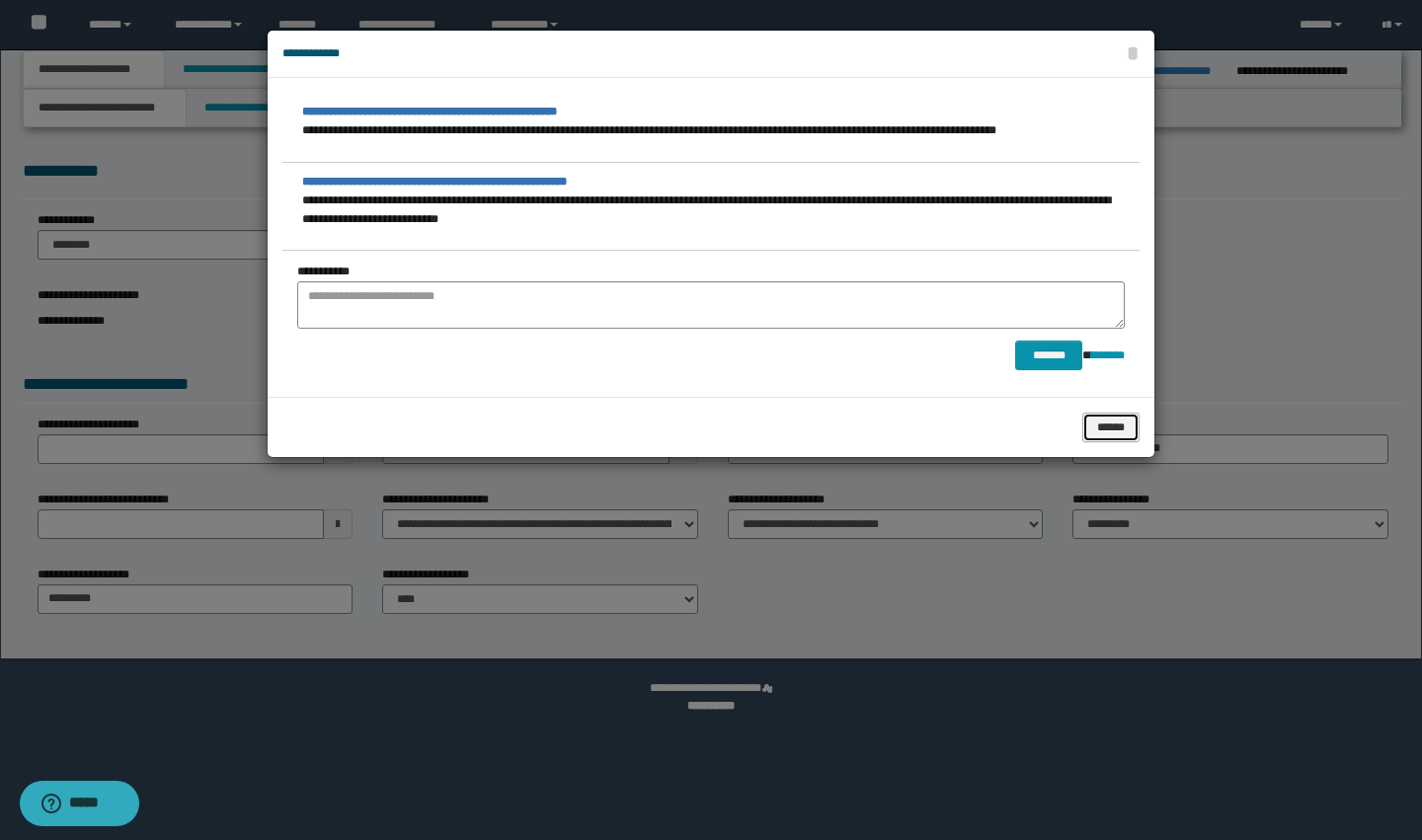 click on "******" at bounding box center [1111, 427] 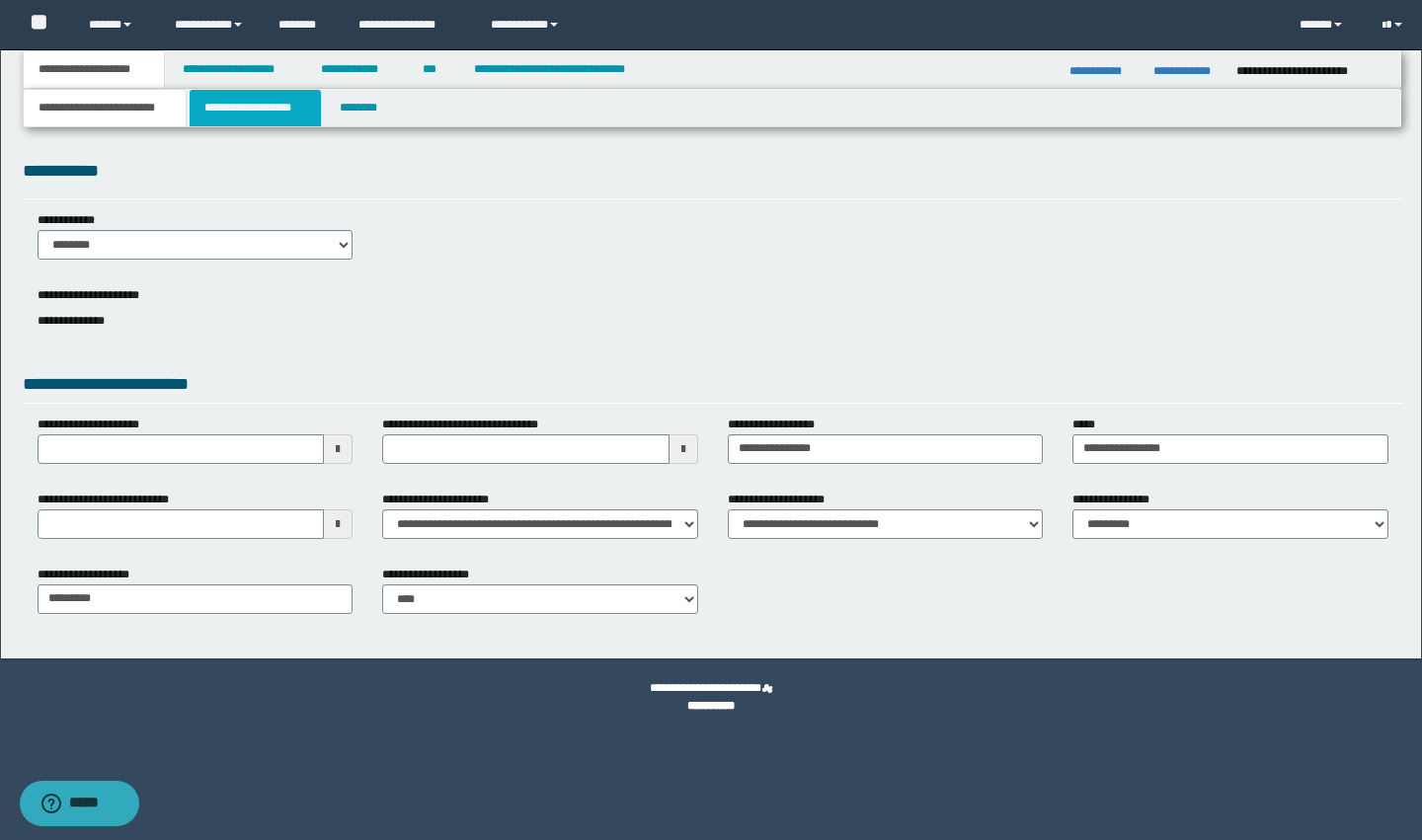 click on "**********" at bounding box center (255, 108) 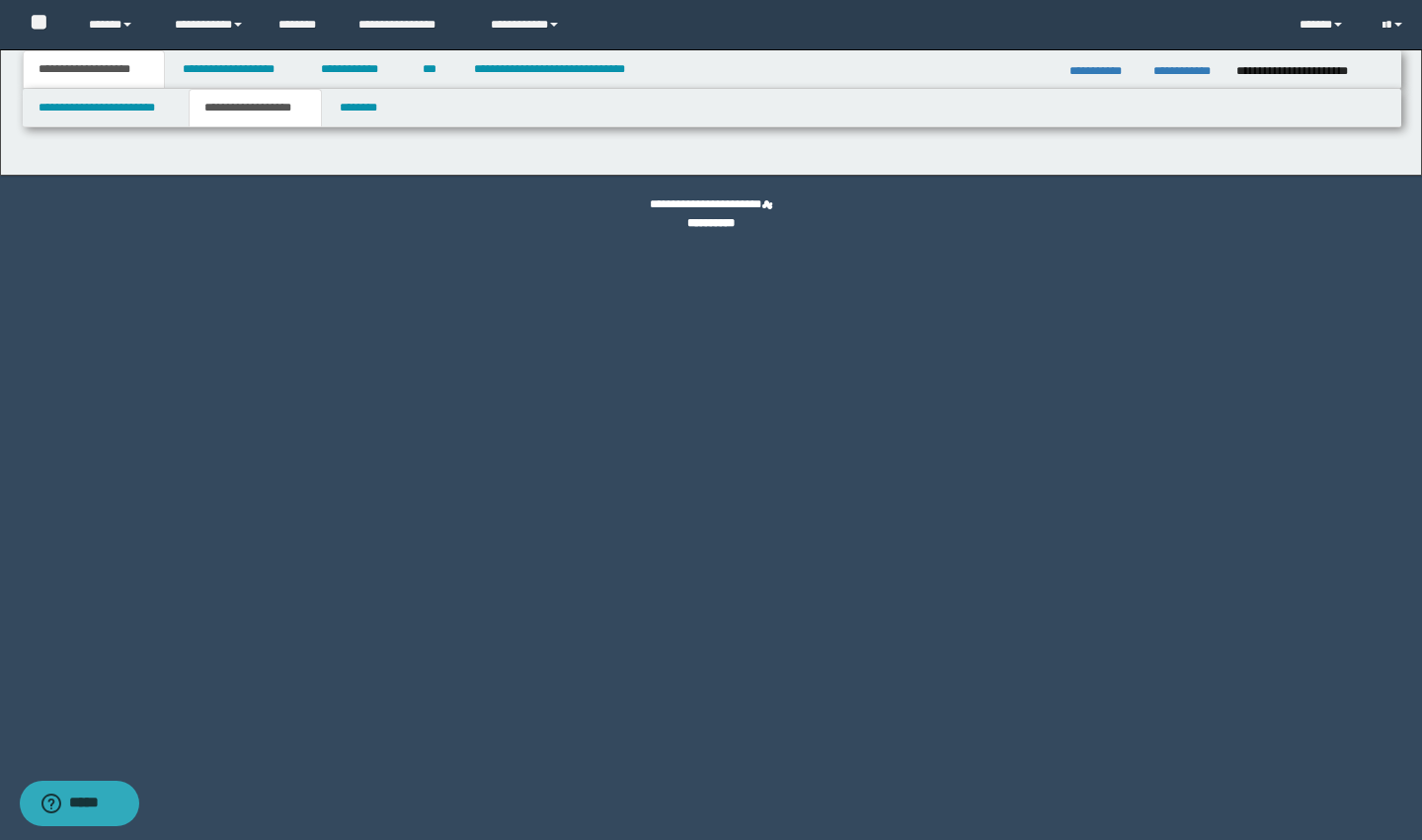 type on "********" 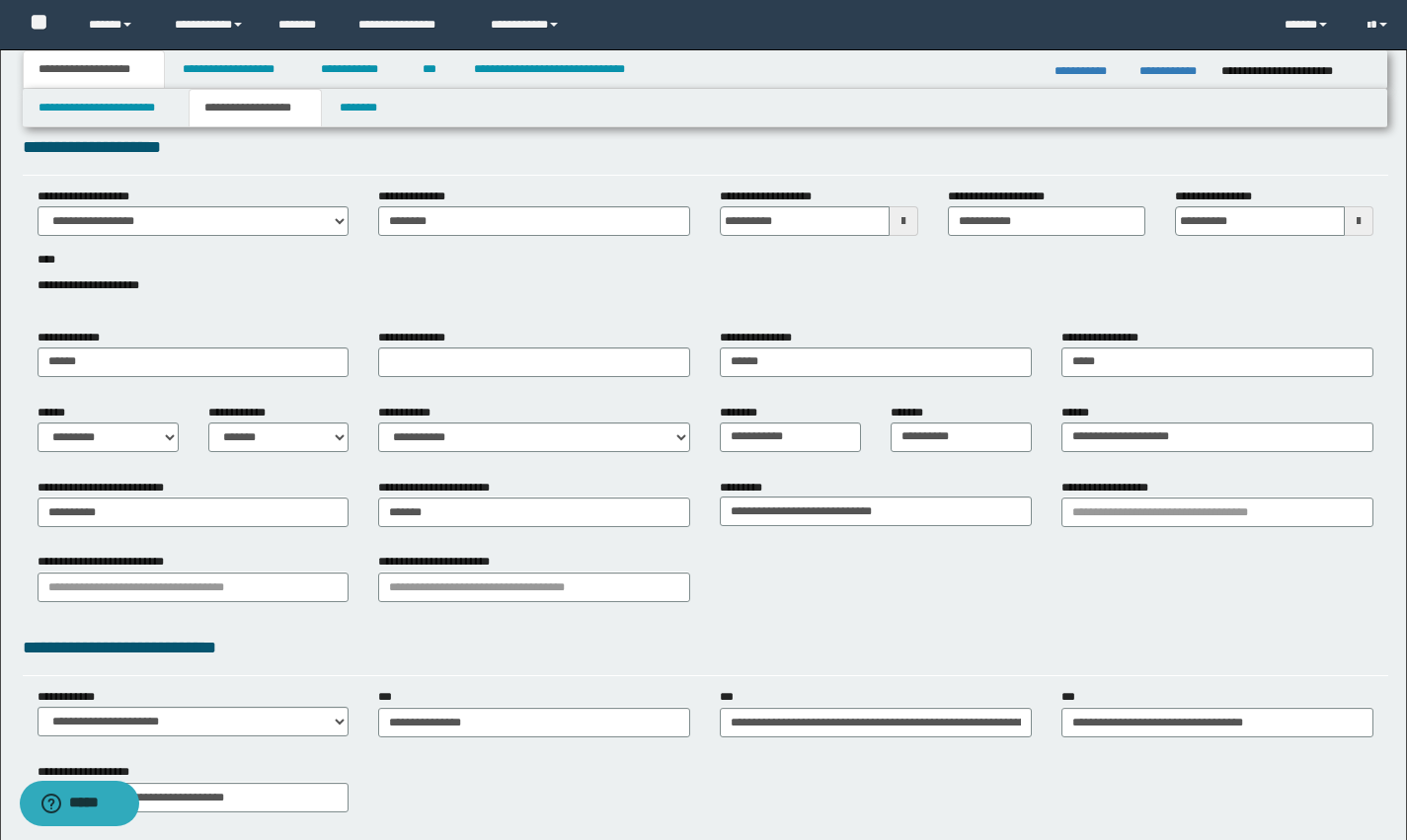 scroll, scrollTop: 0, scrollLeft: 0, axis: both 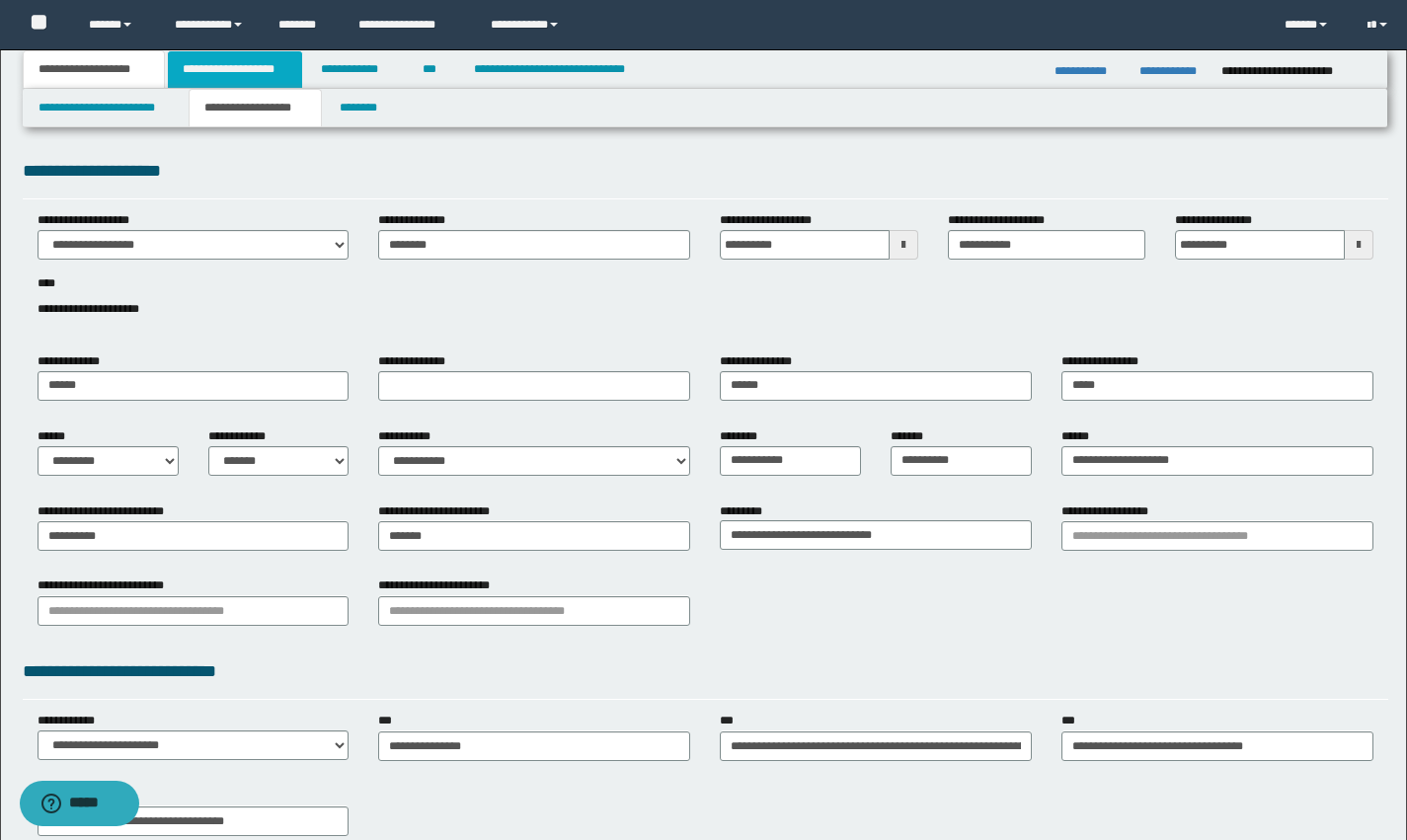 click on "**********" at bounding box center [235, 69] 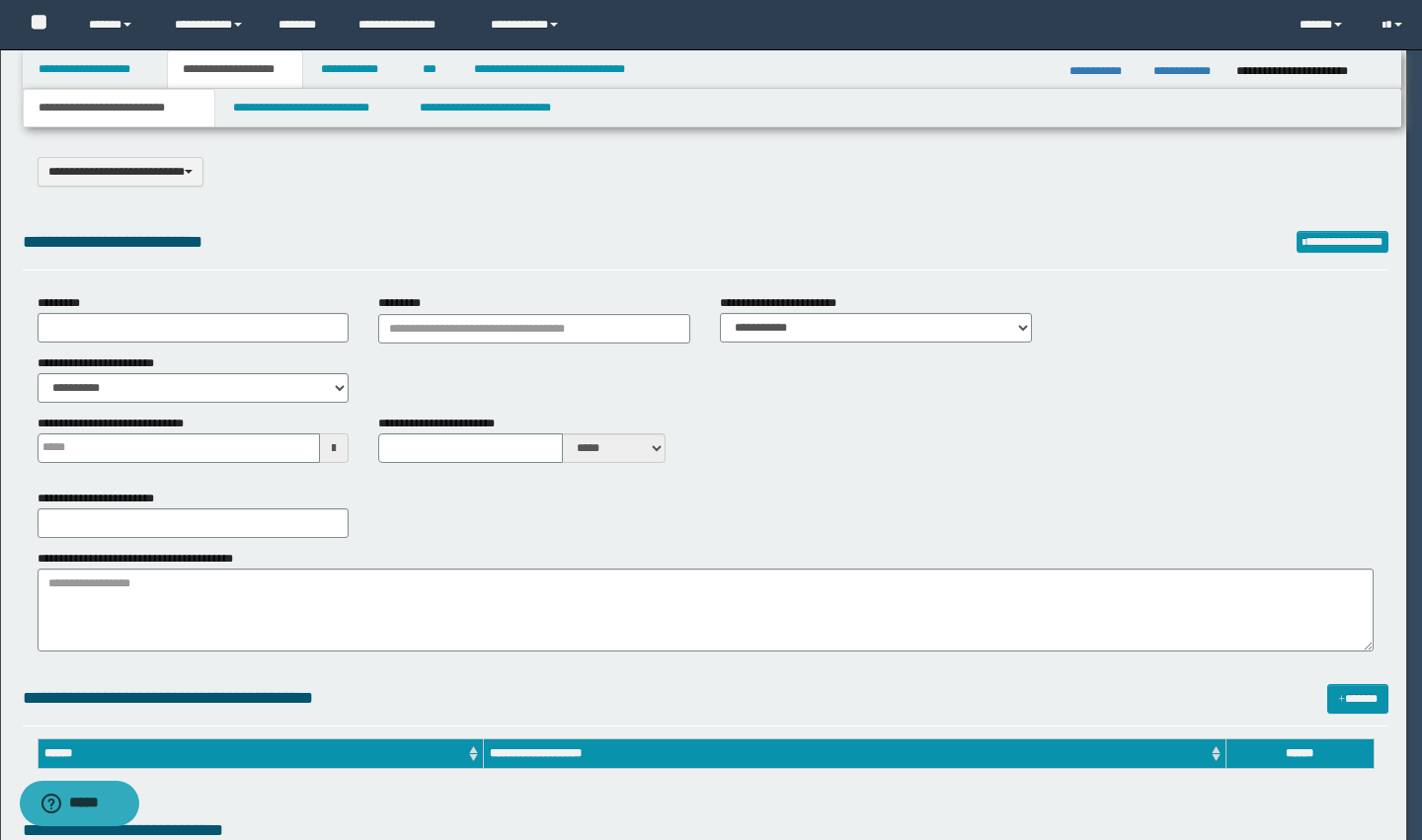 type on "**********" 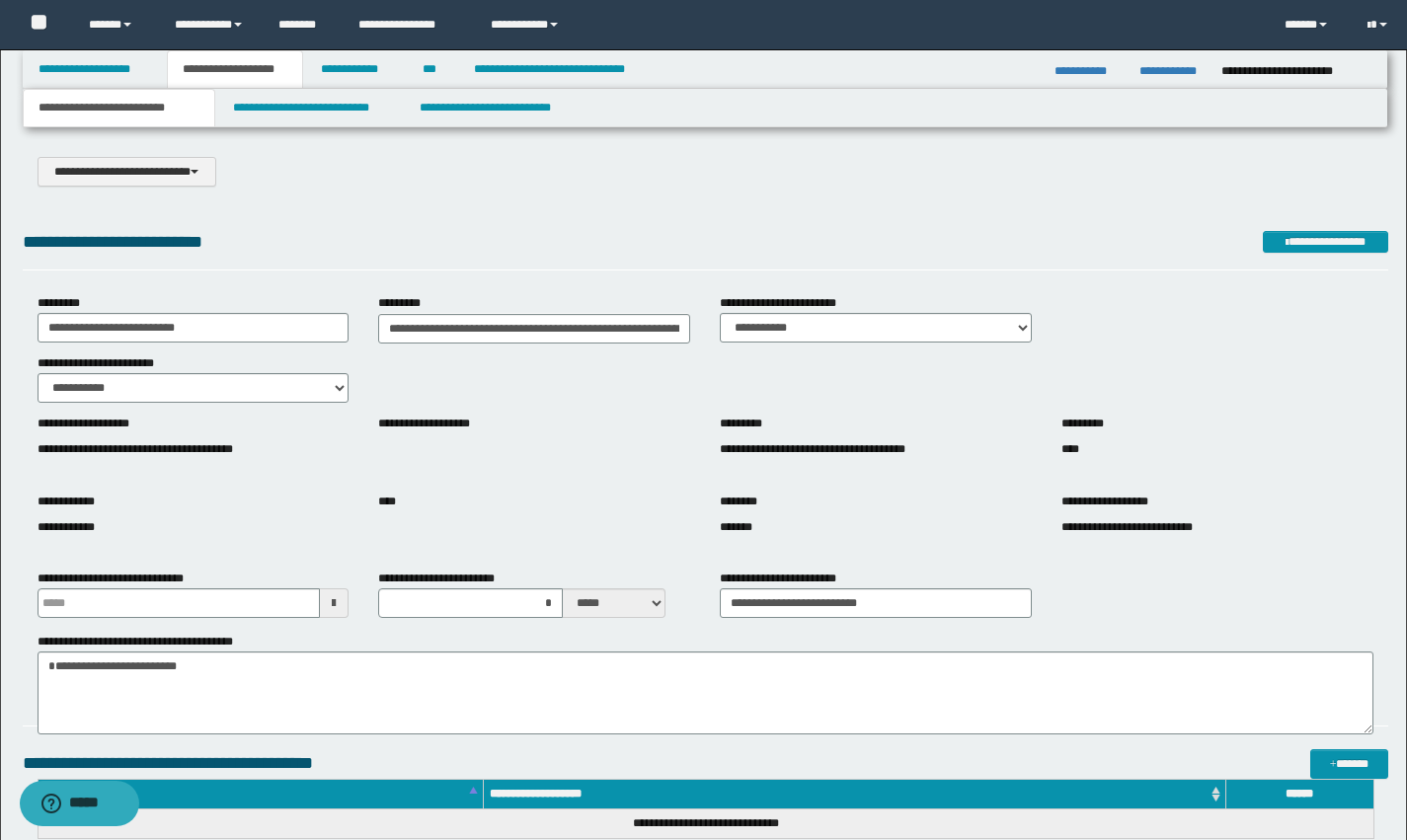scroll, scrollTop: 0, scrollLeft: 0, axis: both 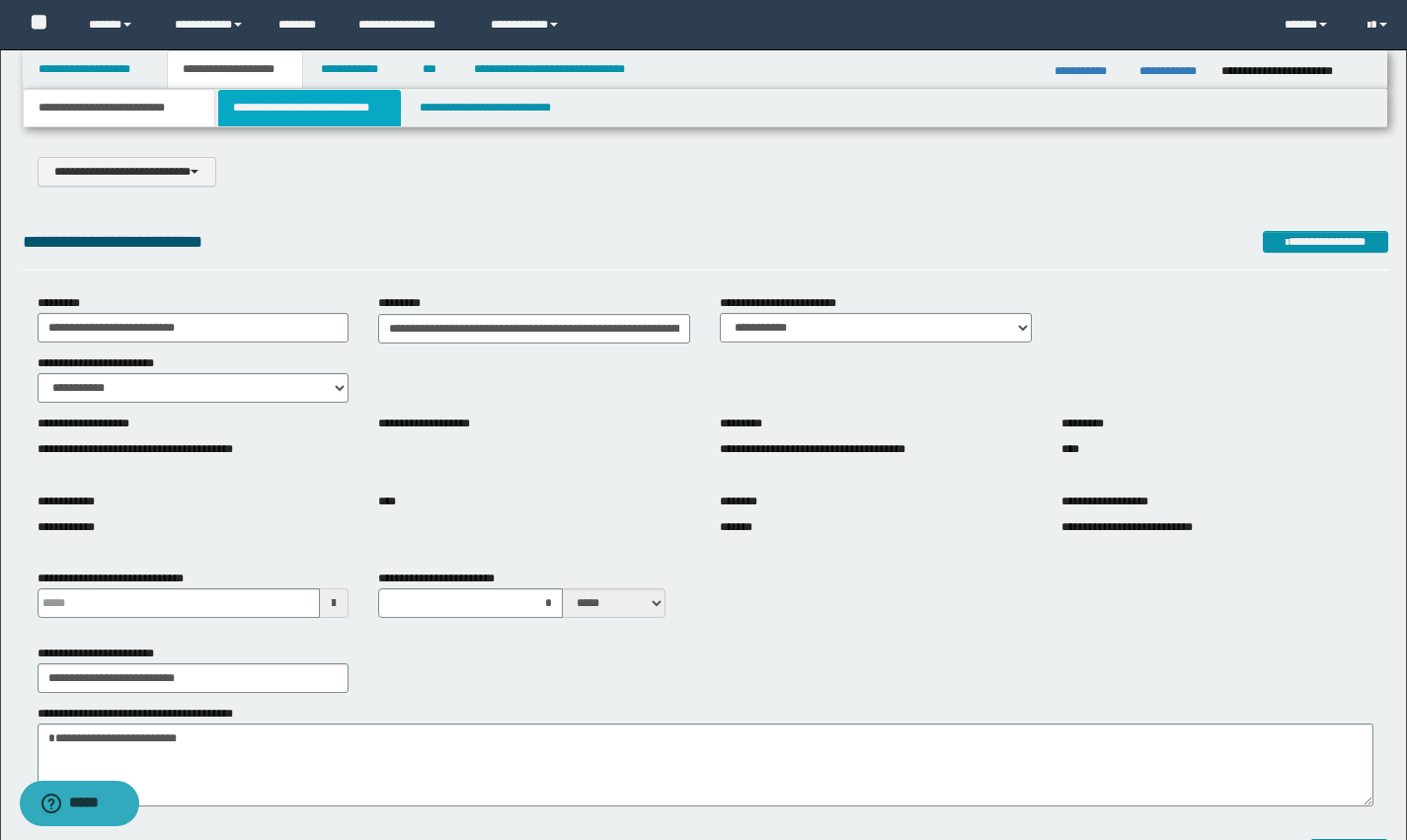 click on "**********" at bounding box center [310, 108] 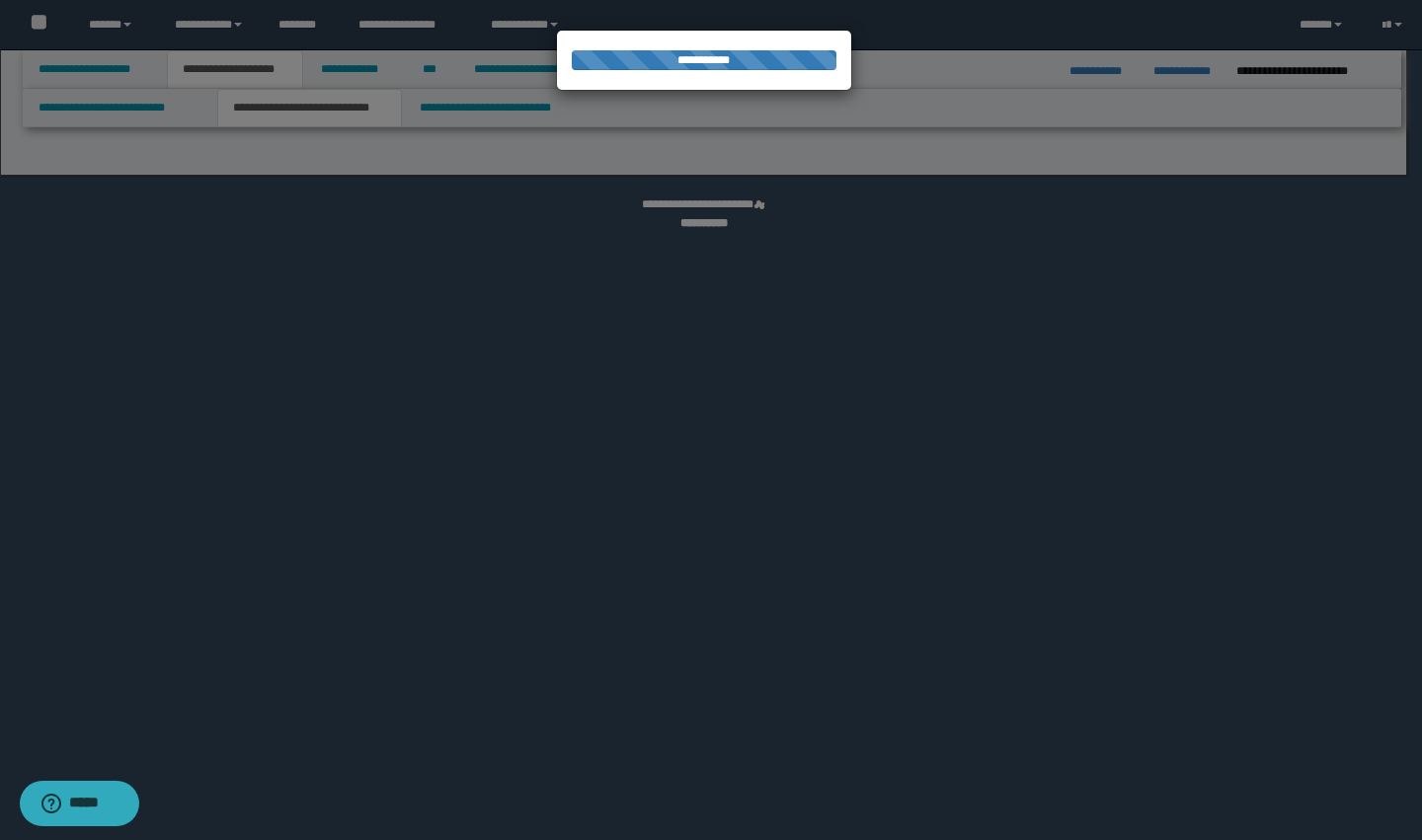 select on "*" 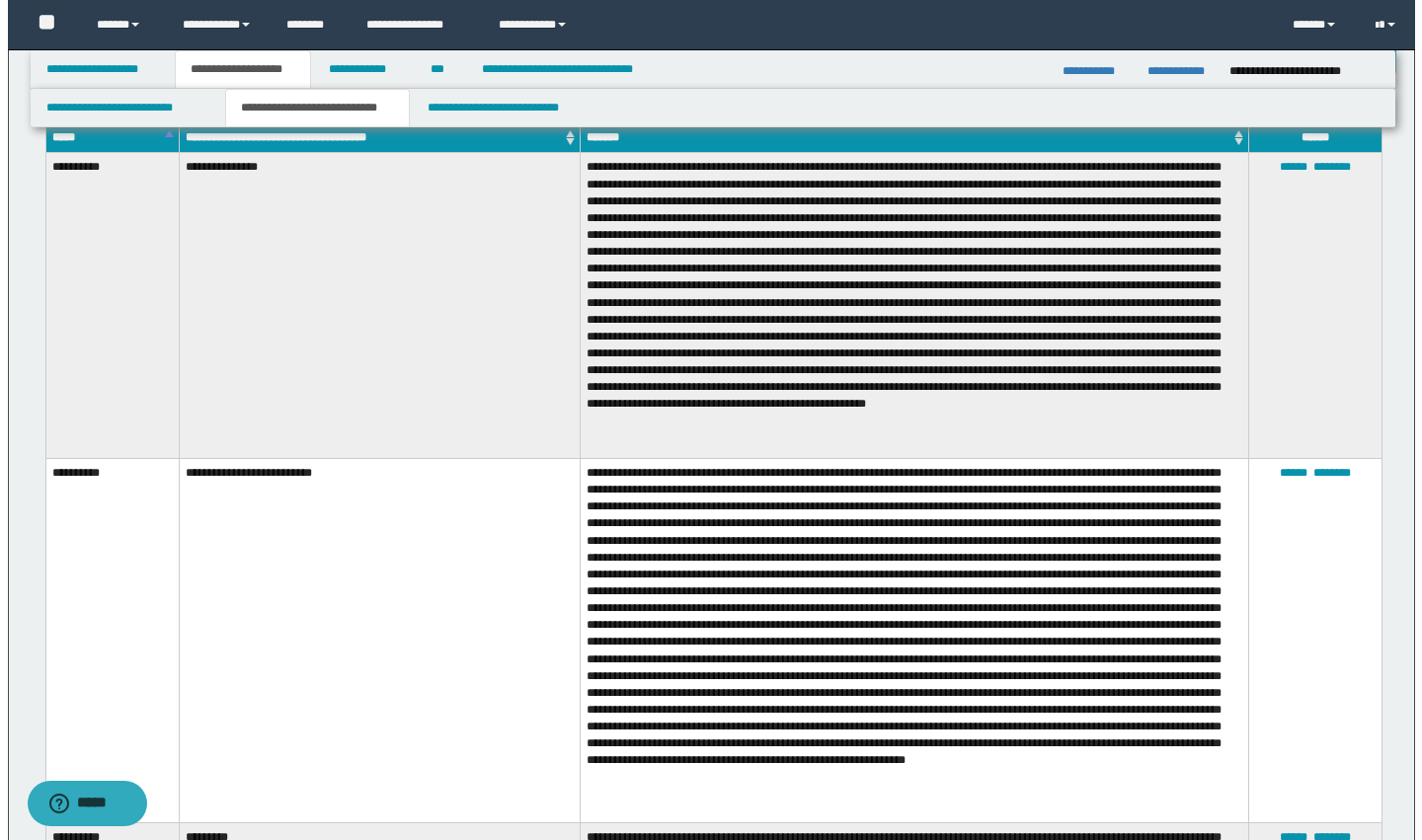 scroll, scrollTop: 0, scrollLeft: 0, axis: both 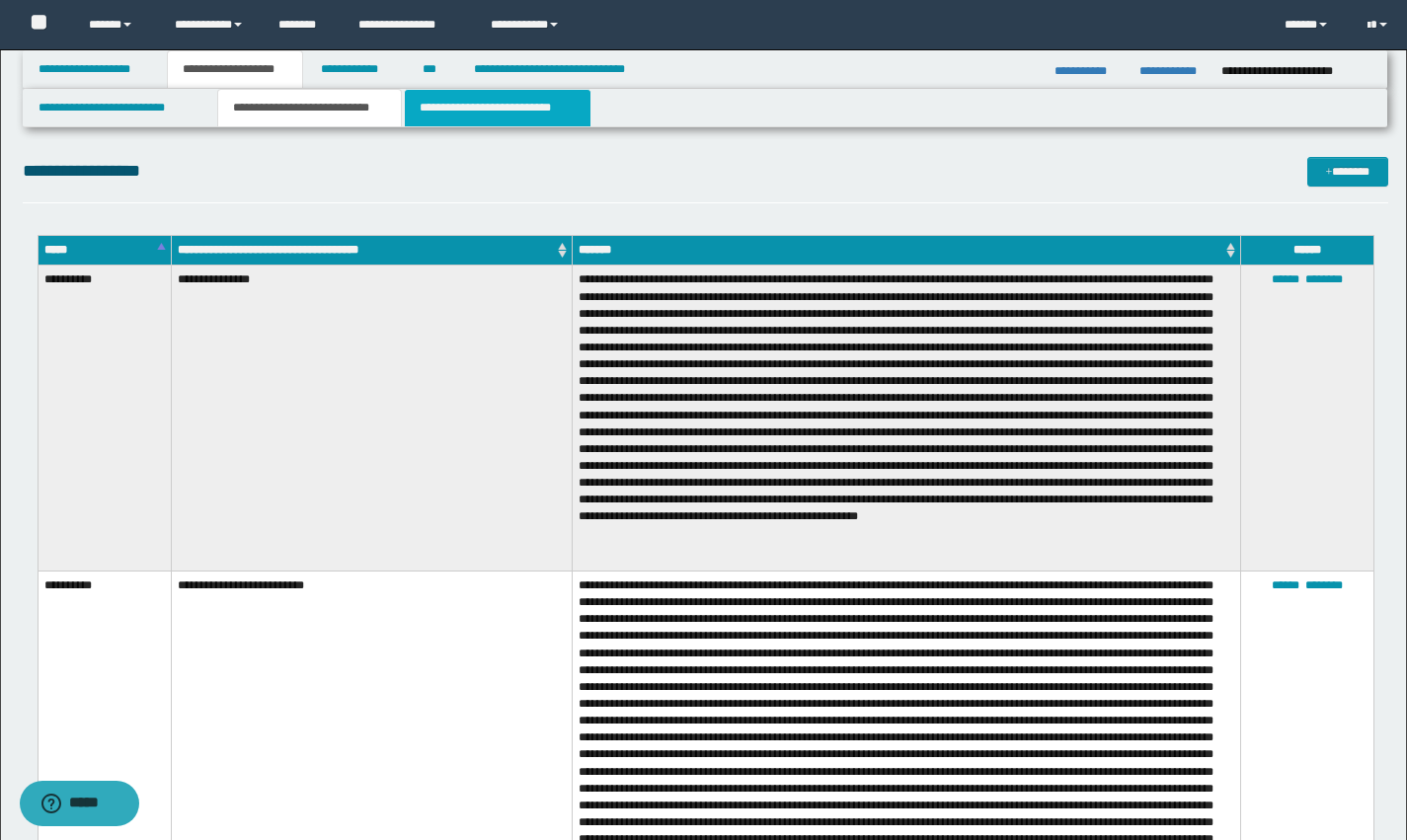 click on "**********" at bounding box center [498, 108] 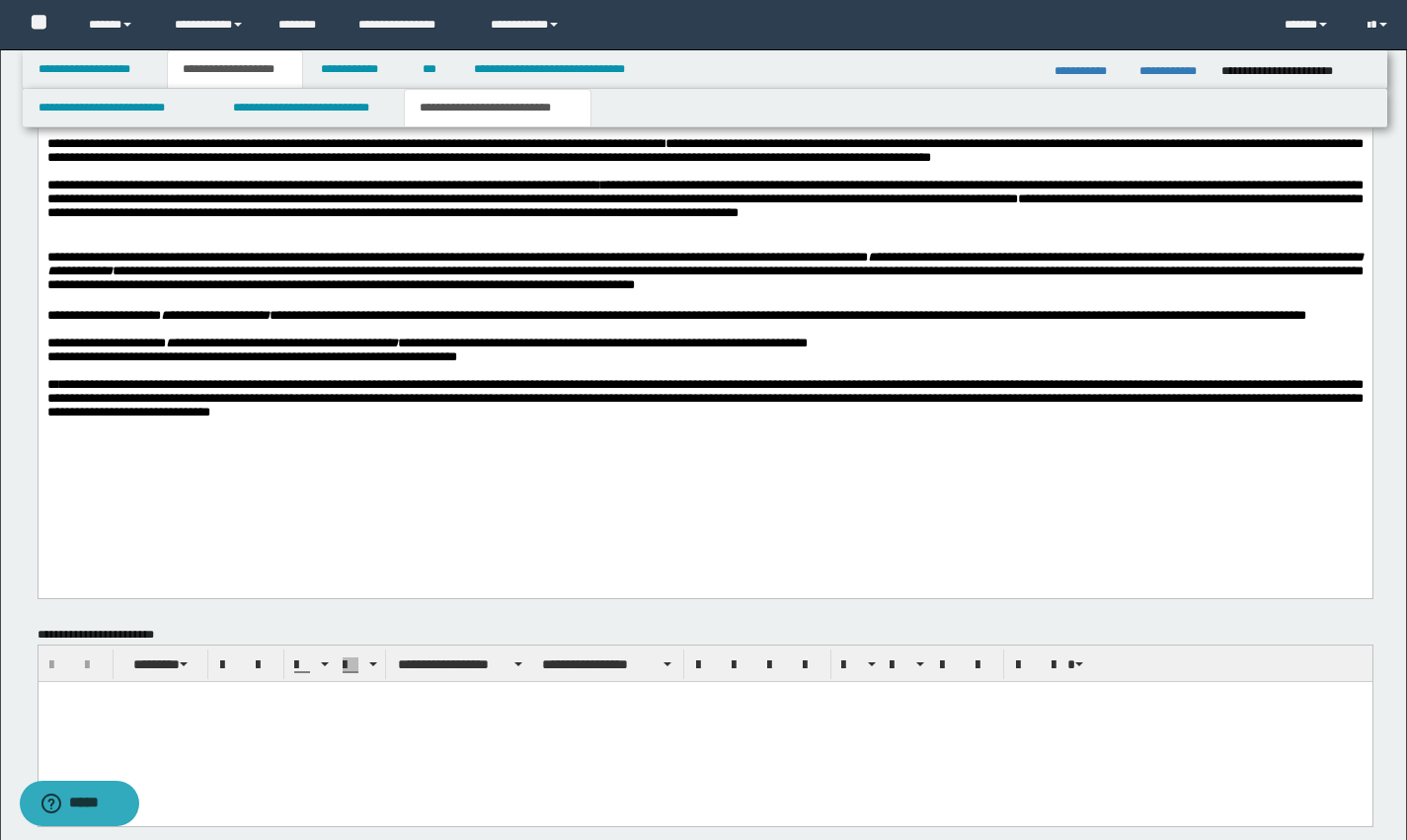 scroll, scrollTop: 3320, scrollLeft: 0, axis: vertical 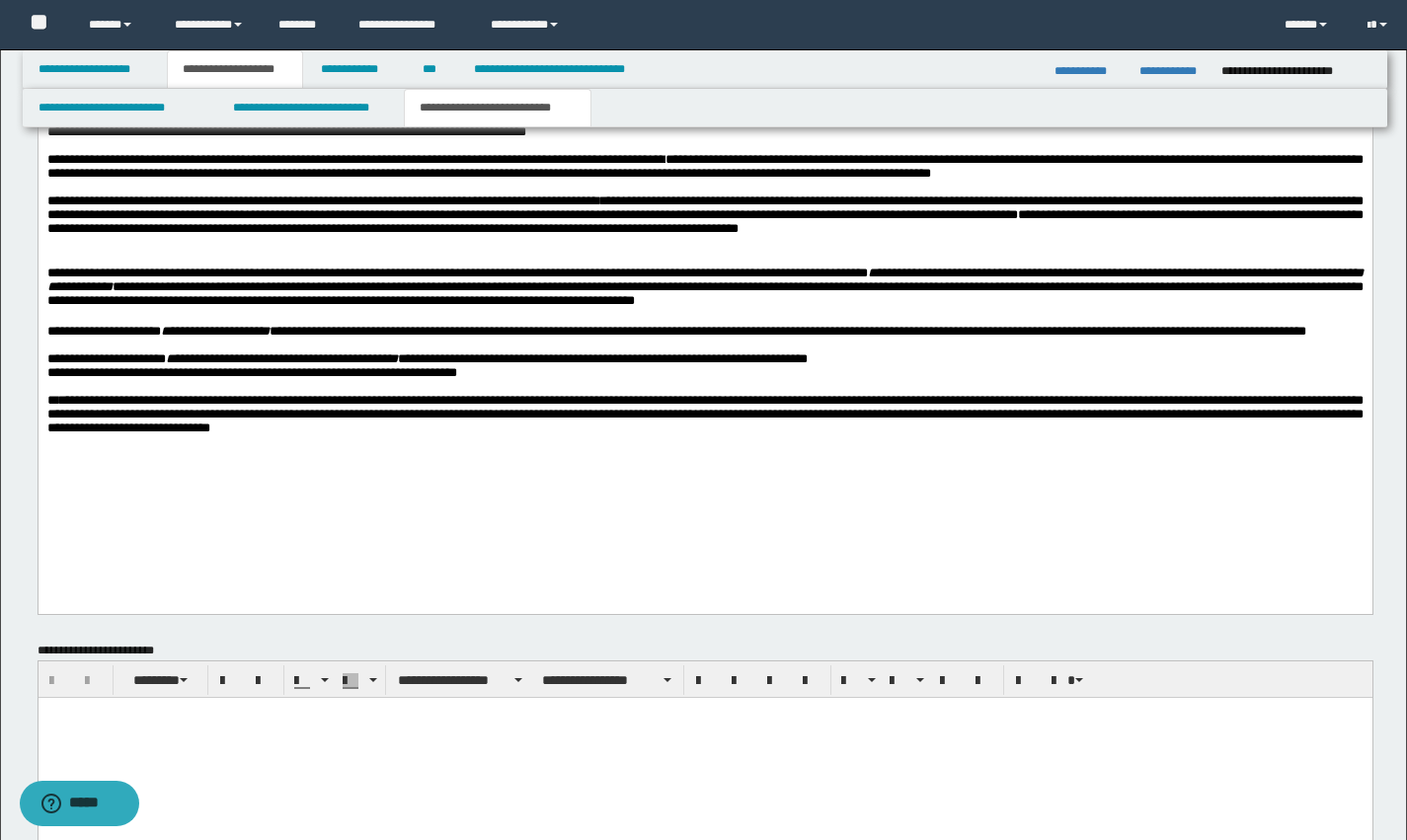 click on "**********" at bounding box center [1089, 71] 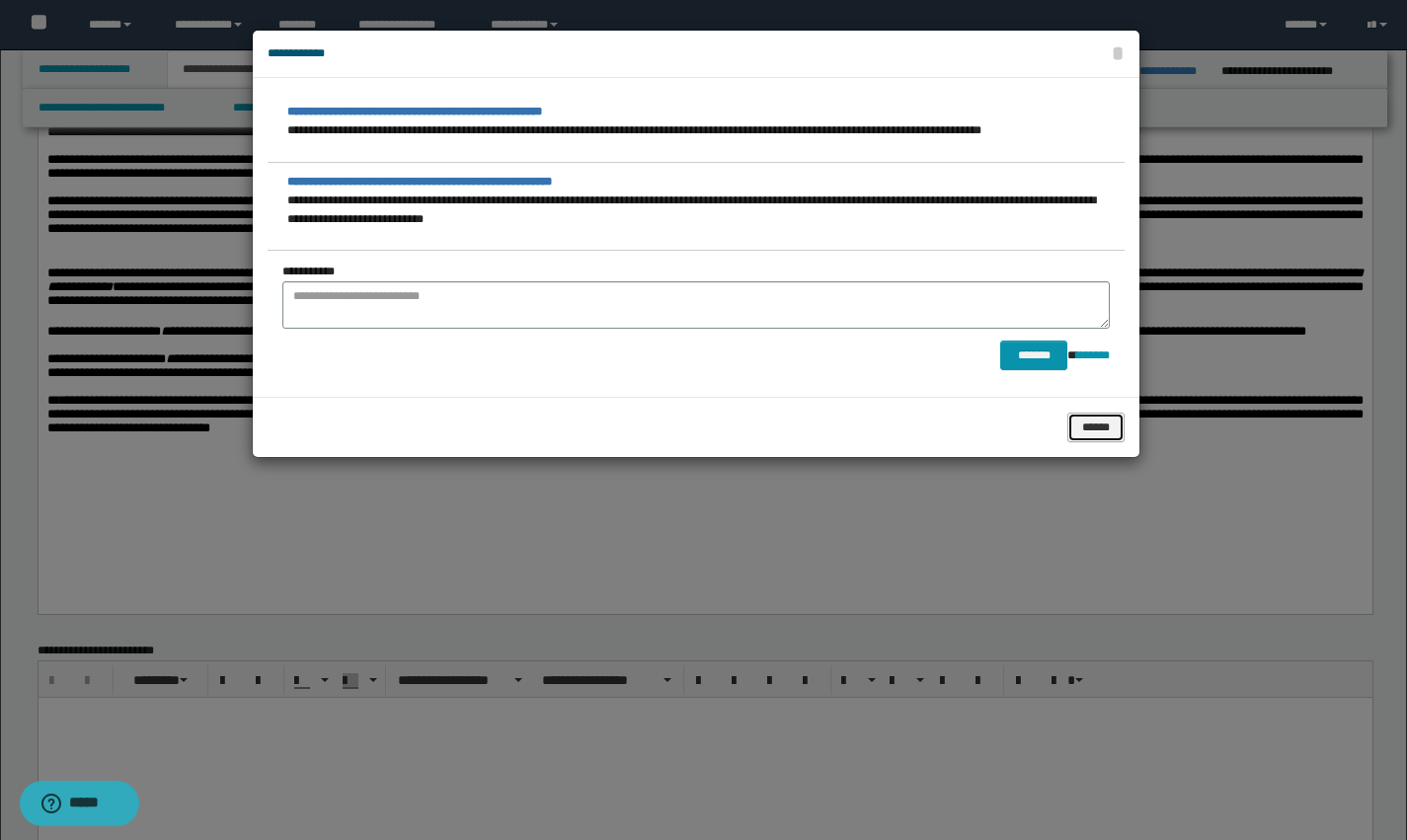 click on "******" at bounding box center (1096, 427) 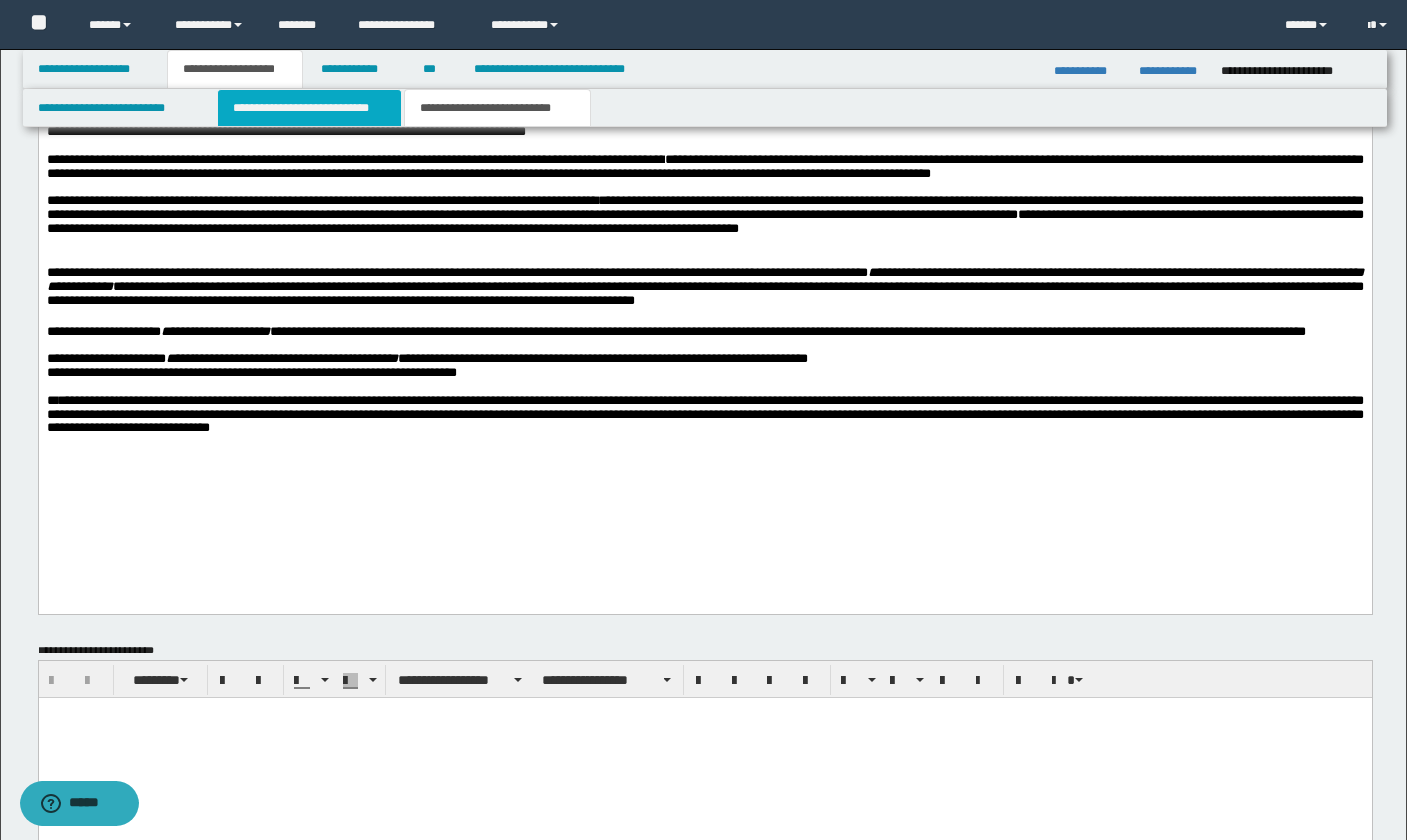 click on "**********" at bounding box center (310, 108) 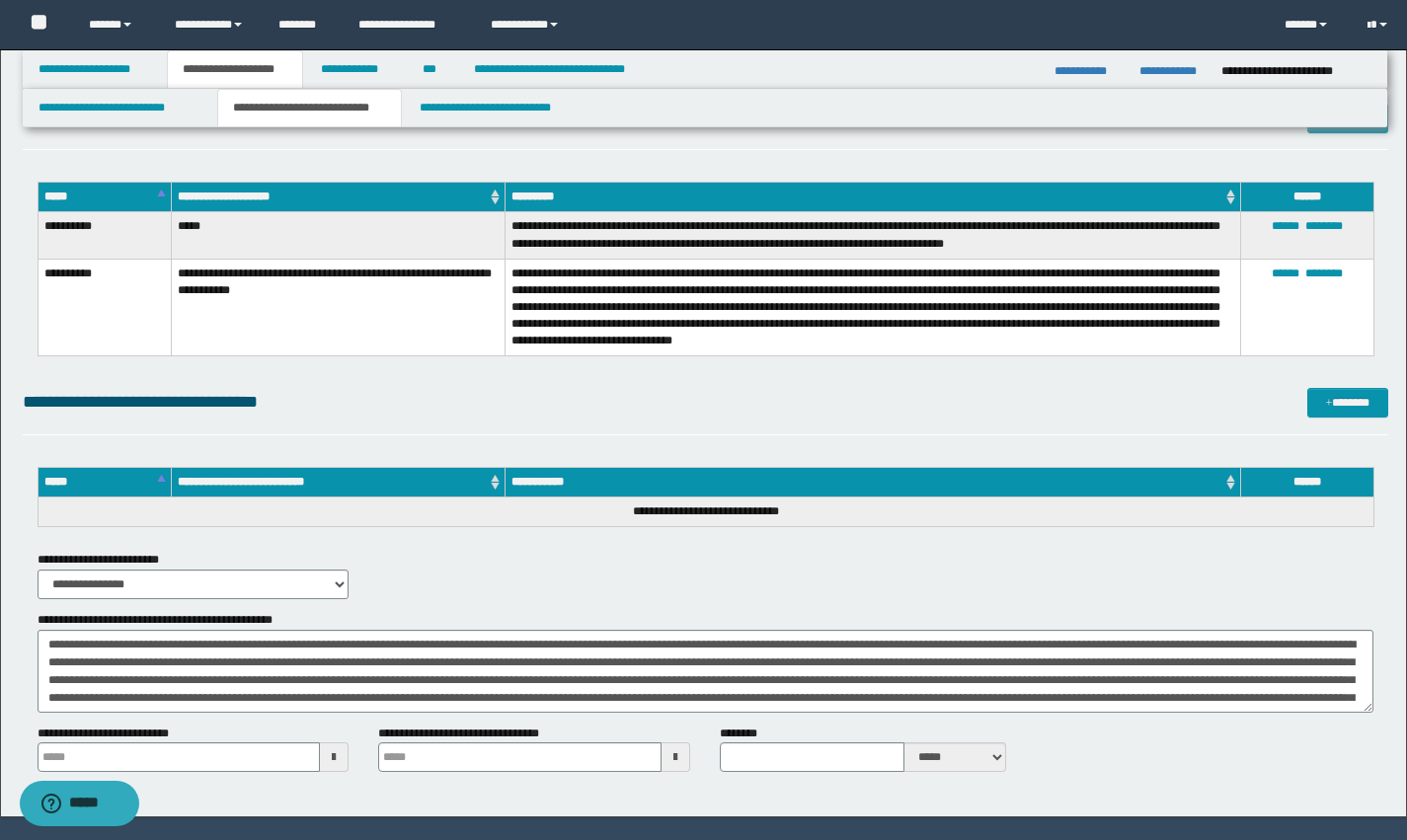 scroll, scrollTop: 7095, scrollLeft: 0, axis: vertical 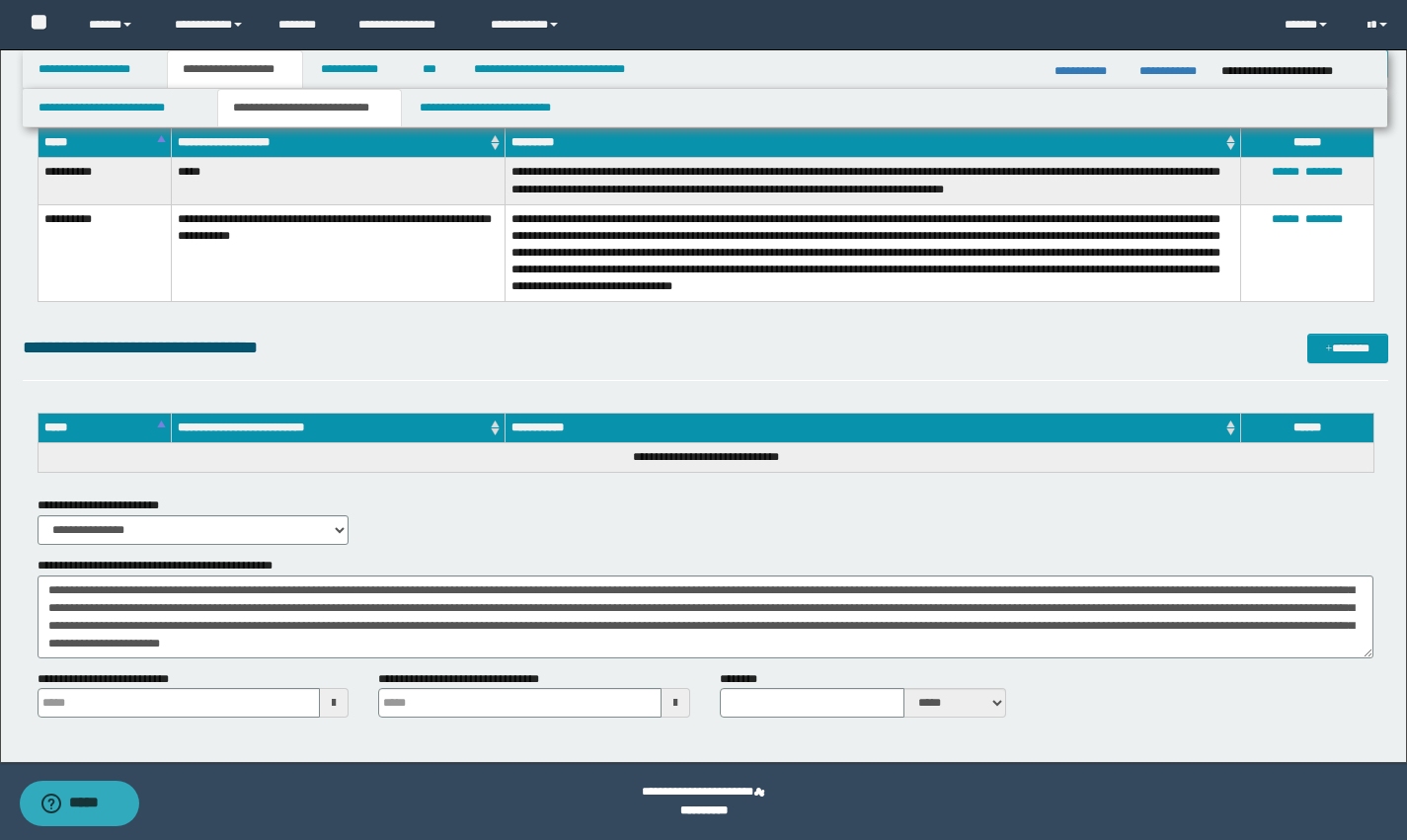 click on "**********" at bounding box center (1089, 71) 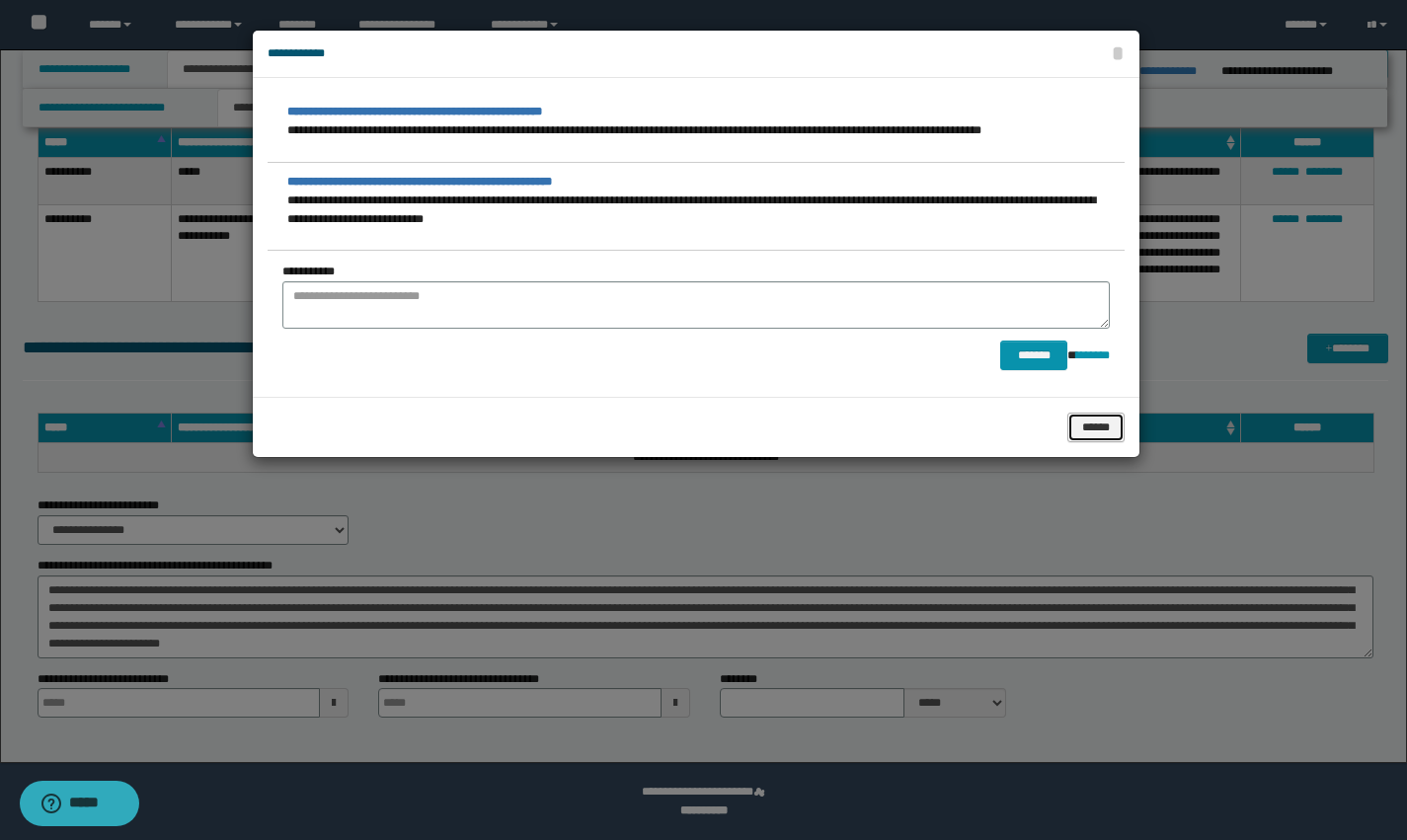 click on "******" at bounding box center (1096, 427) 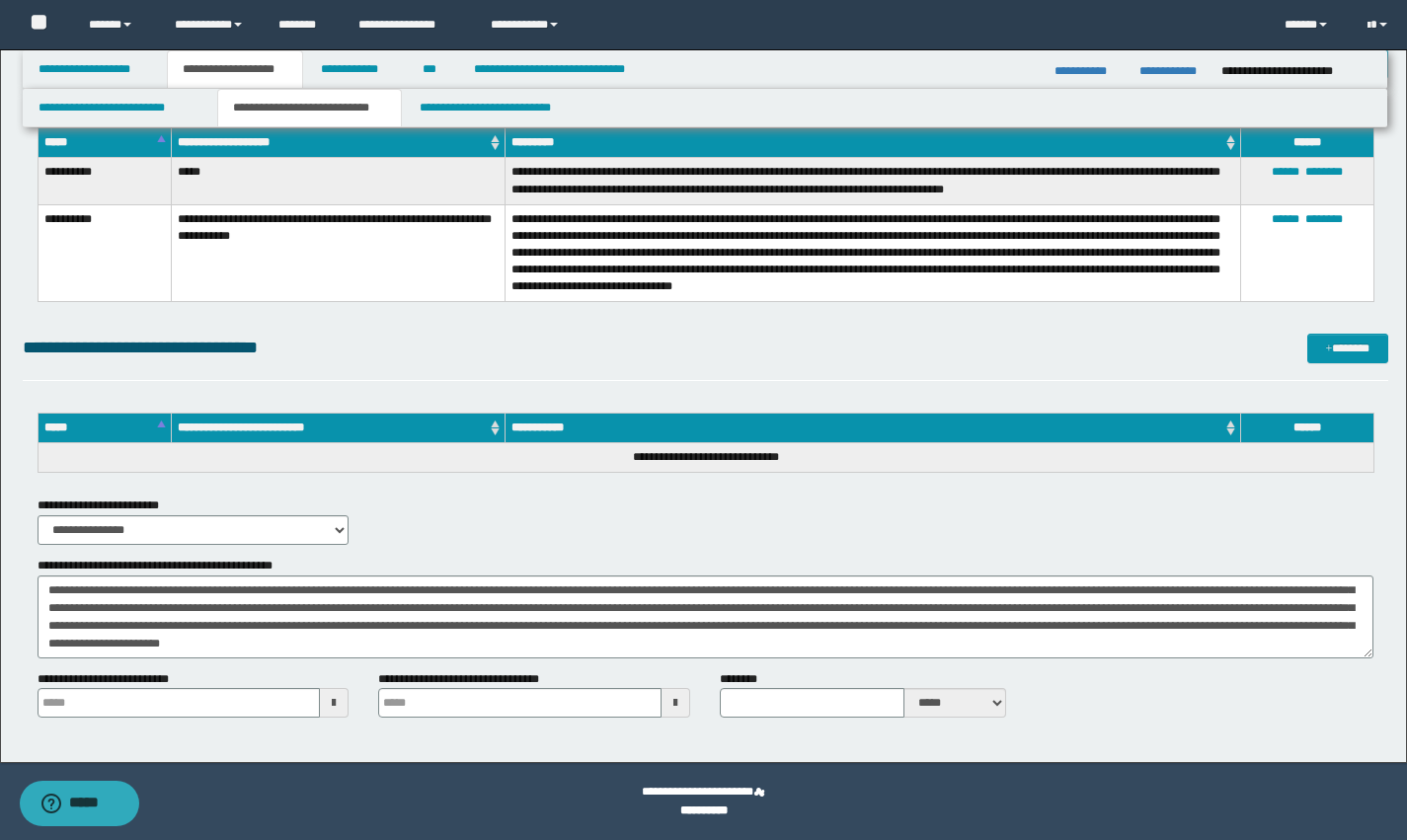 type 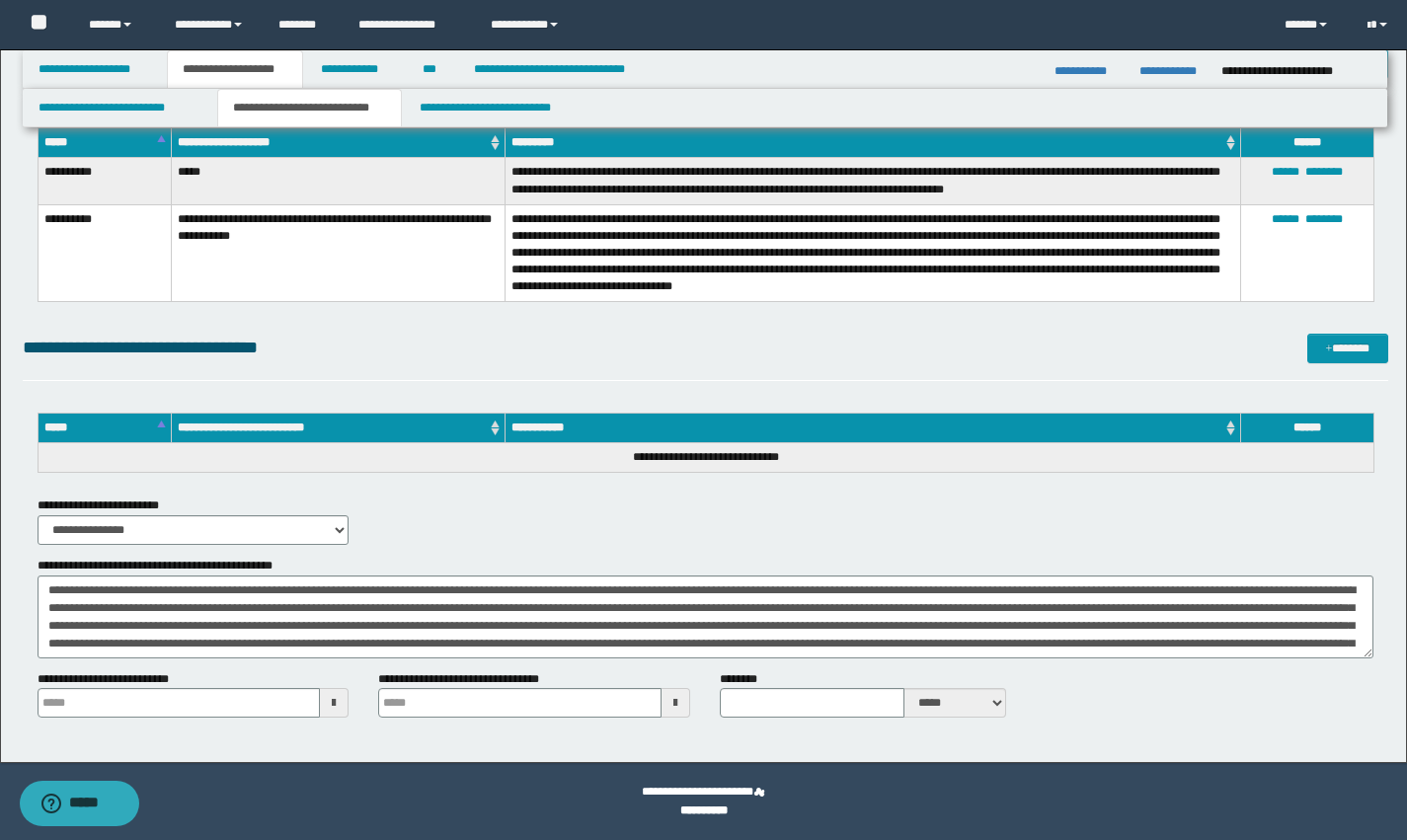 scroll, scrollTop: 160, scrollLeft: 0, axis: vertical 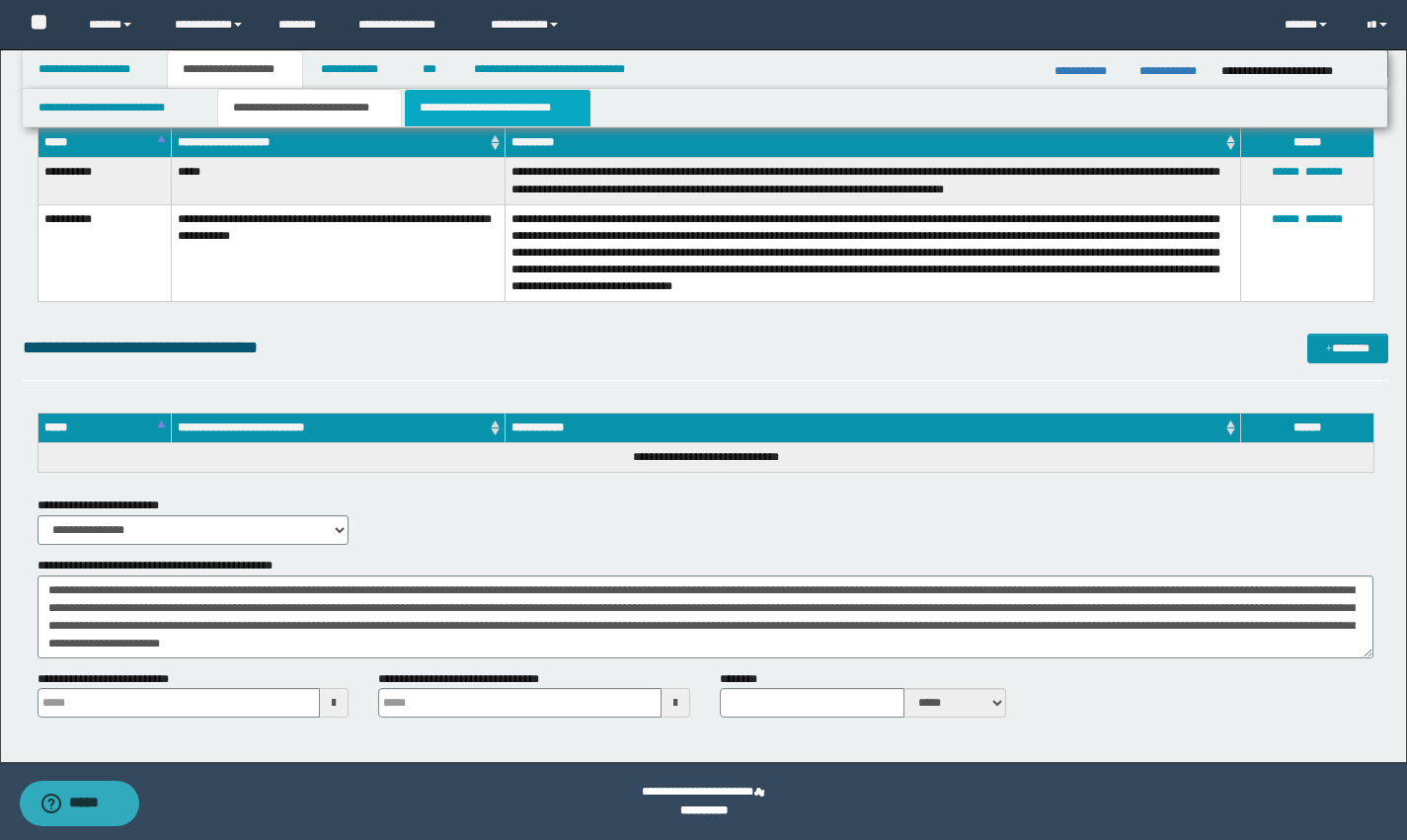 click on "**********" at bounding box center (498, 108) 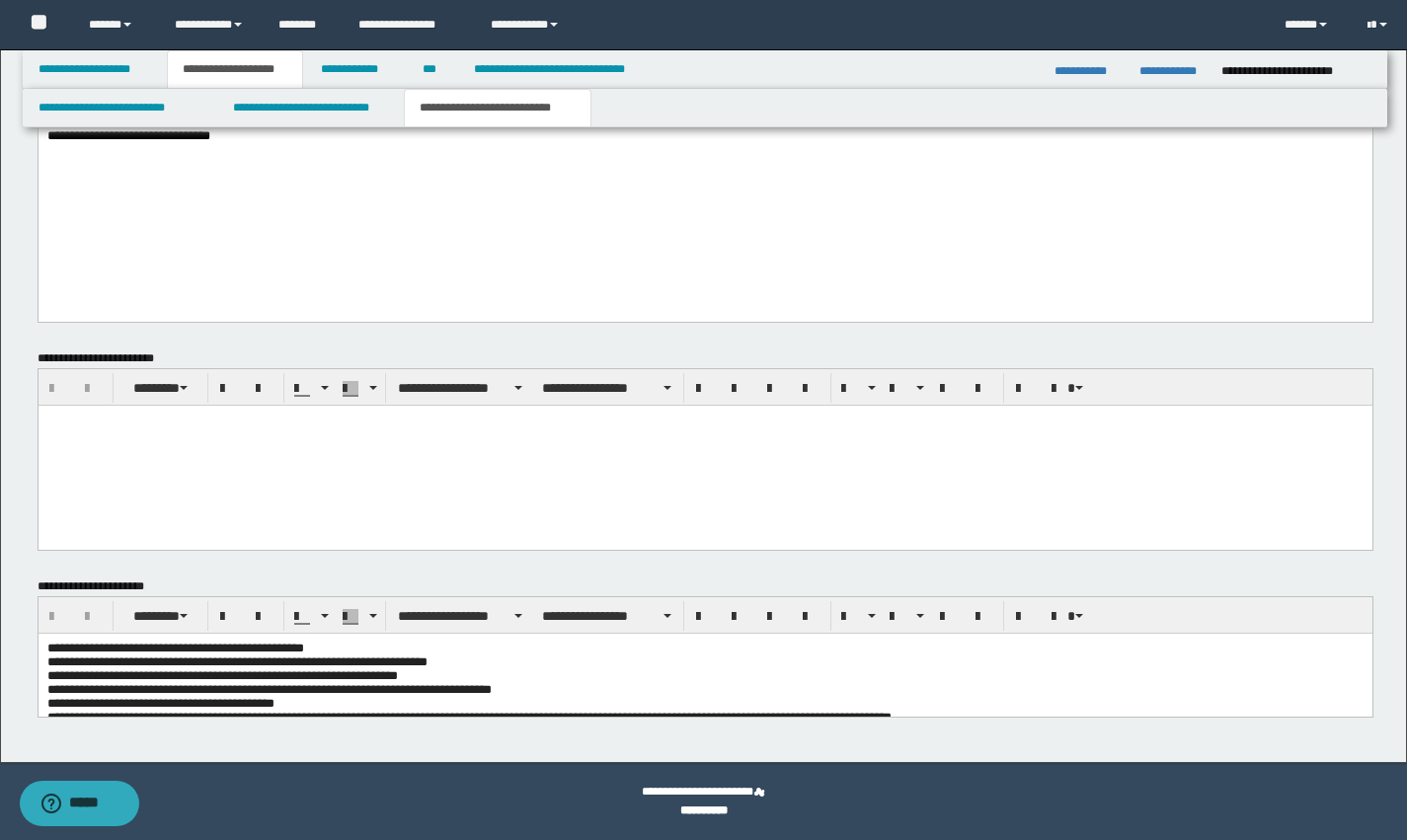 click on "**********" at bounding box center [704, -99] 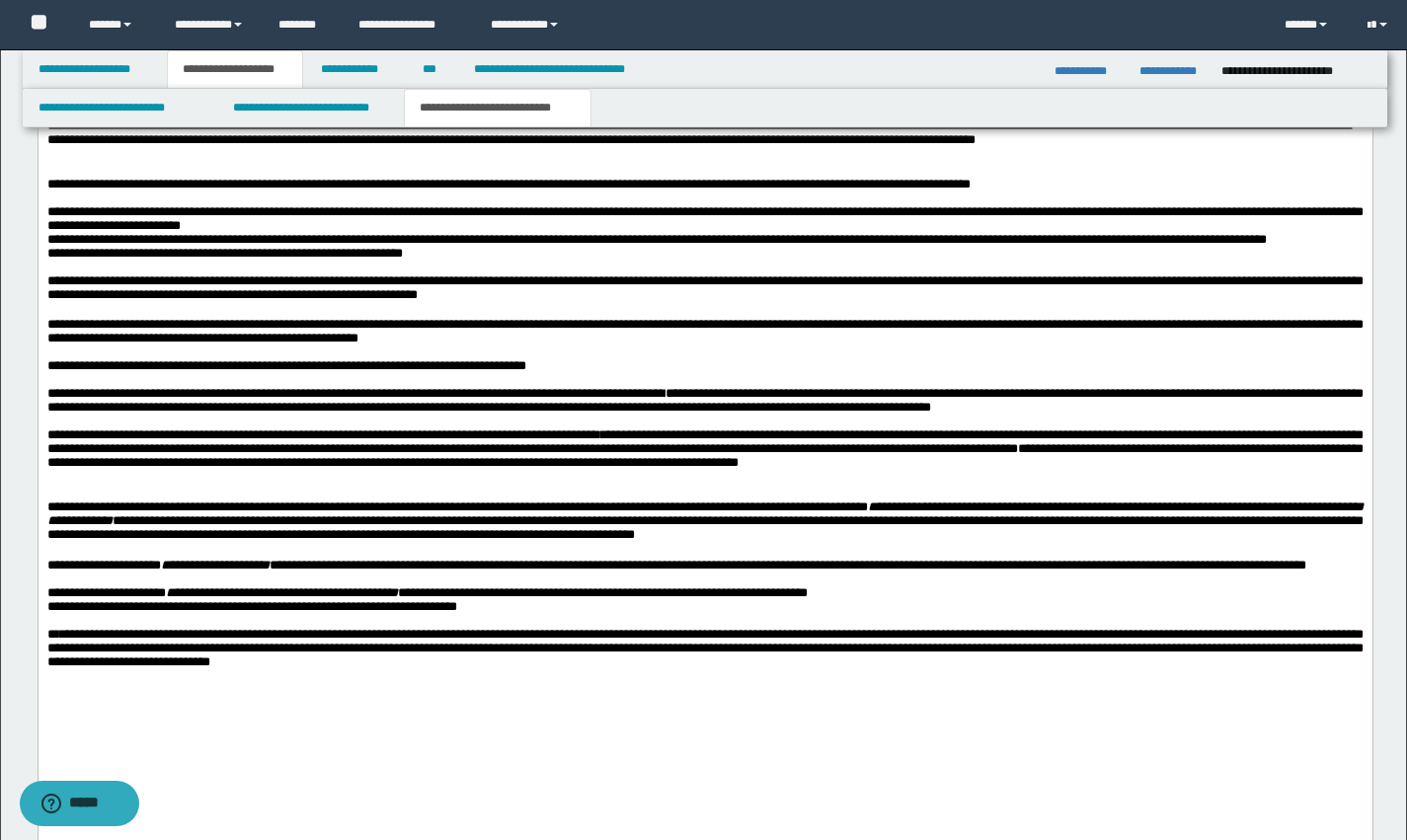 scroll, scrollTop: 3060, scrollLeft: 0, axis: vertical 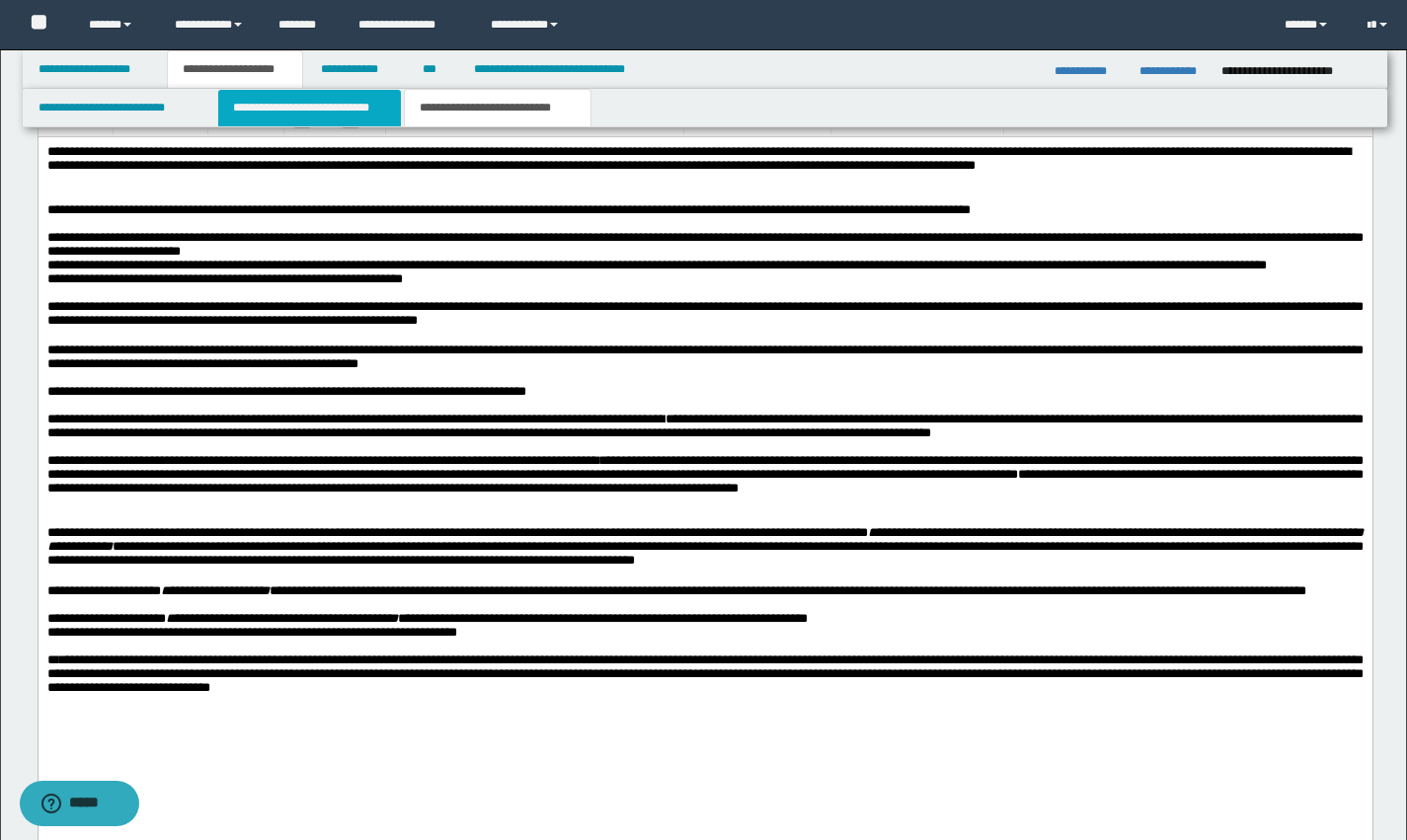 click on "**********" at bounding box center [310, 108] 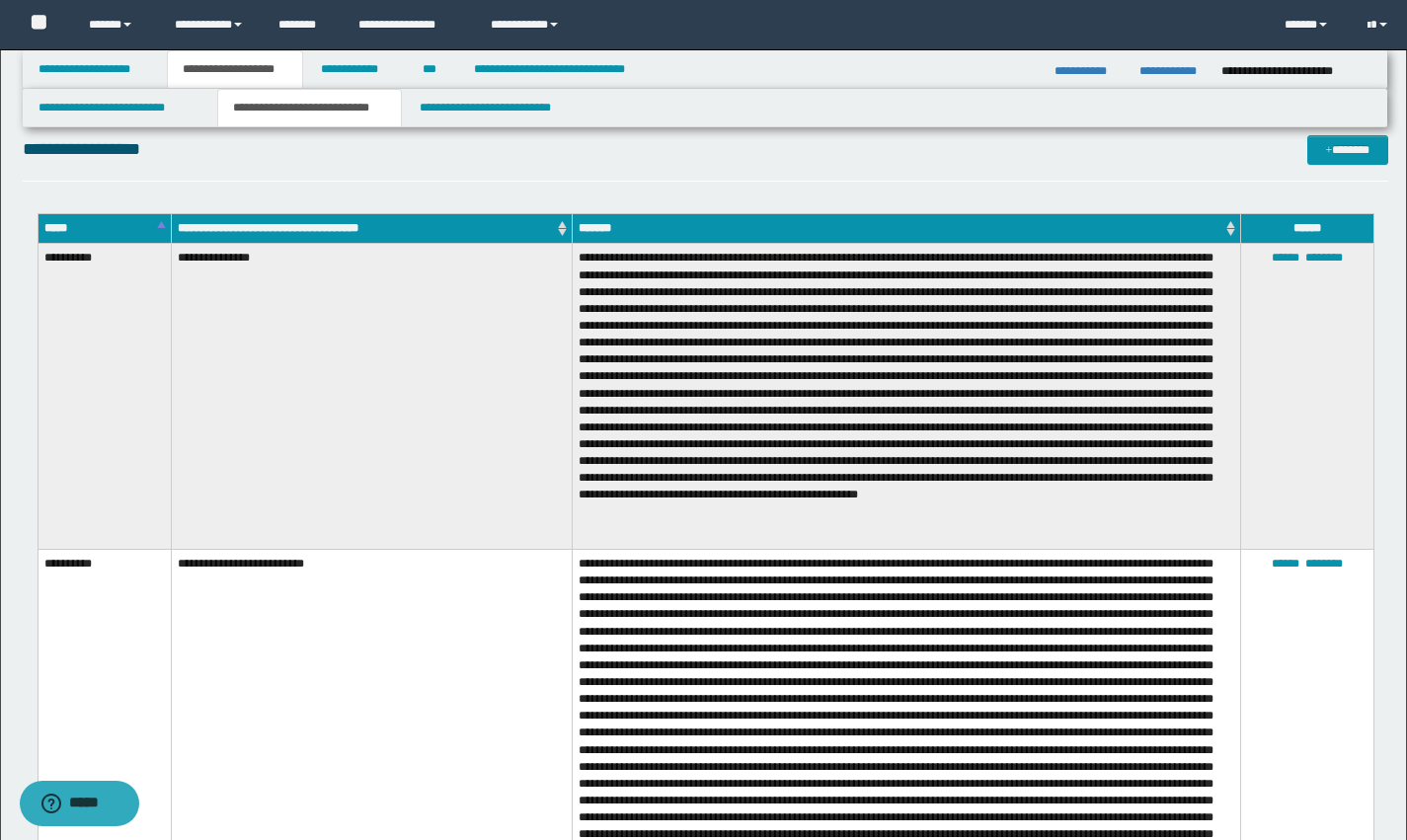 scroll, scrollTop: 23, scrollLeft: 0, axis: vertical 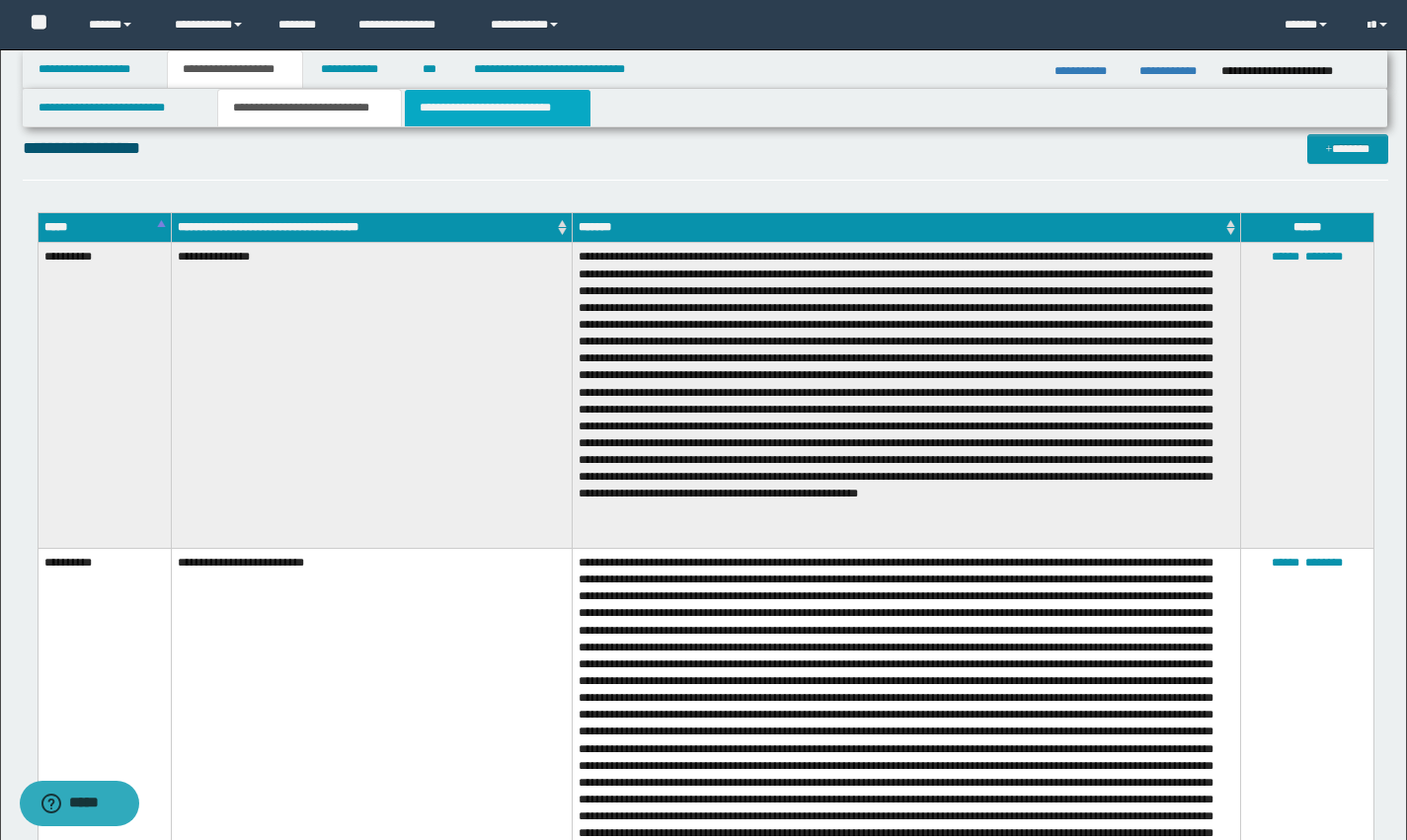 click on "**********" at bounding box center (498, 108) 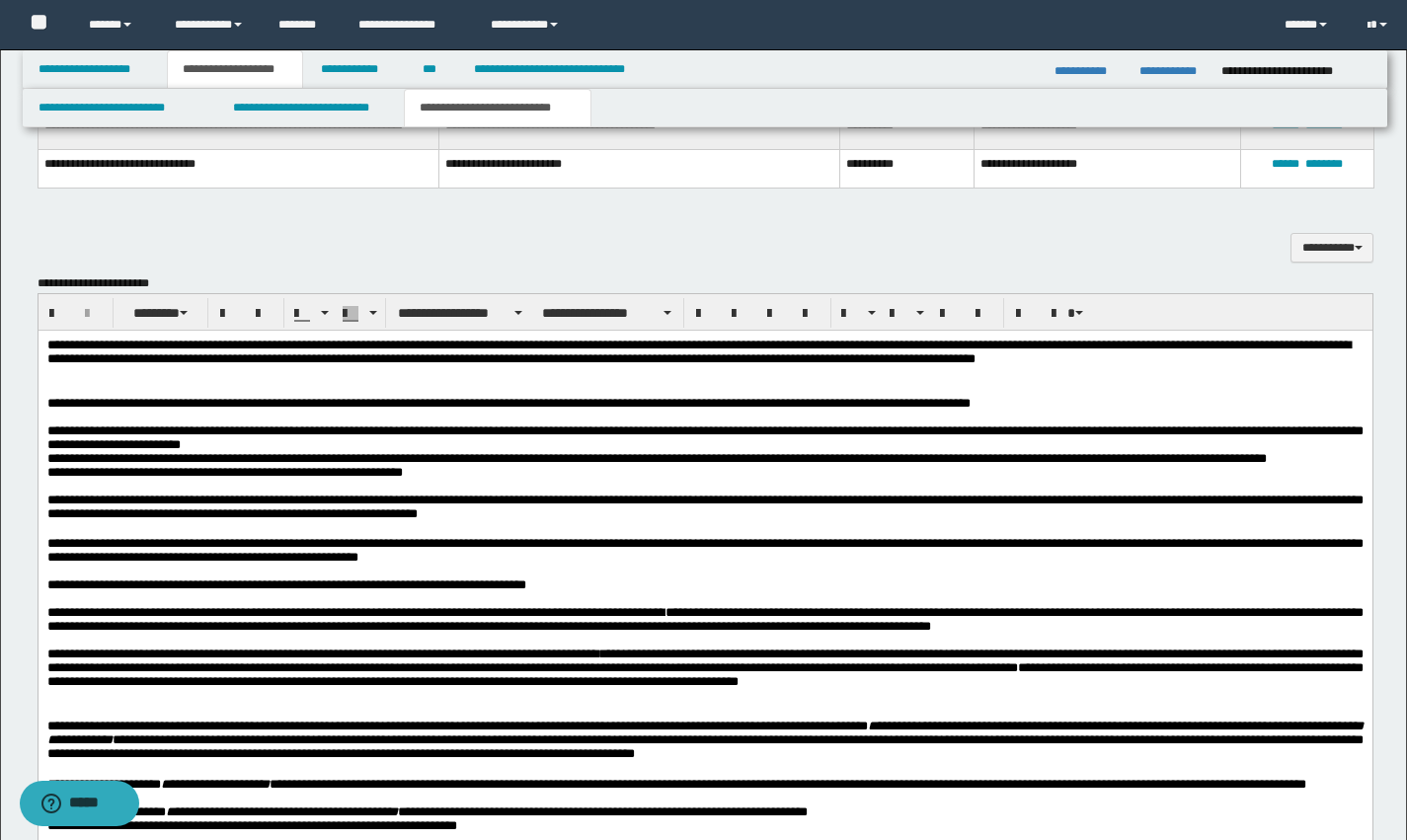 scroll, scrollTop: 3154, scrollLeft: 0, axis: vertical 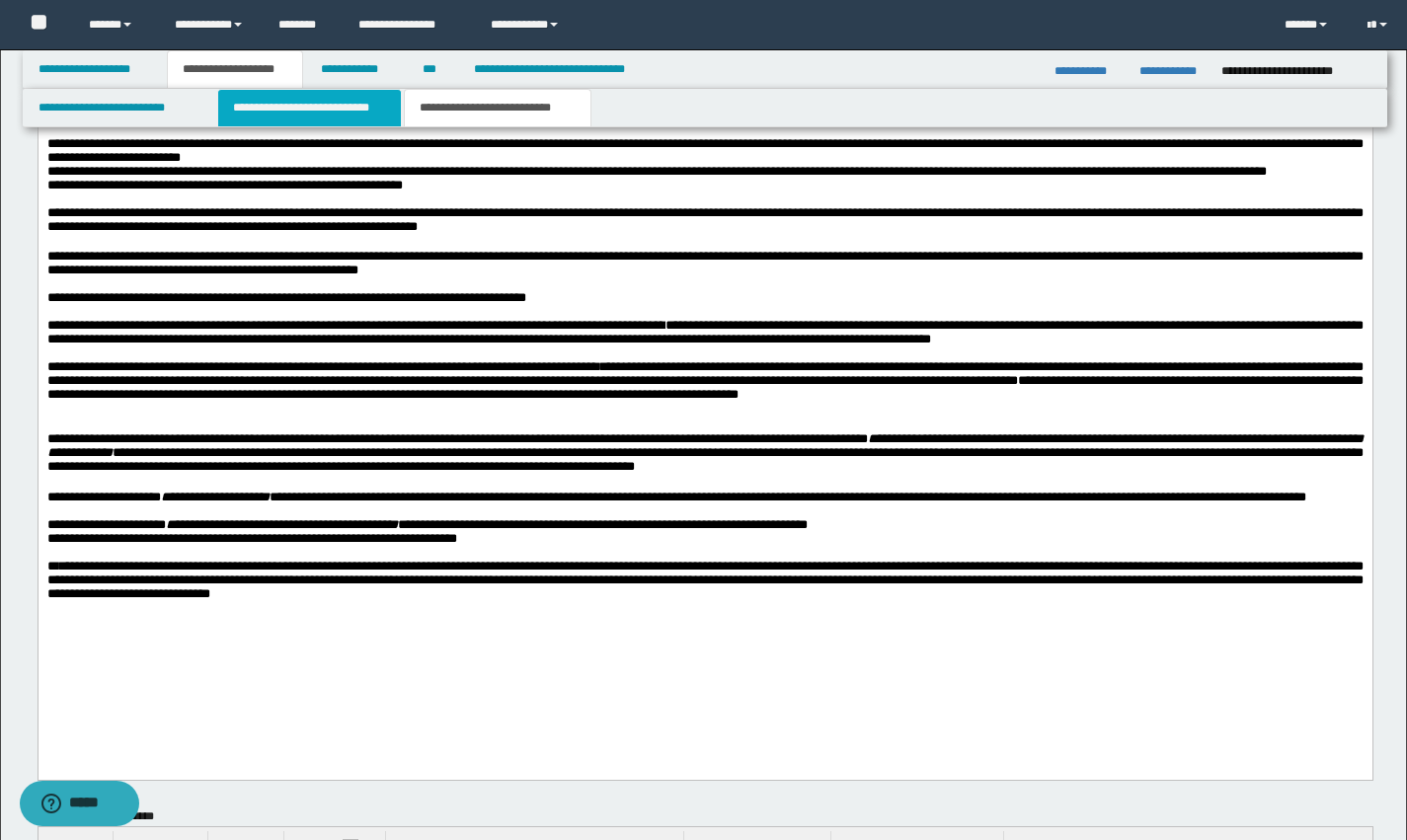 click on "**********" at bounding box center [310, 108] 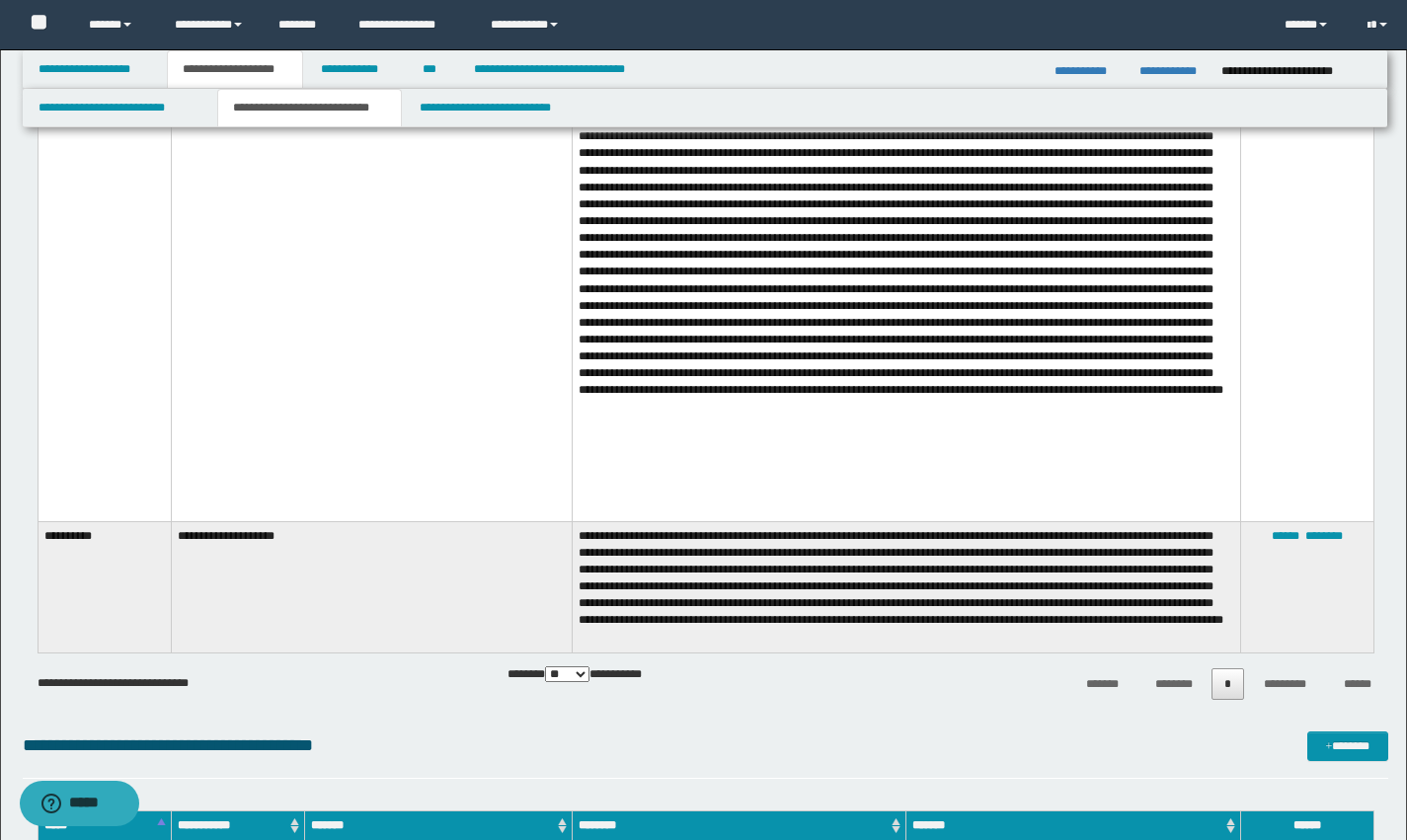 scroll, scrollTop: 6243, scrollLeft: 0, axis: vertical 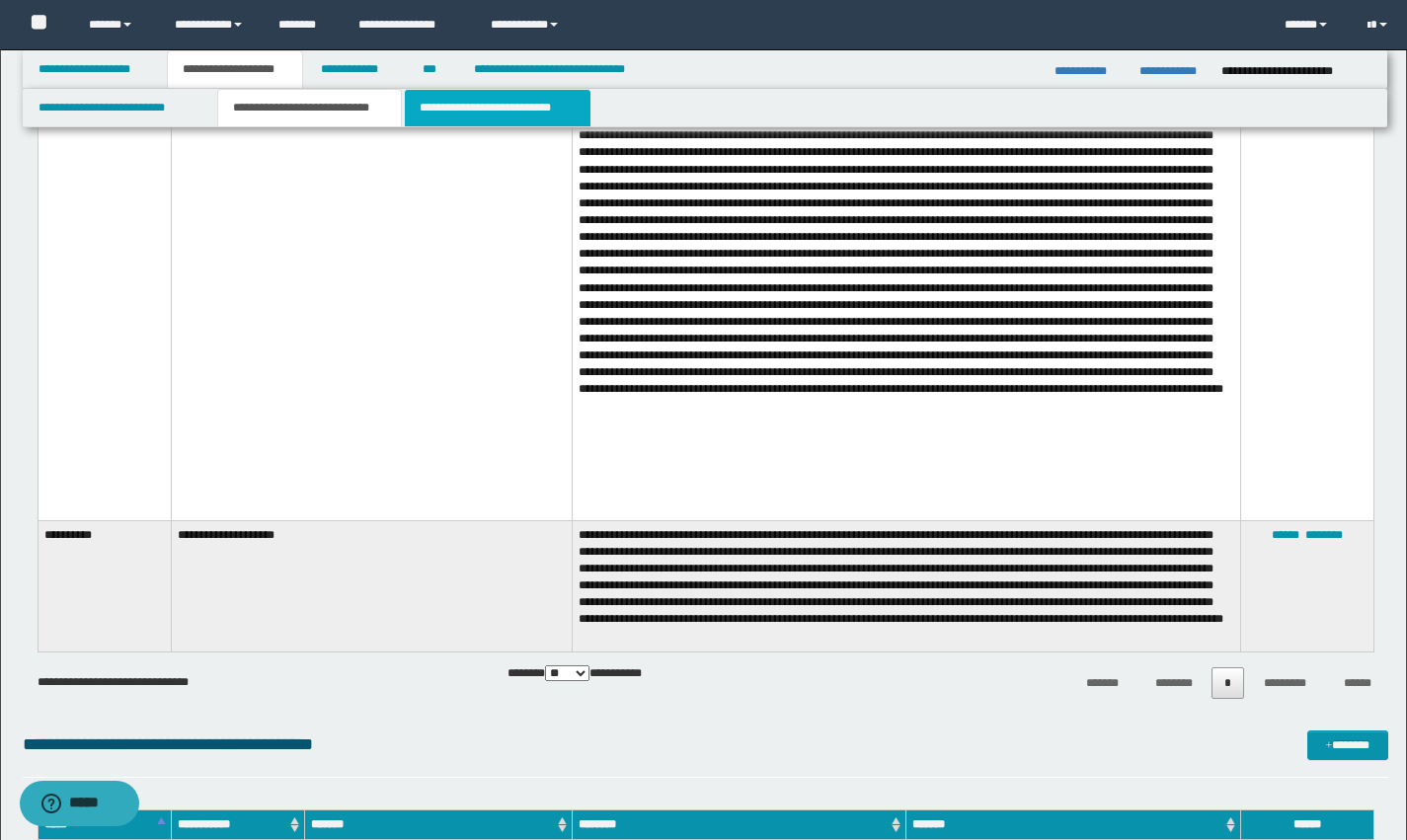 click on "**********" at bounding box center (498, 108) 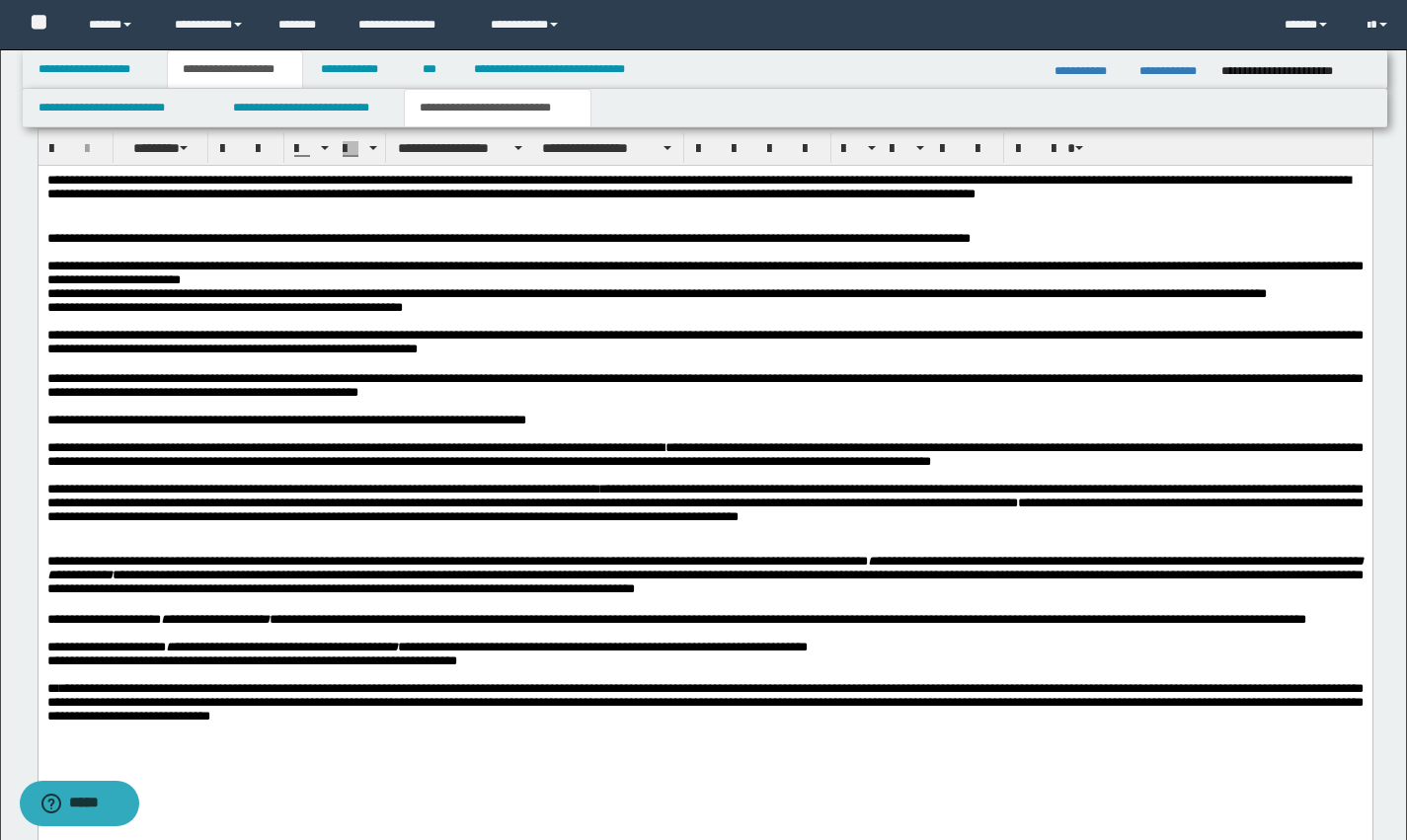 scroll, scrollTop: 3040, scrollLeft: 0, axis: vertical 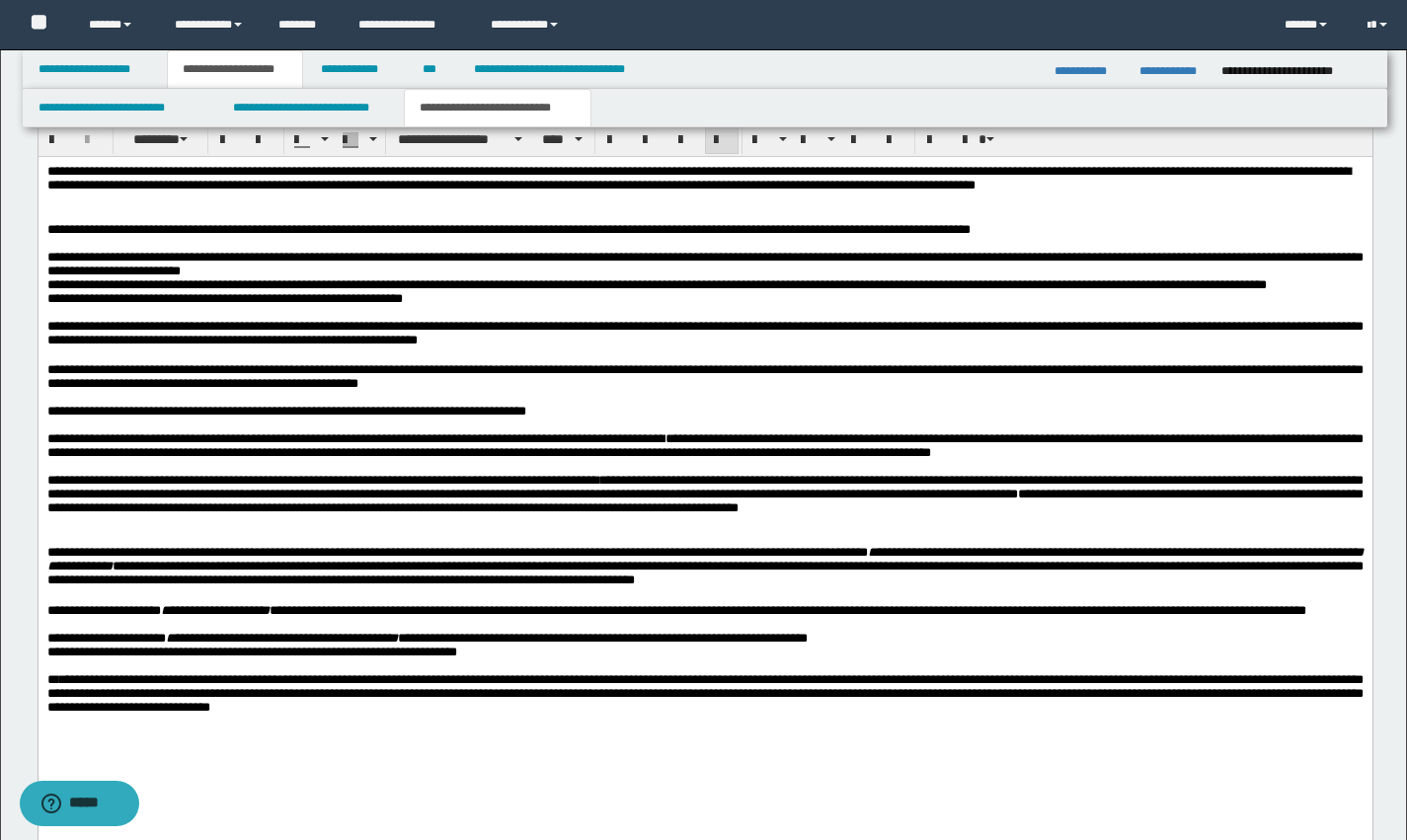 click on "**********" at bounding box center [121, 552] 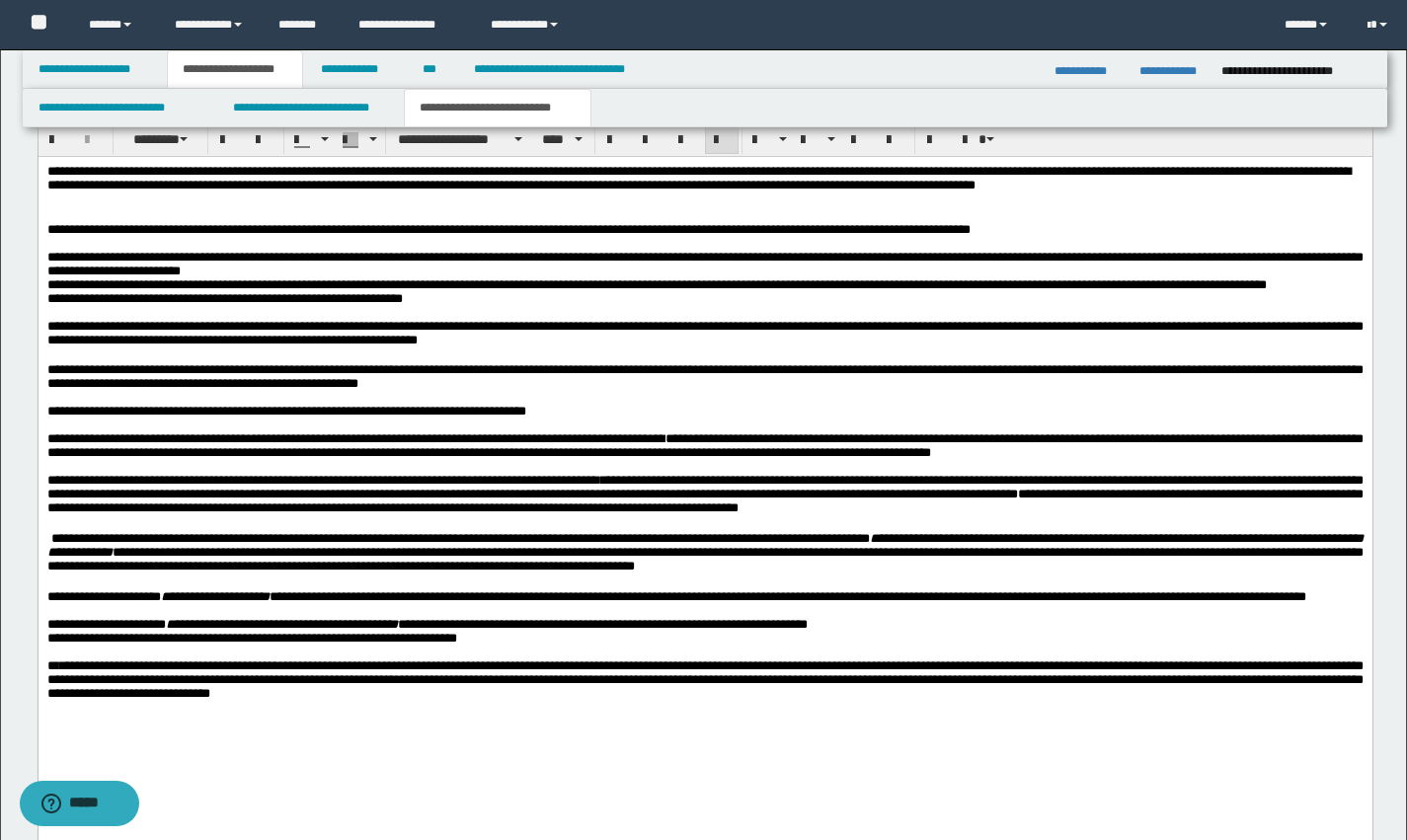 type 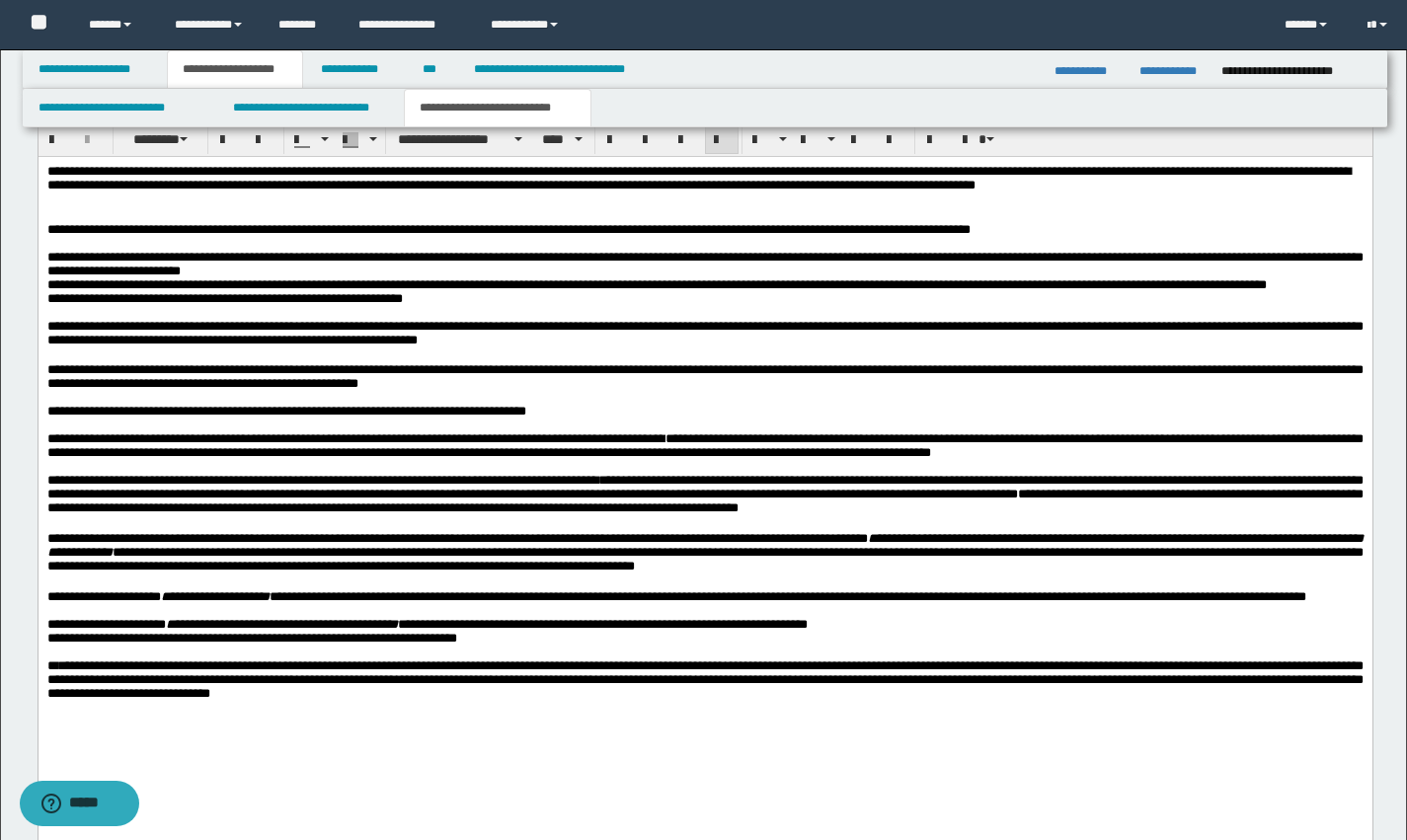 click on "**********" at bounding box center (704, 680) 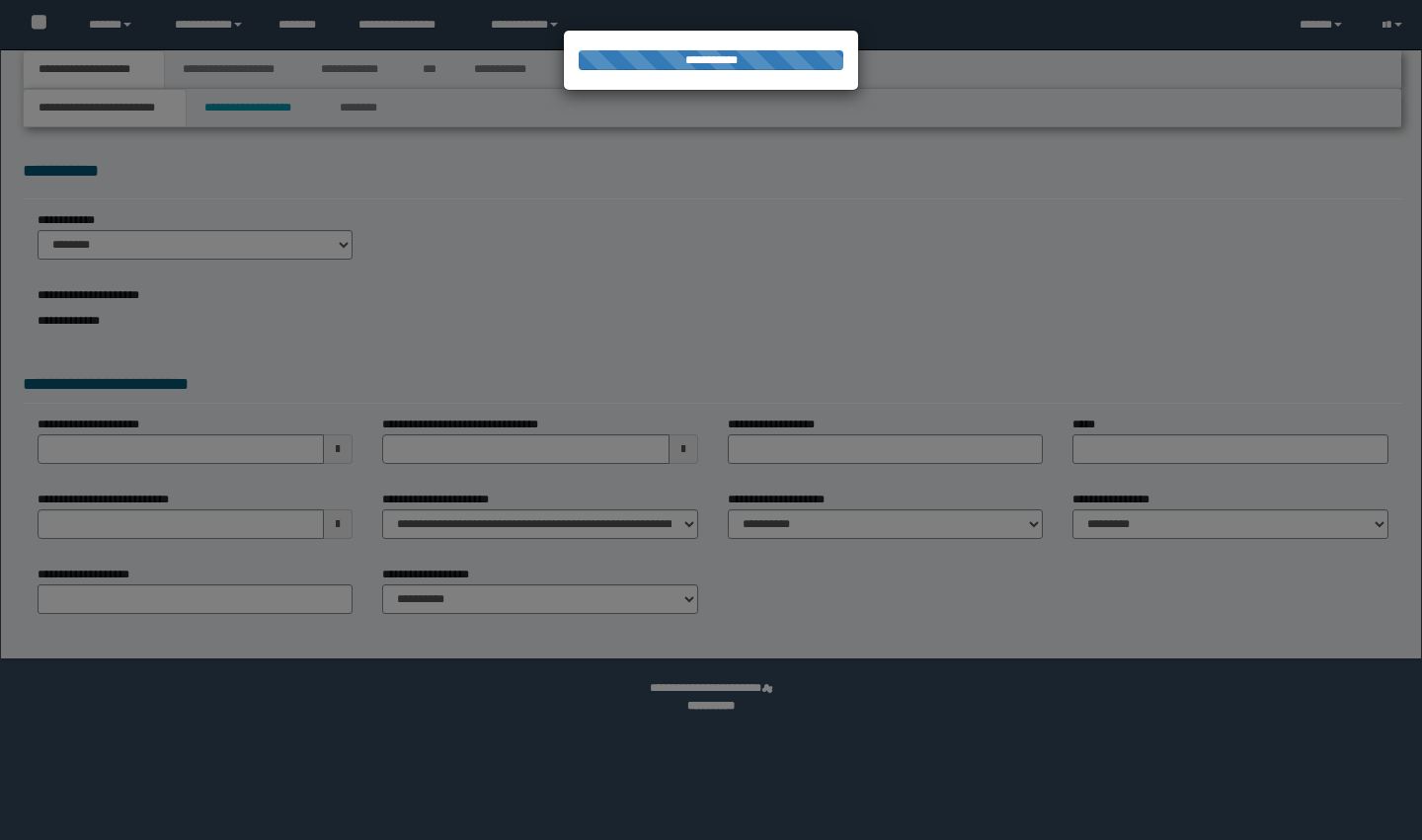 scroll, scrollTop: 0, scrollLeft: 0, axis: both 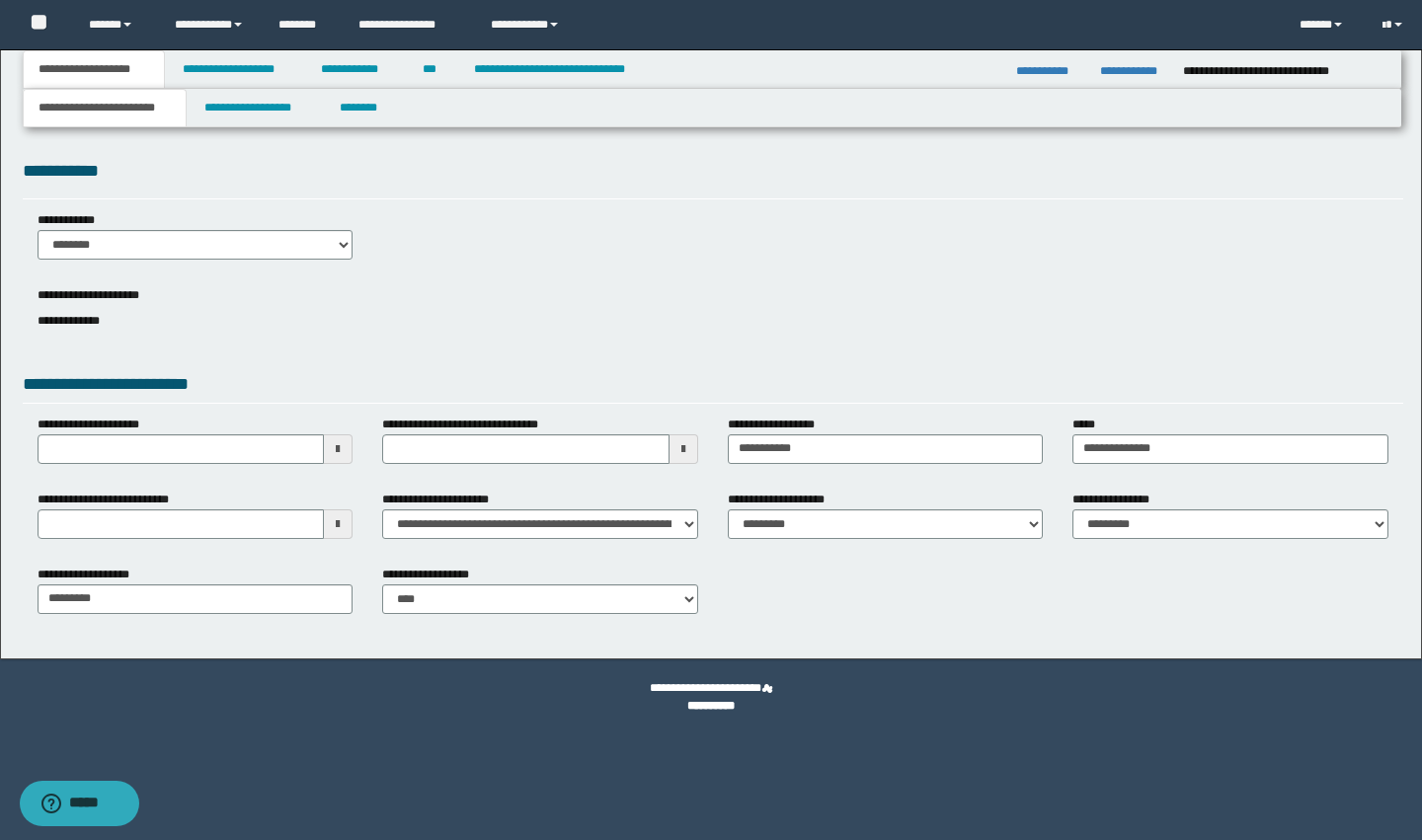 click on "**********" at bounding box center [1051, 71] 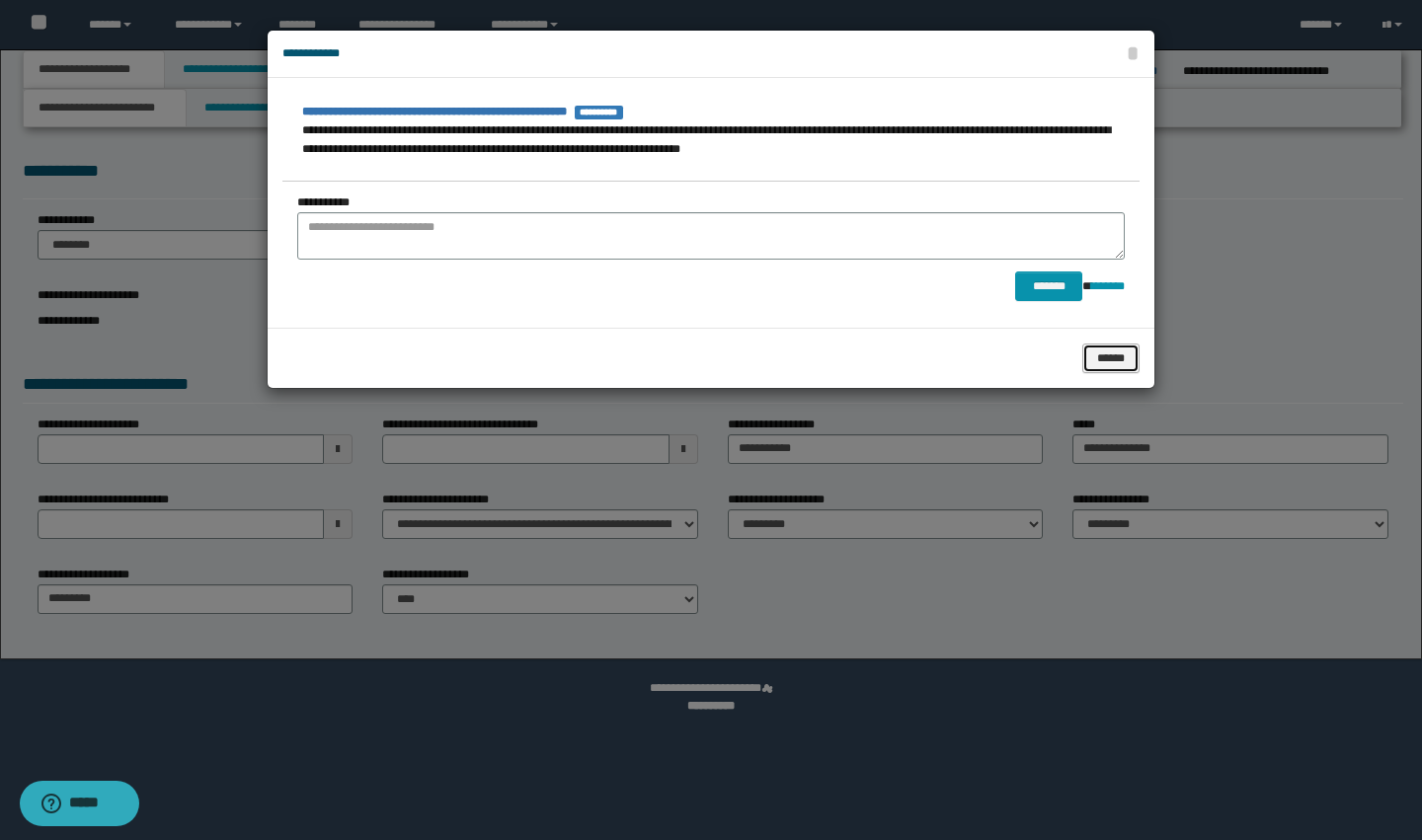 click on "******" at bounding box center (1111, 358) 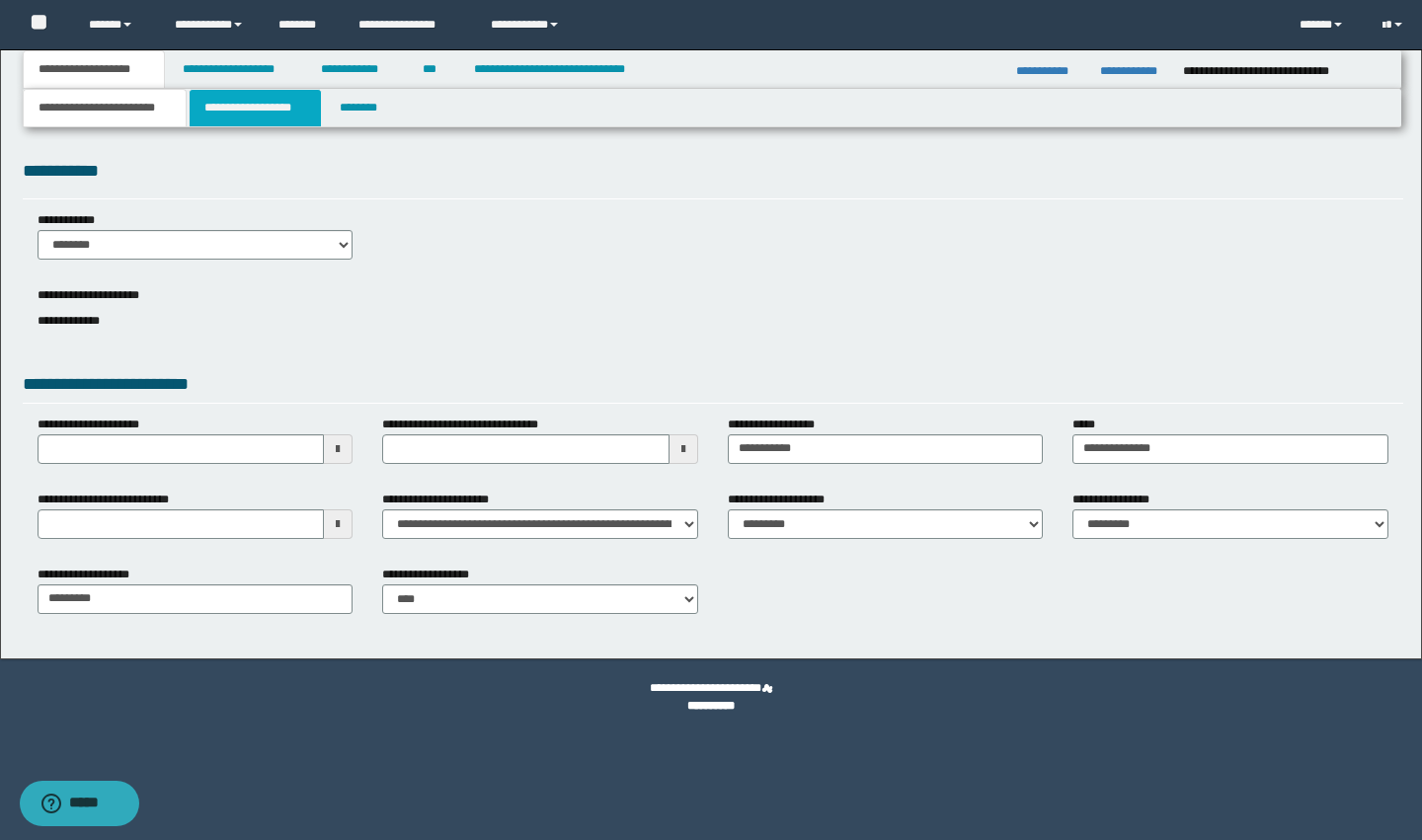 click on "**********" at bounding box center (255, 108) 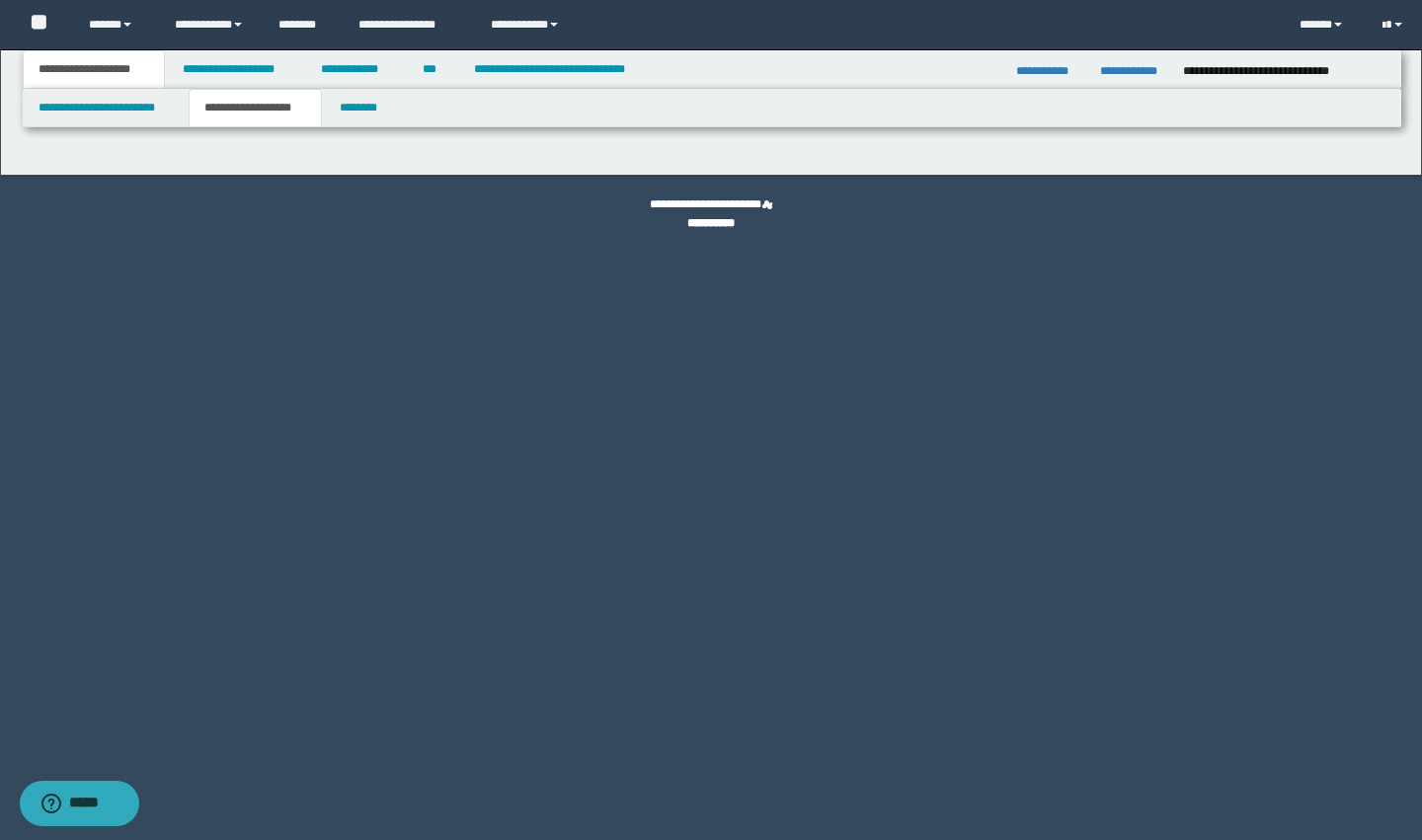 type on "********" 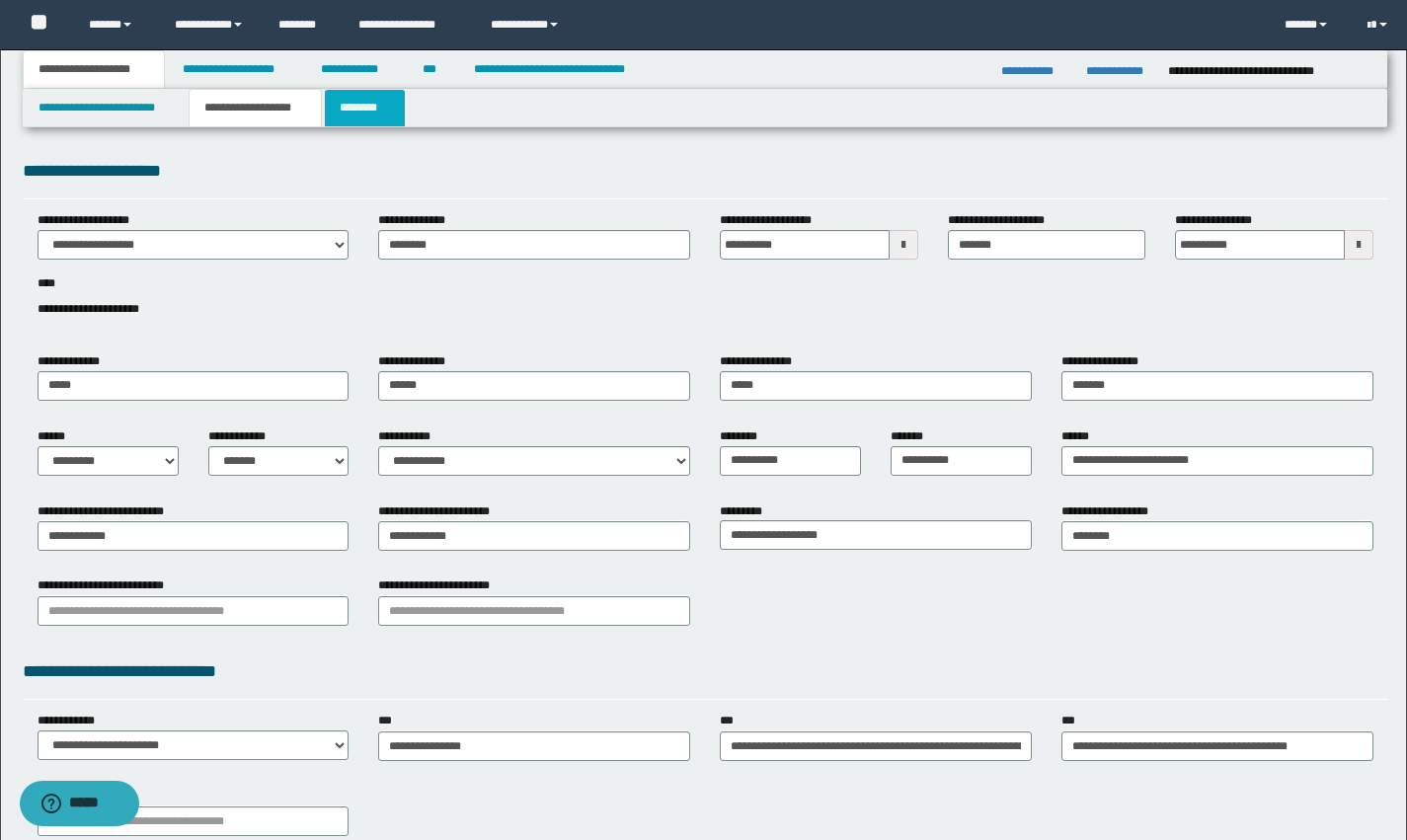 click on "********" at bounding box center [364, 108] 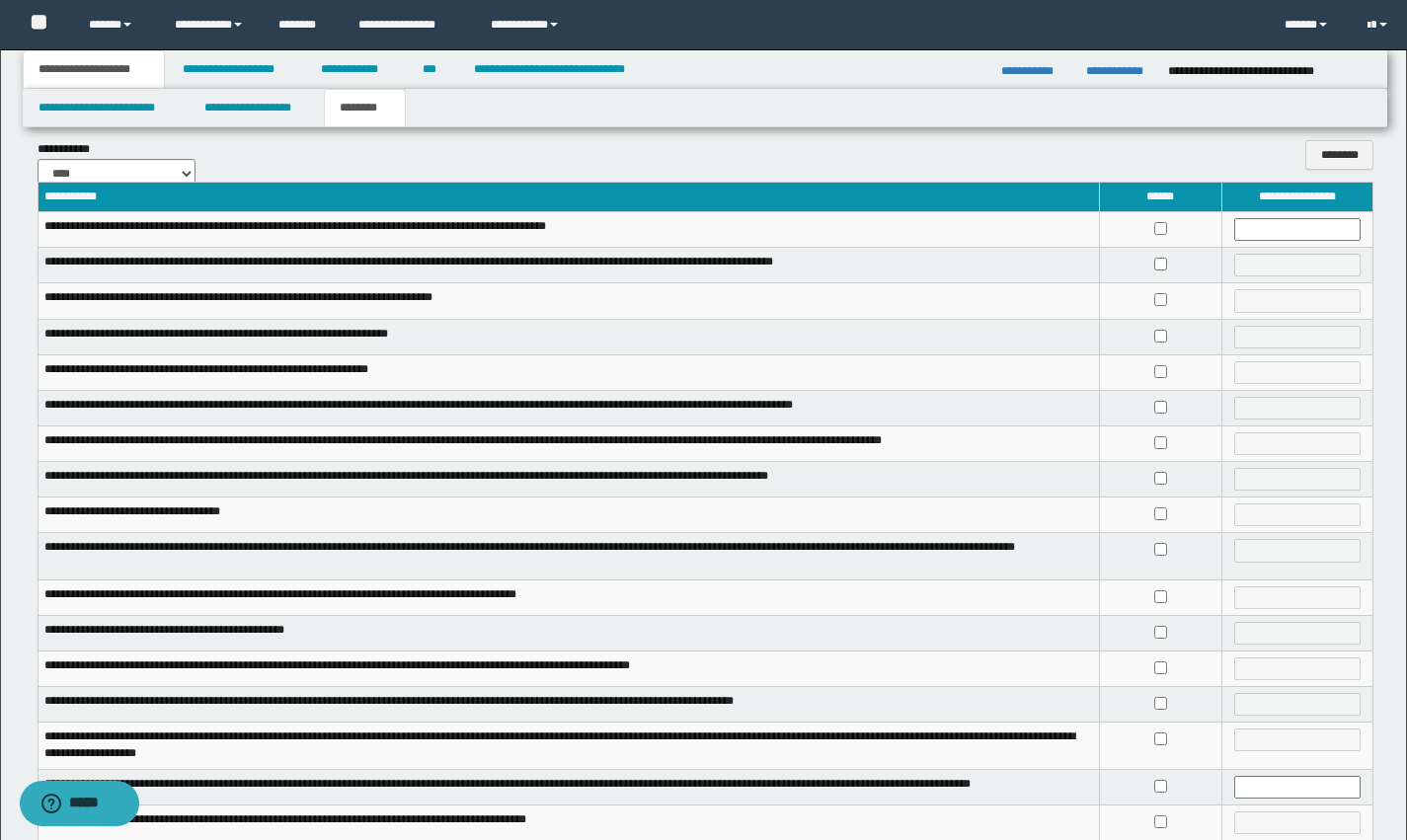 scroll, scrollTop: 164, scrollLeft: 0, axis: vertical 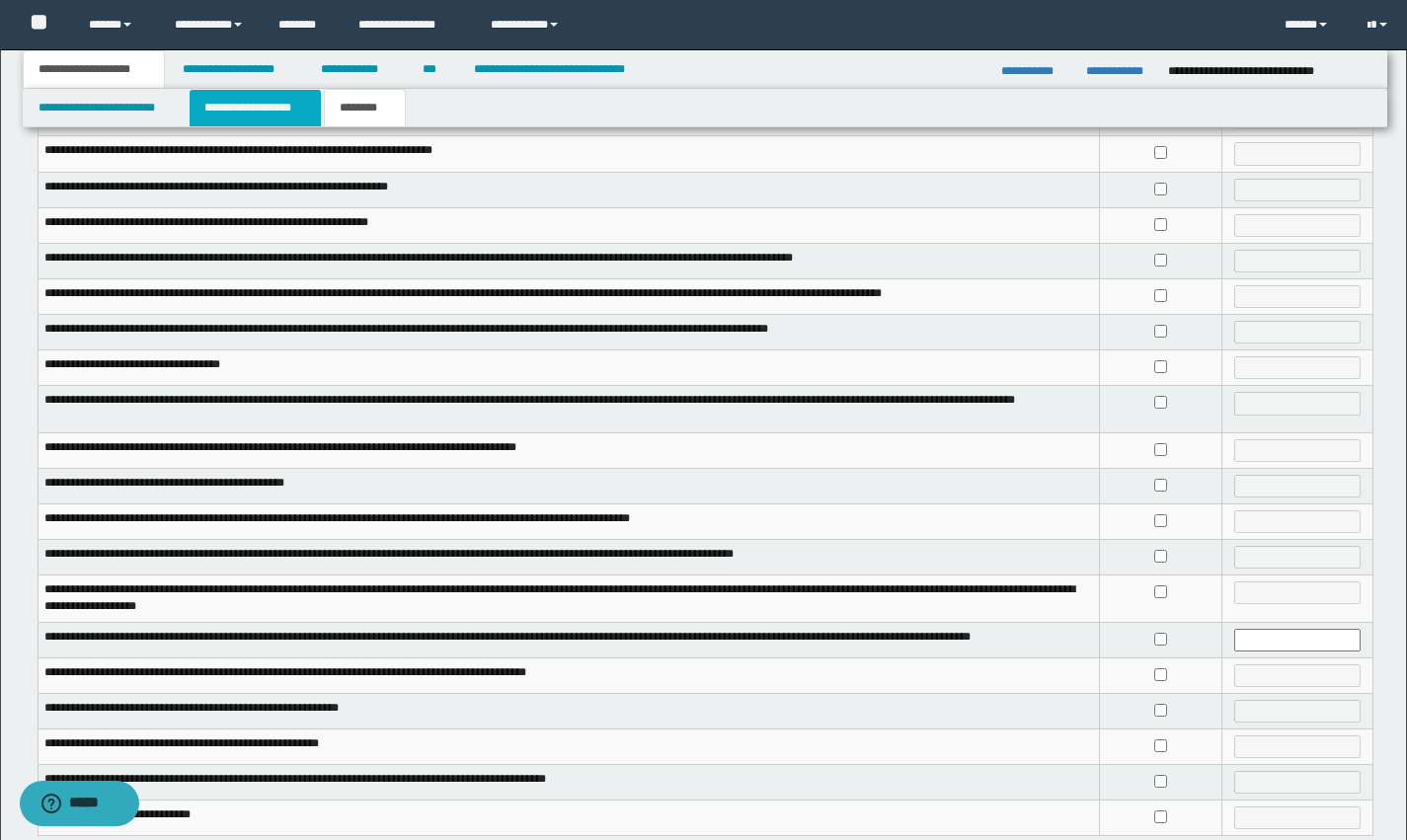 click on "**********" at bounding box center (255, 108) 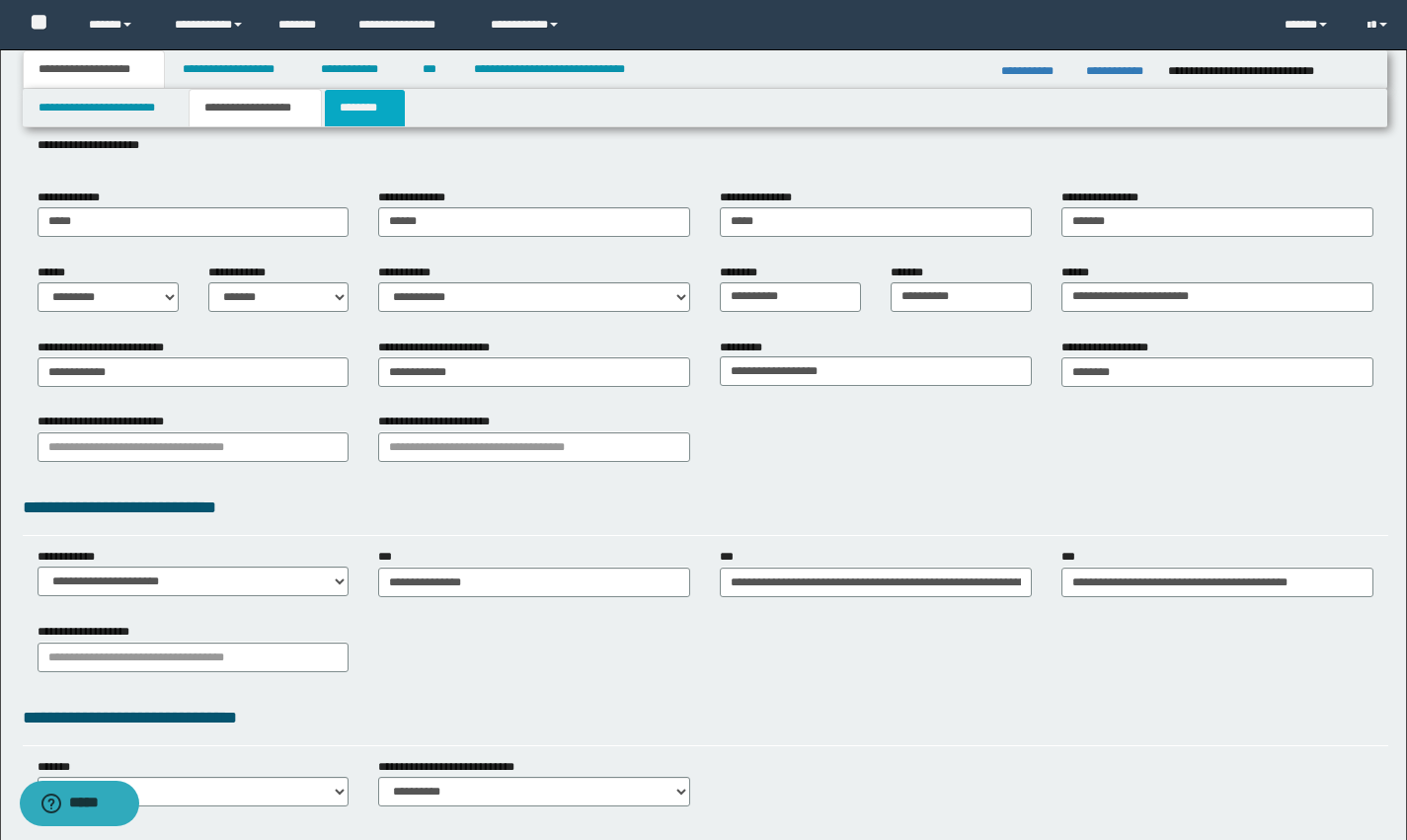 click on "********" at bounding box center (364, 108) 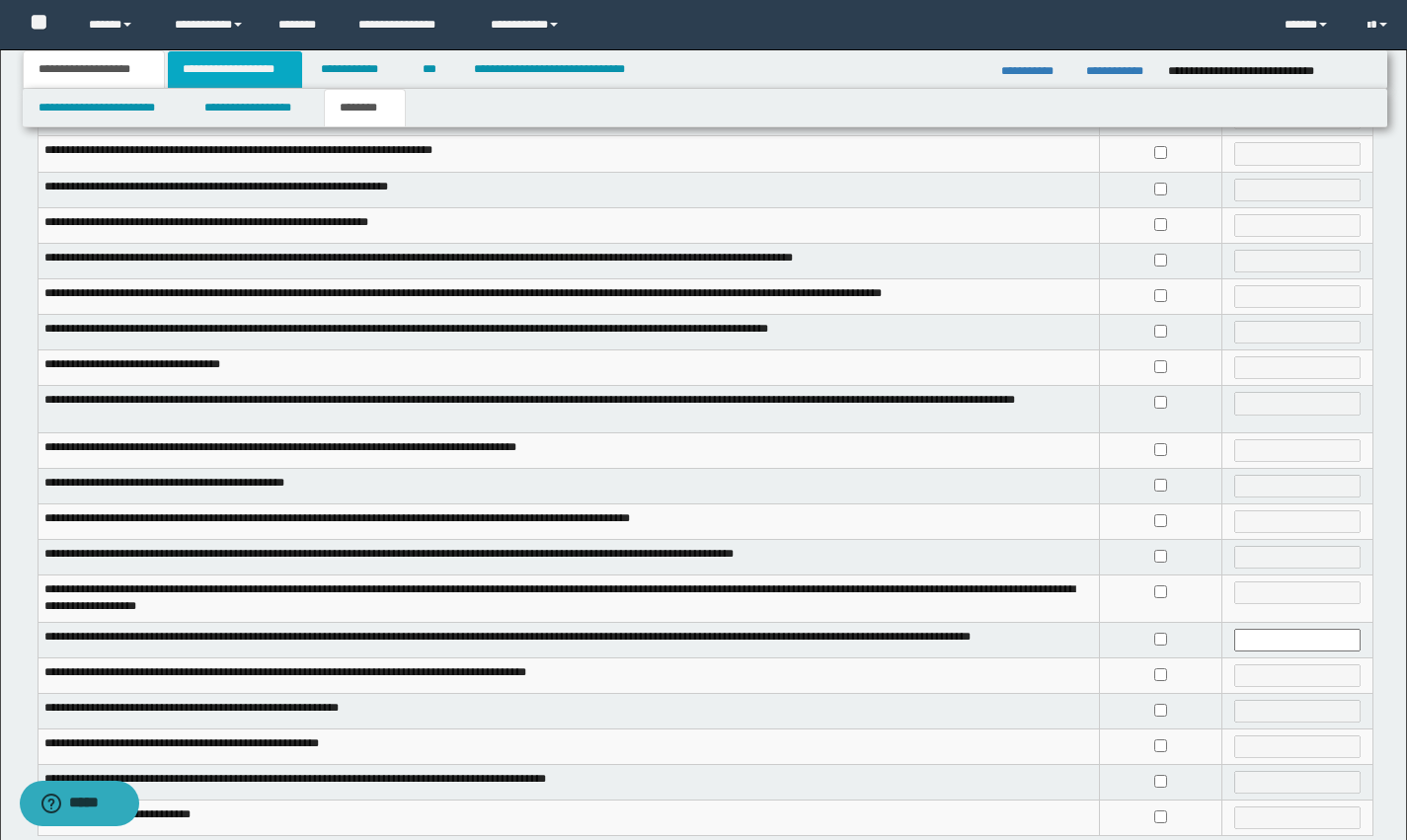 click on "**********" at bounding box center [235, 69] 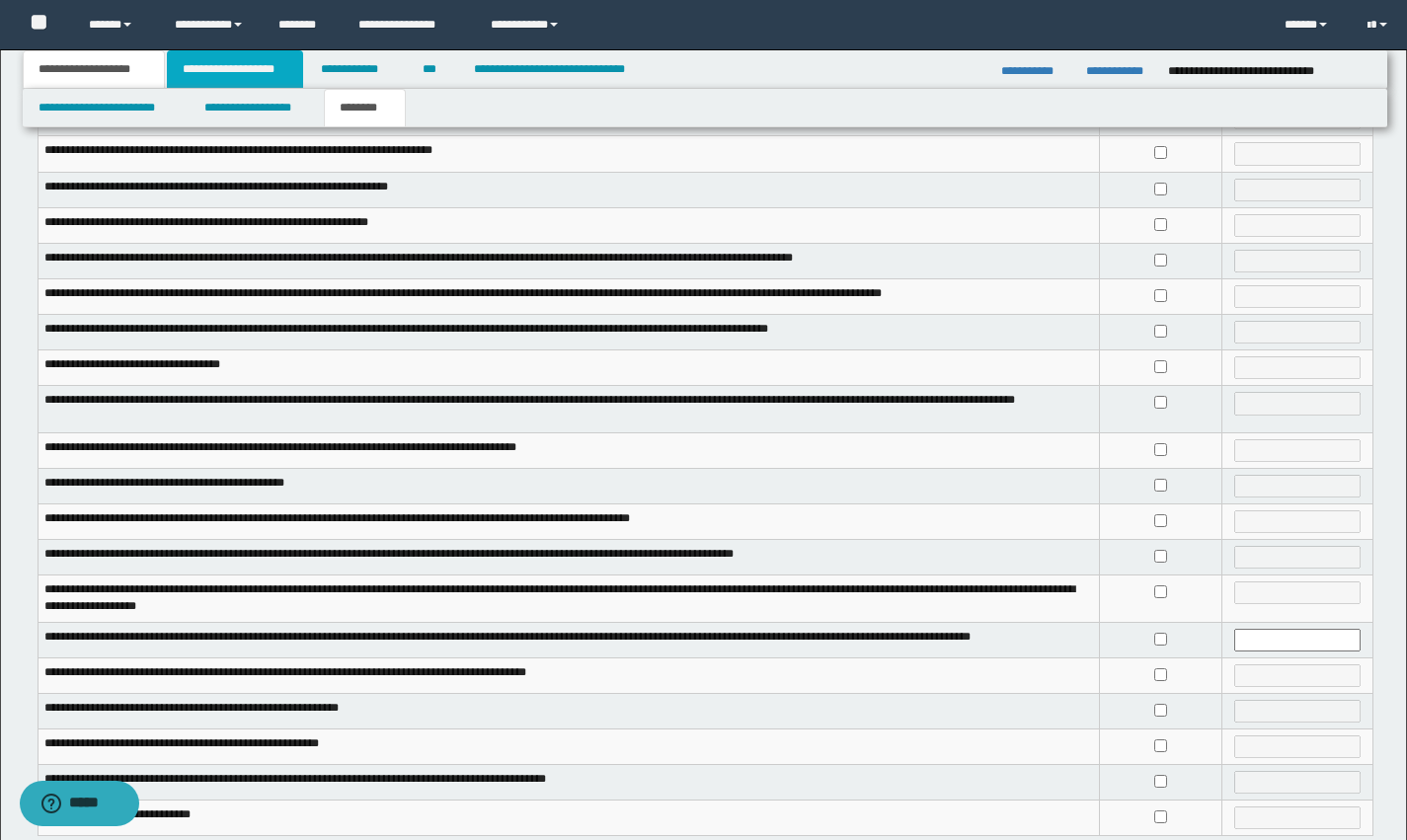 scroll, scrollTop: 0, scrollLeft: 0, axis: both 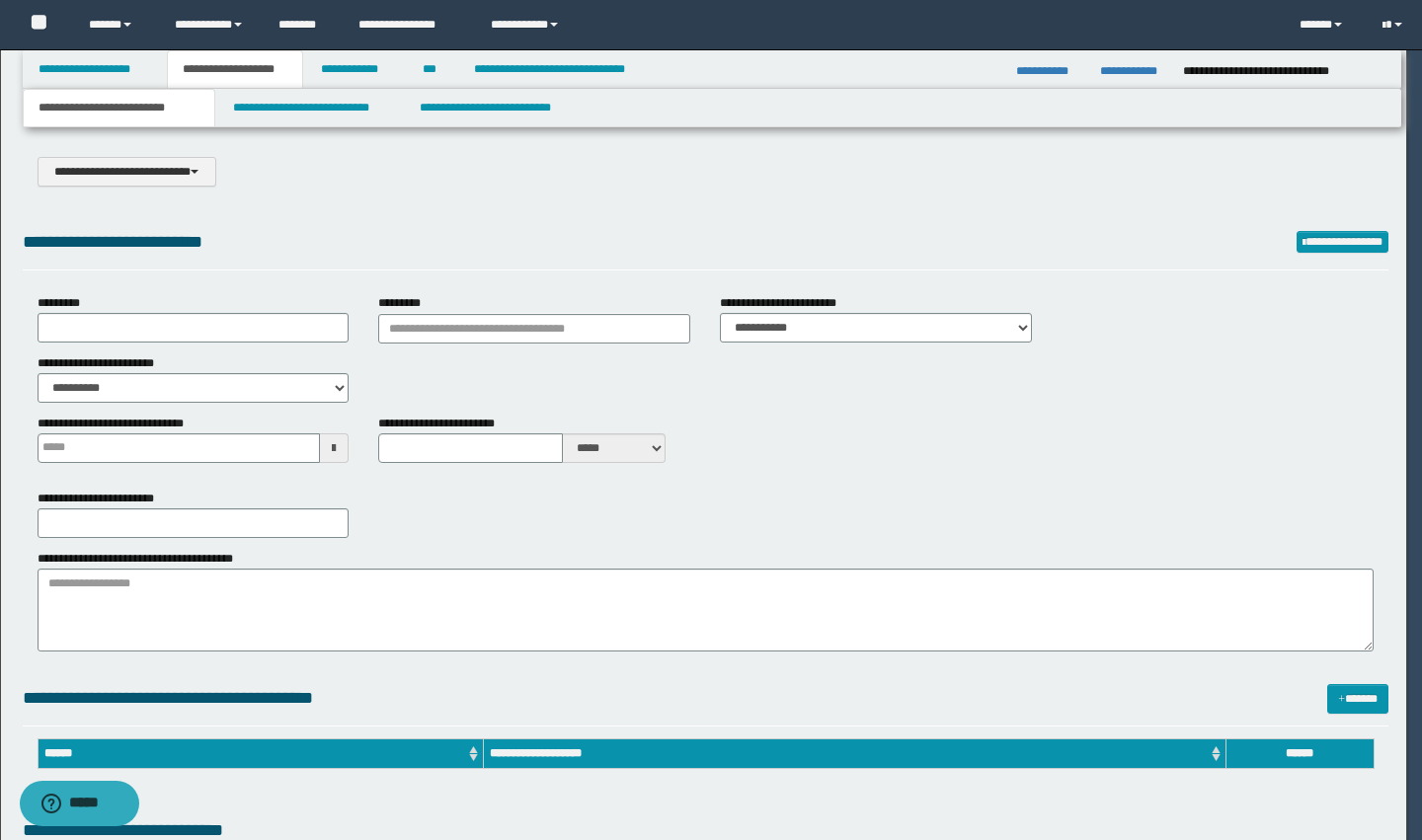 type on "**********" 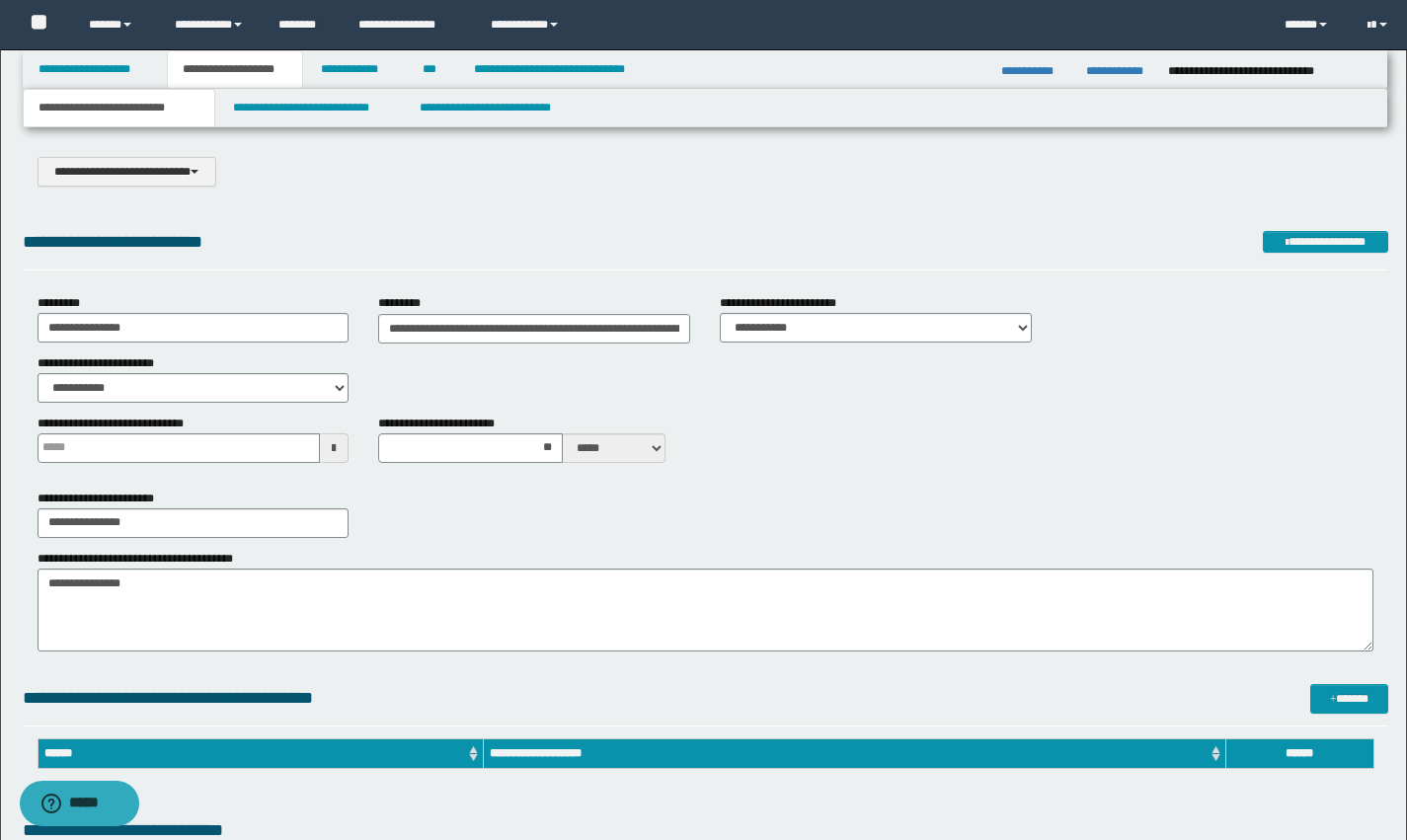 scroll, scrollTop: 0, scrollLeft: 0, axis: both 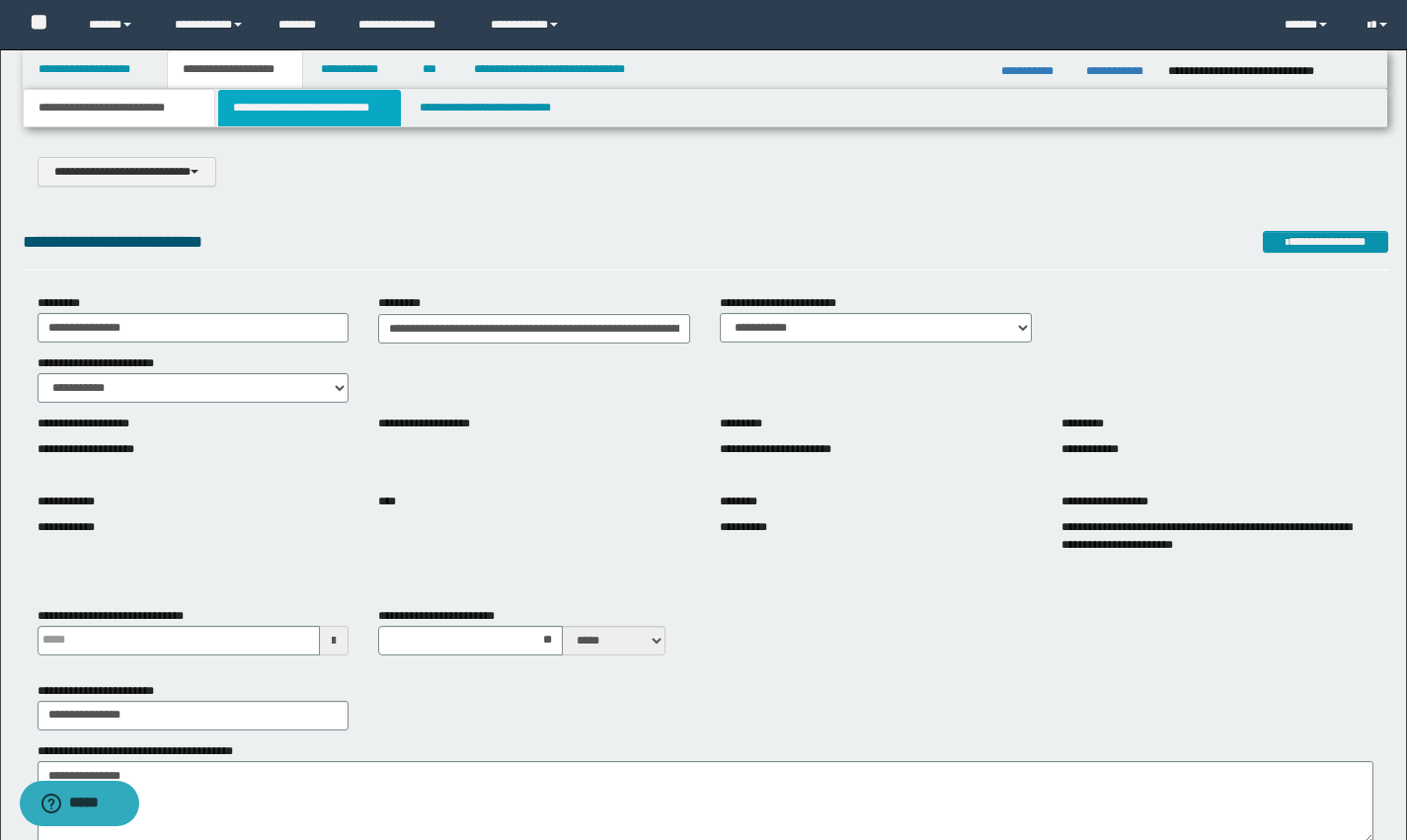 click on "**********" at bounding box center [310, 108] 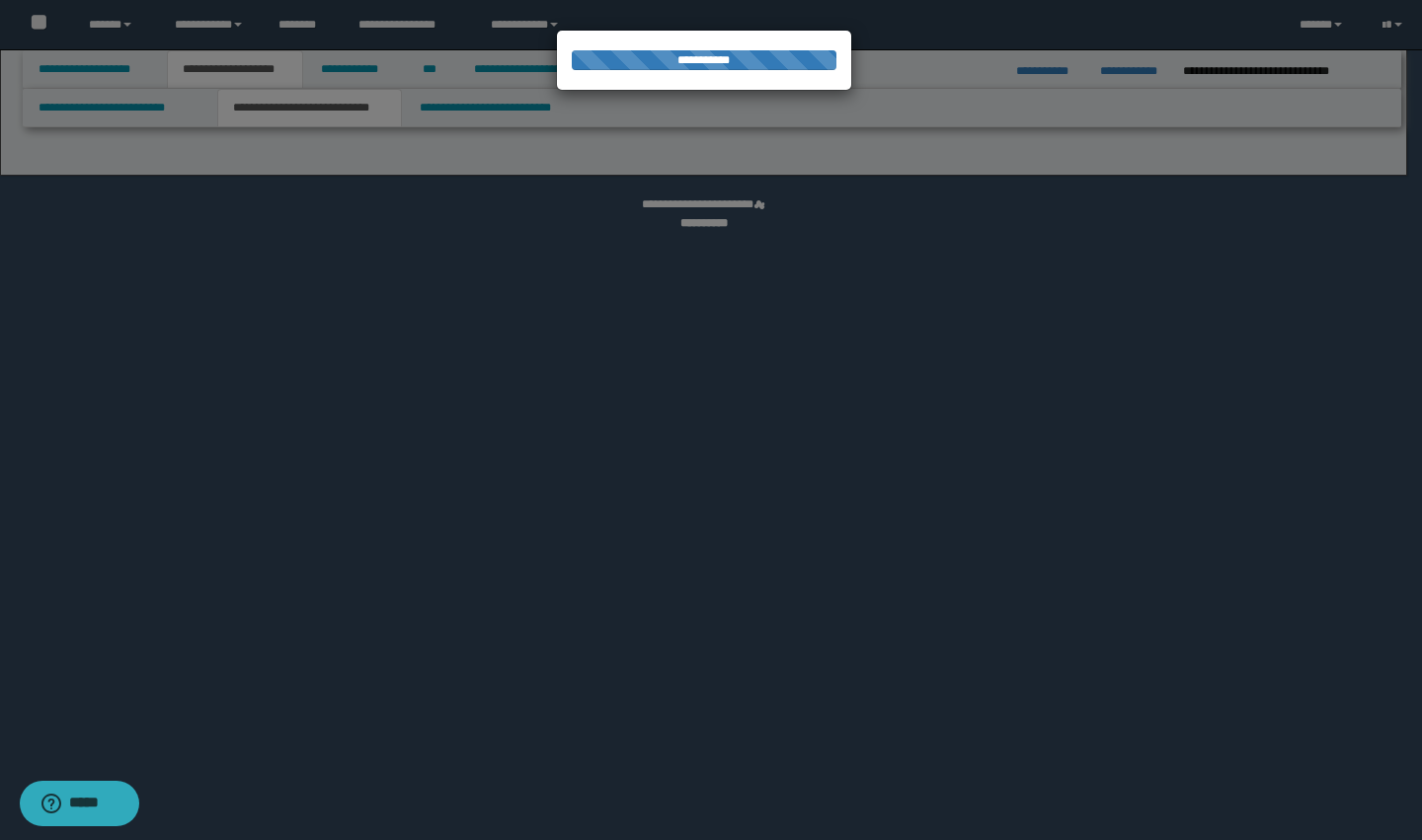 select on "*" 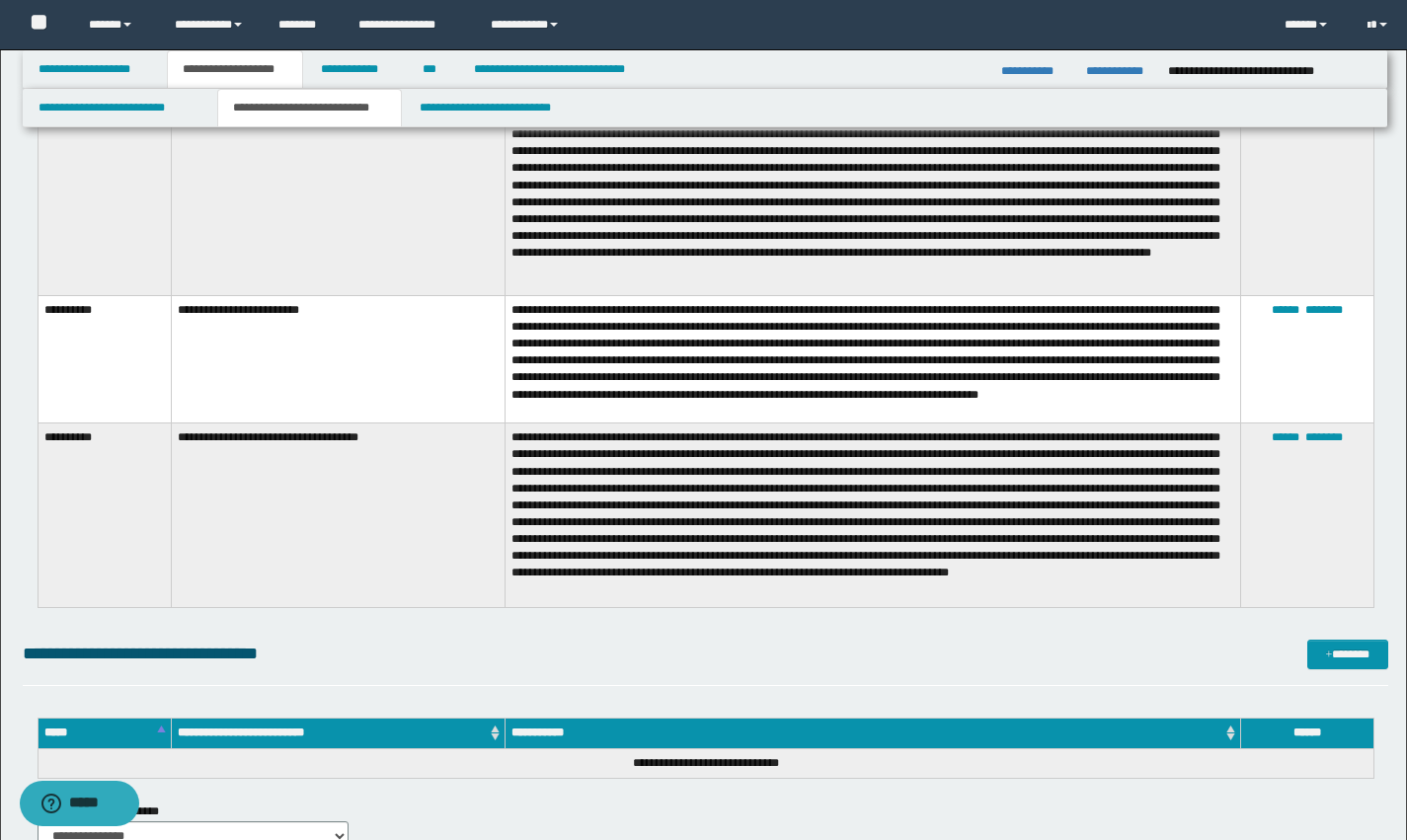scroll, scrollTop: 1311, scrollLeft: 0, axis: vertical 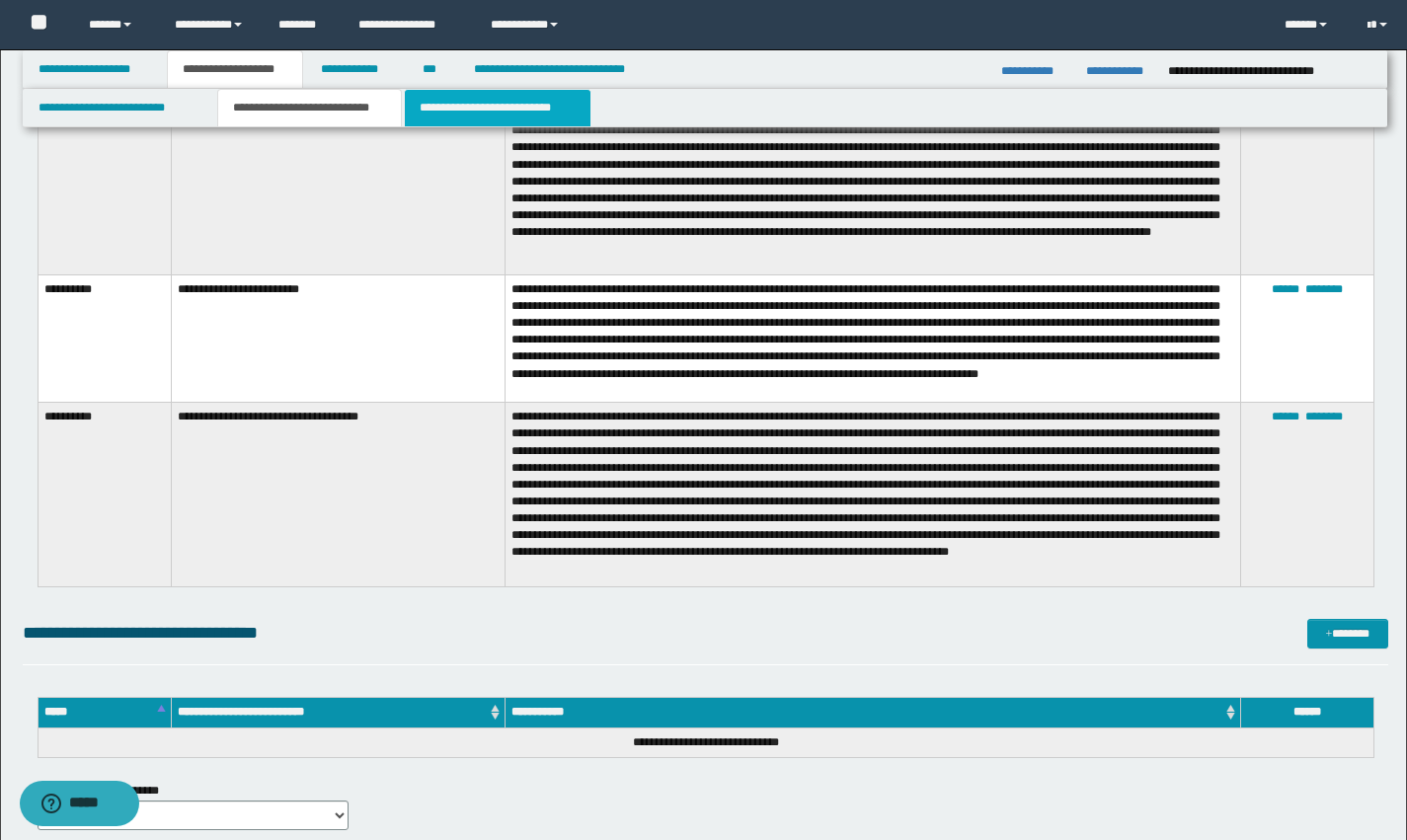 click on "**********" at bounding box center (498, 108) 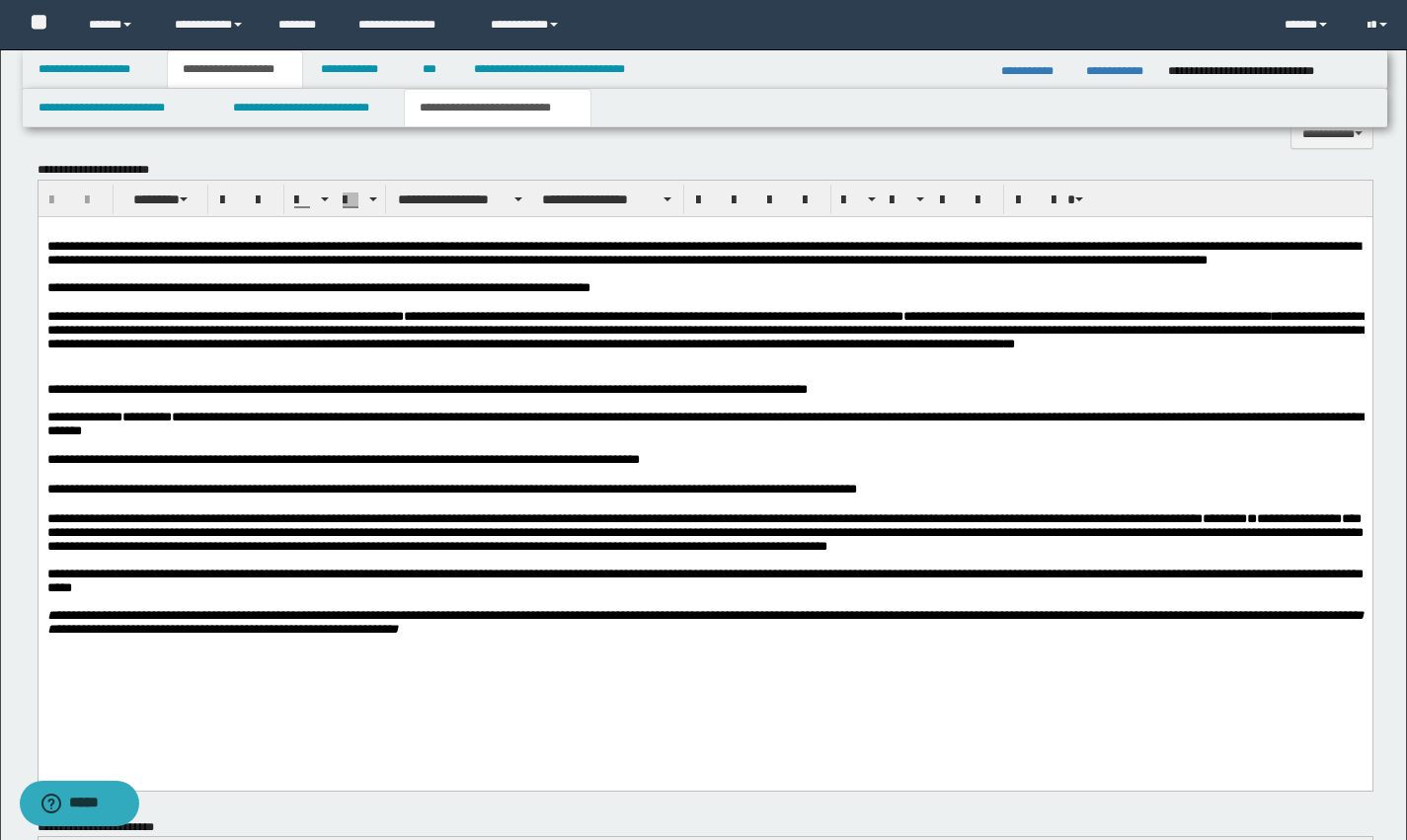 scroll, scrollTop: 2235, scrollLeft: 0, axis: vertical 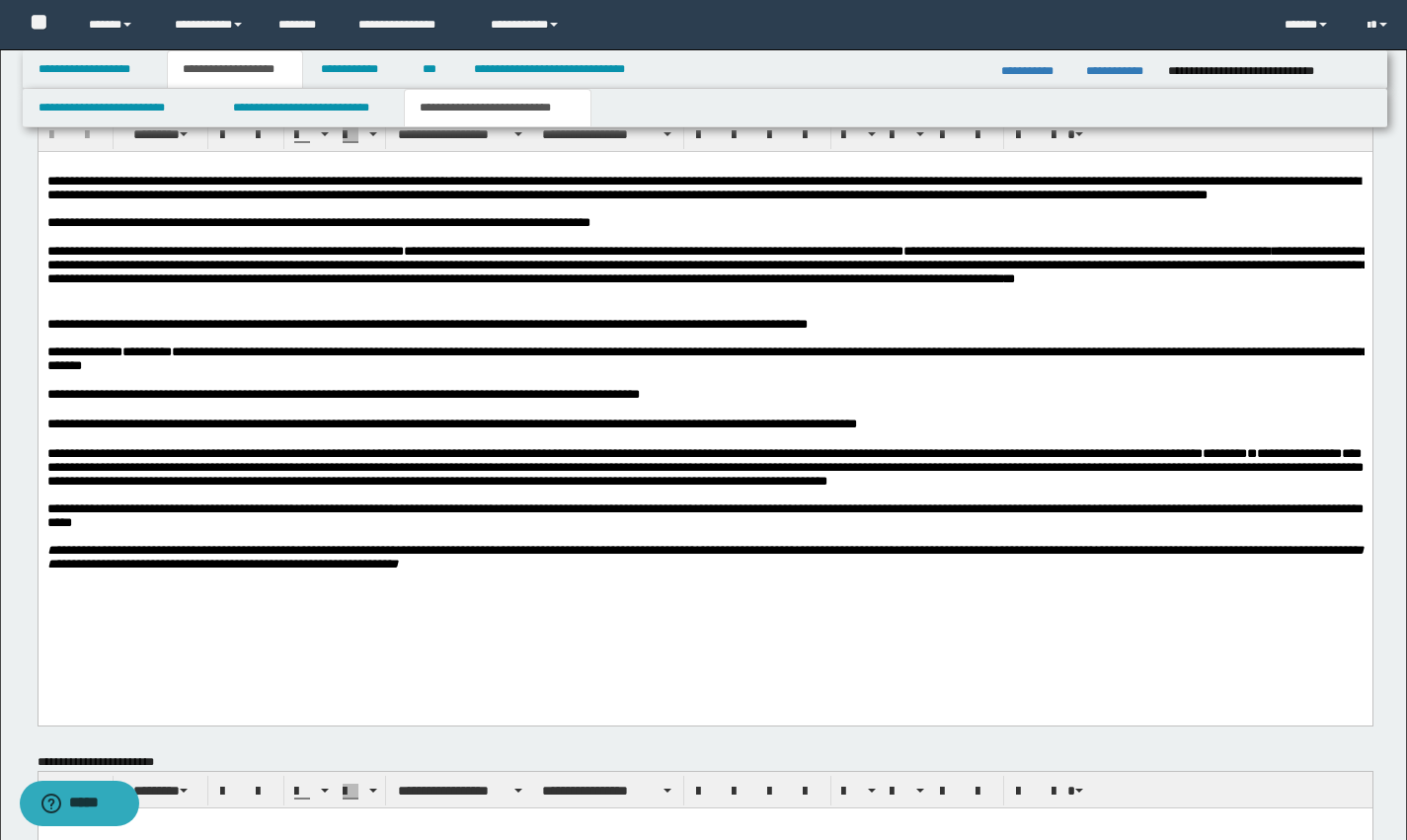 click on "**********" at bounding box center [704, 423] 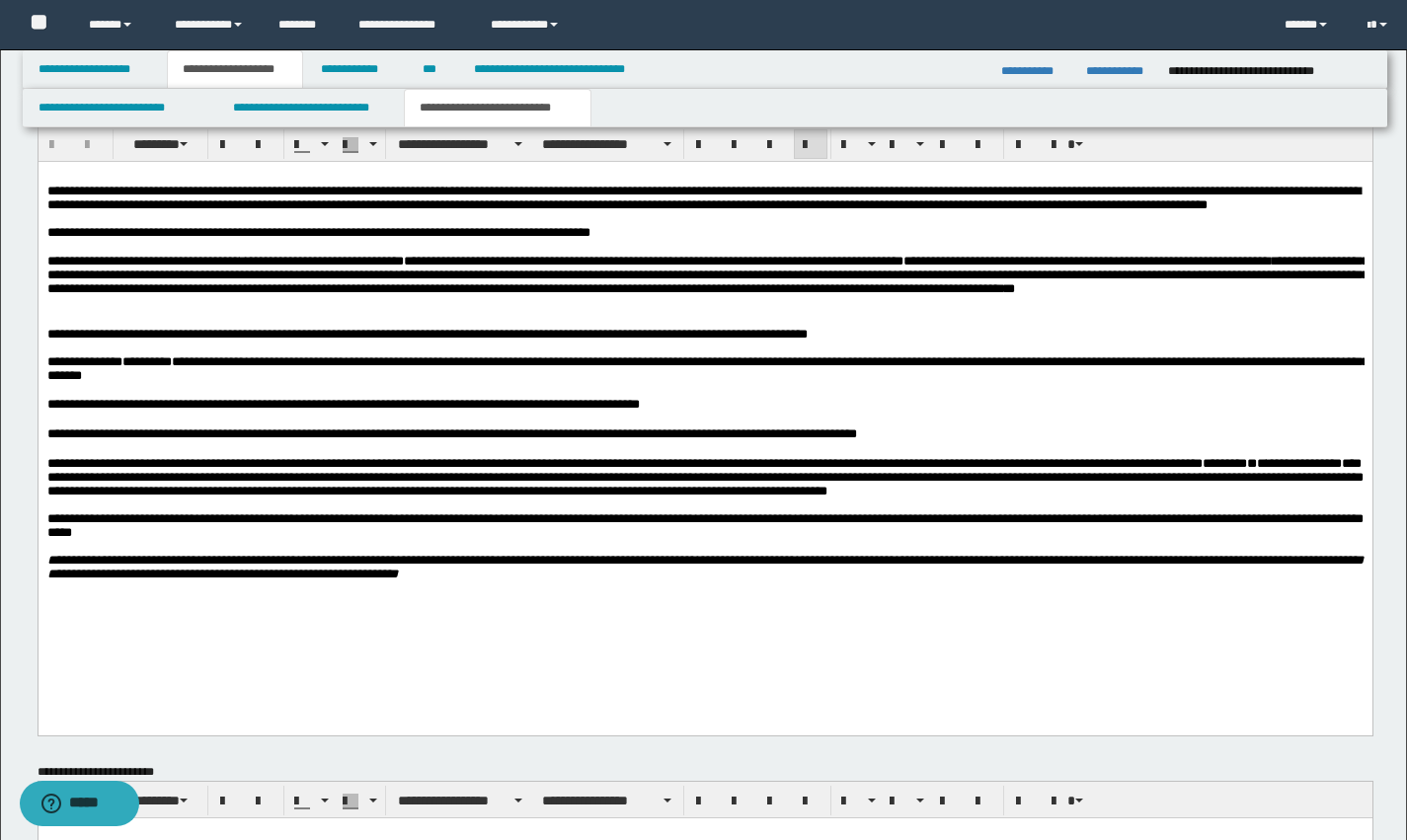 scroll, scrollTop: 2223, scrollLeft: 0, axis: vertical 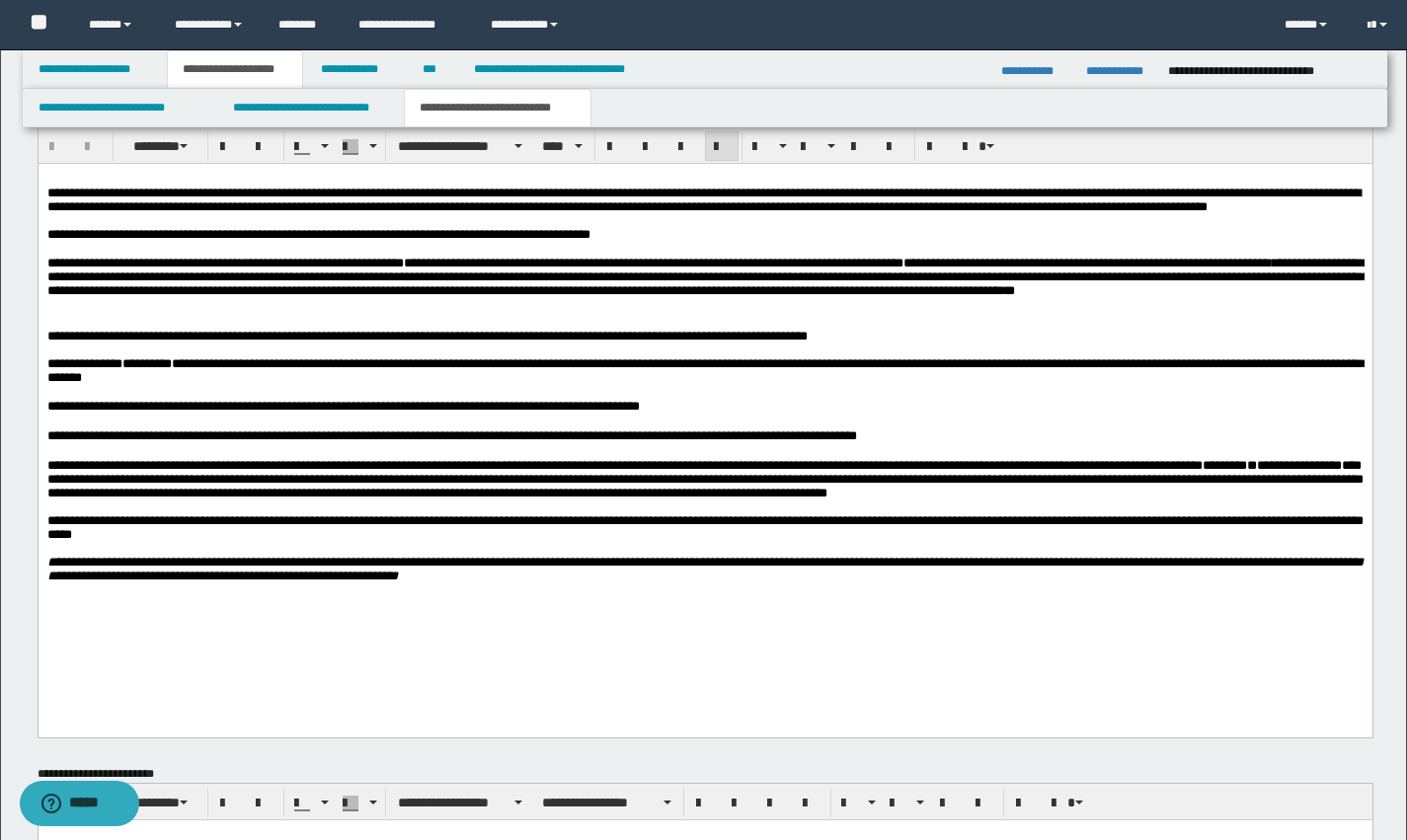 click on "**********" at bounding box center [704, 478] 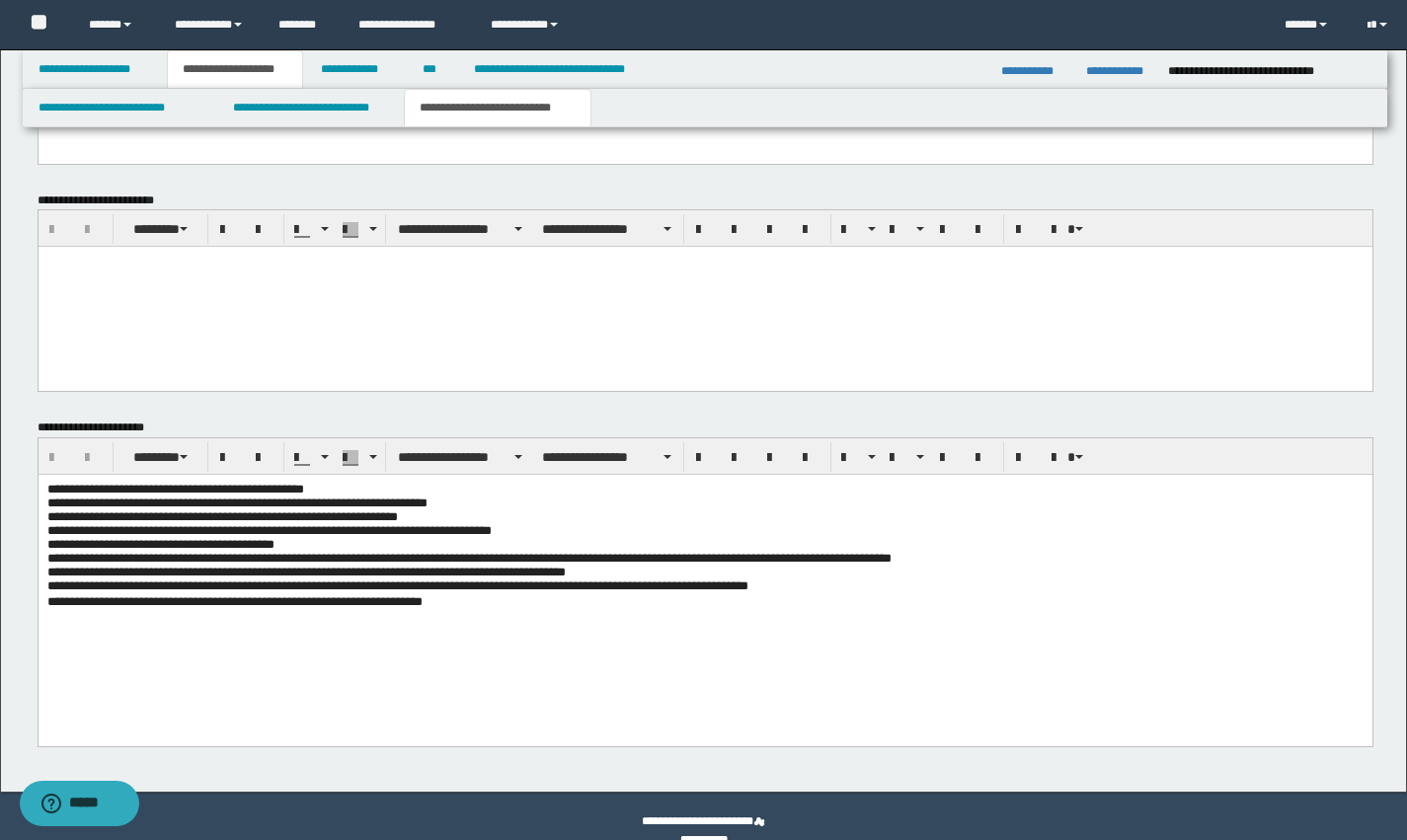 scroll, scrollTop: 2826, scrollLeft: 0, axis: vertical 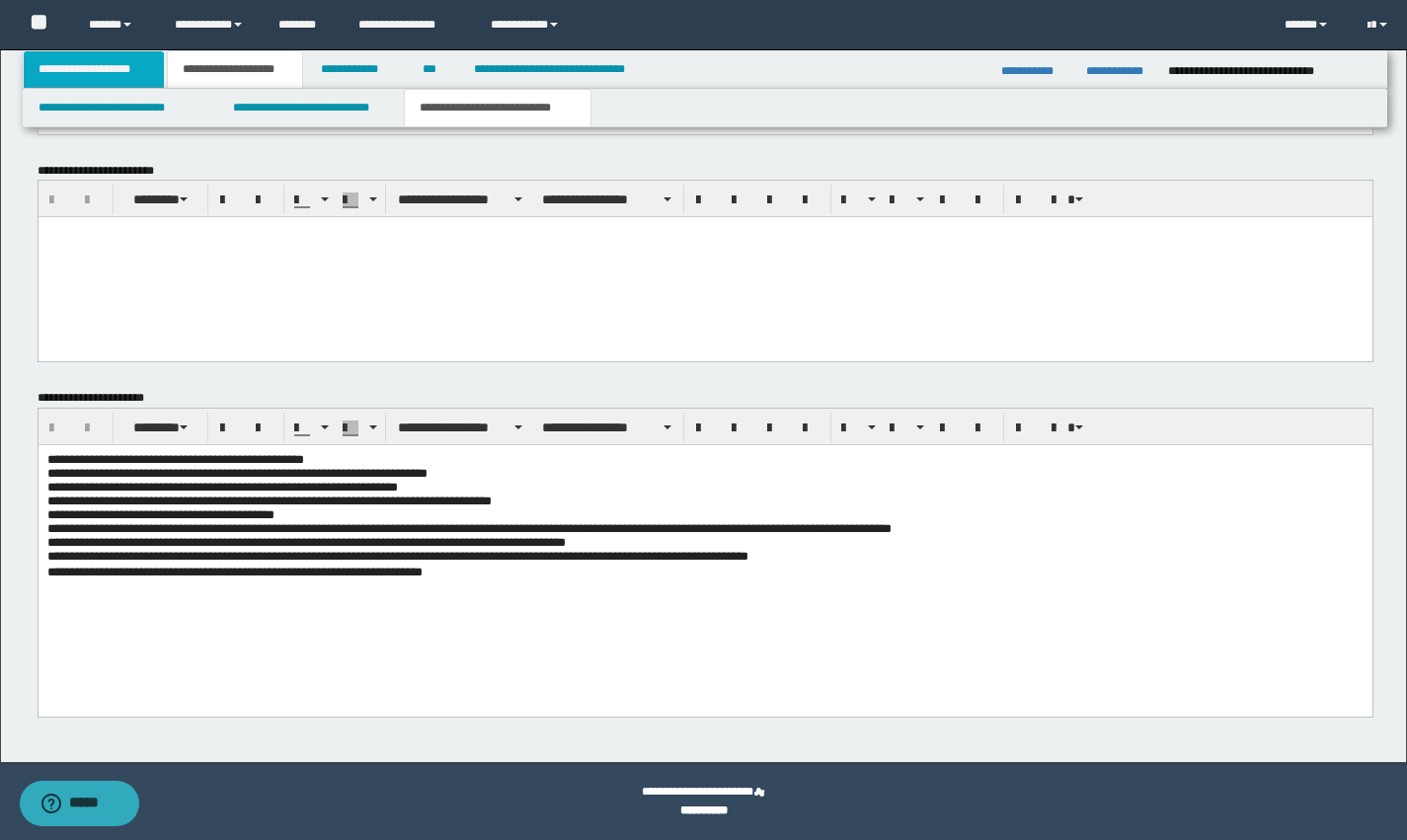 click on "**********" at bounding box center (94, 69) 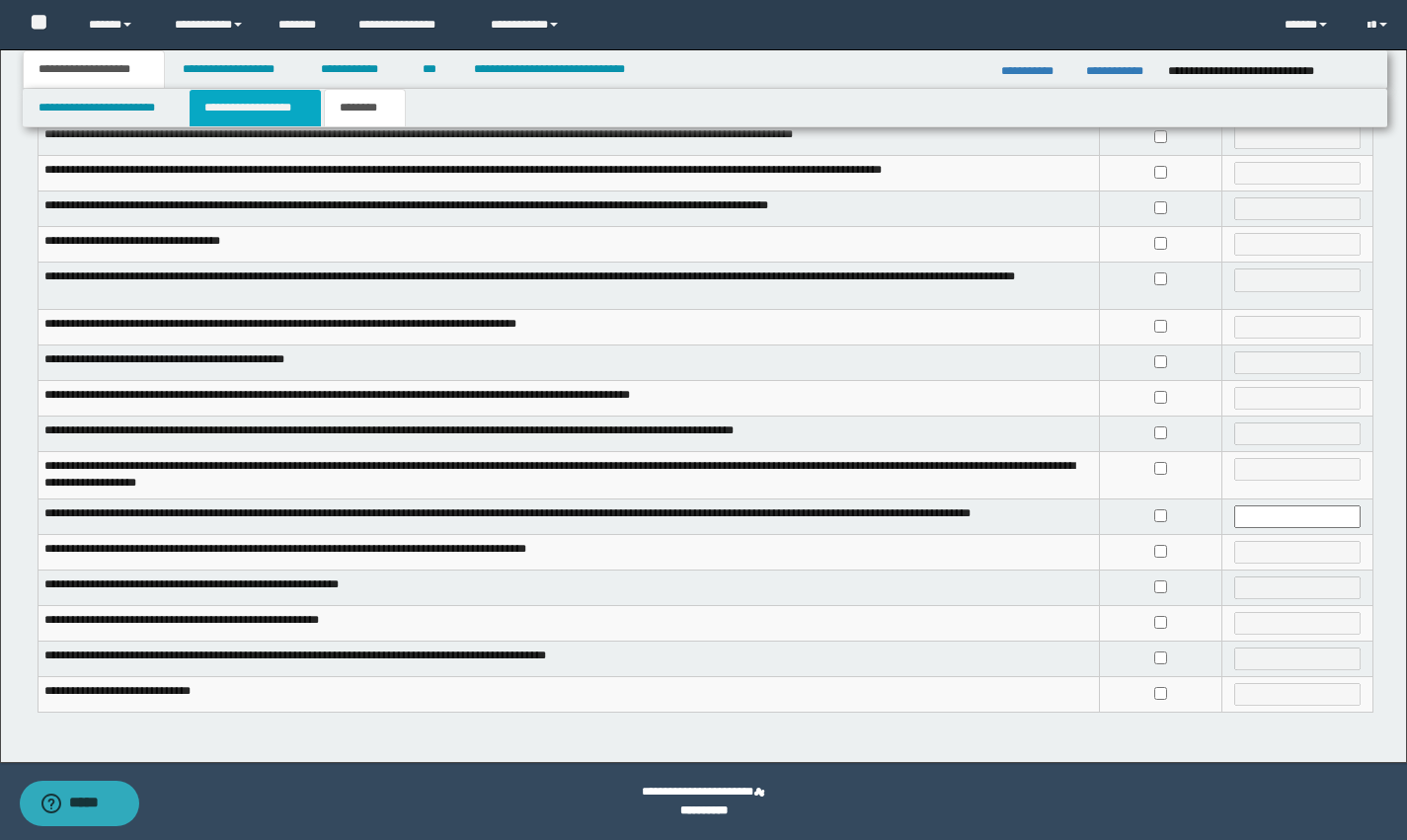 click on "**********" at bounding box center (255, 108) 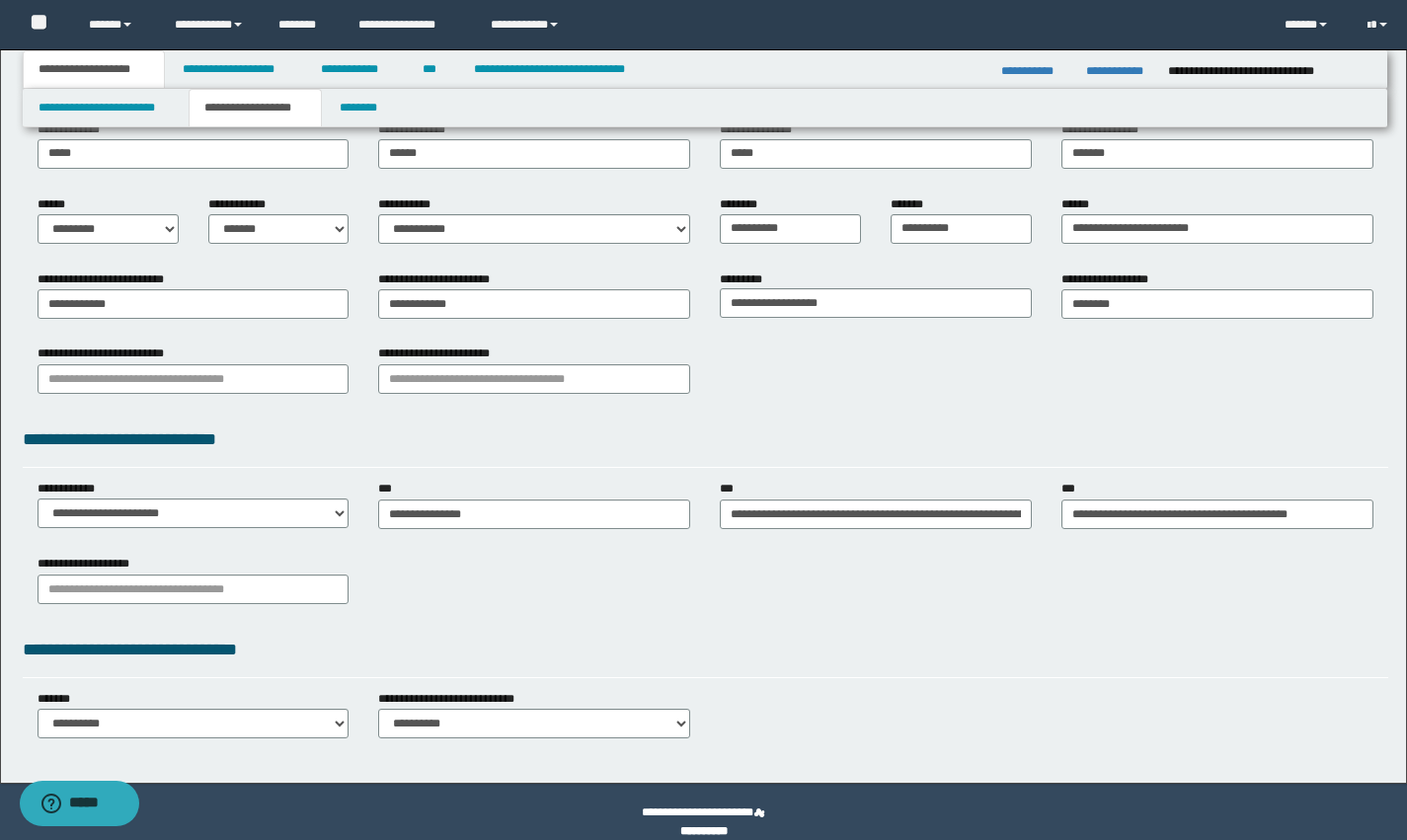 scroll, scrollTop: 0, scrollLeft: 0, axis: both 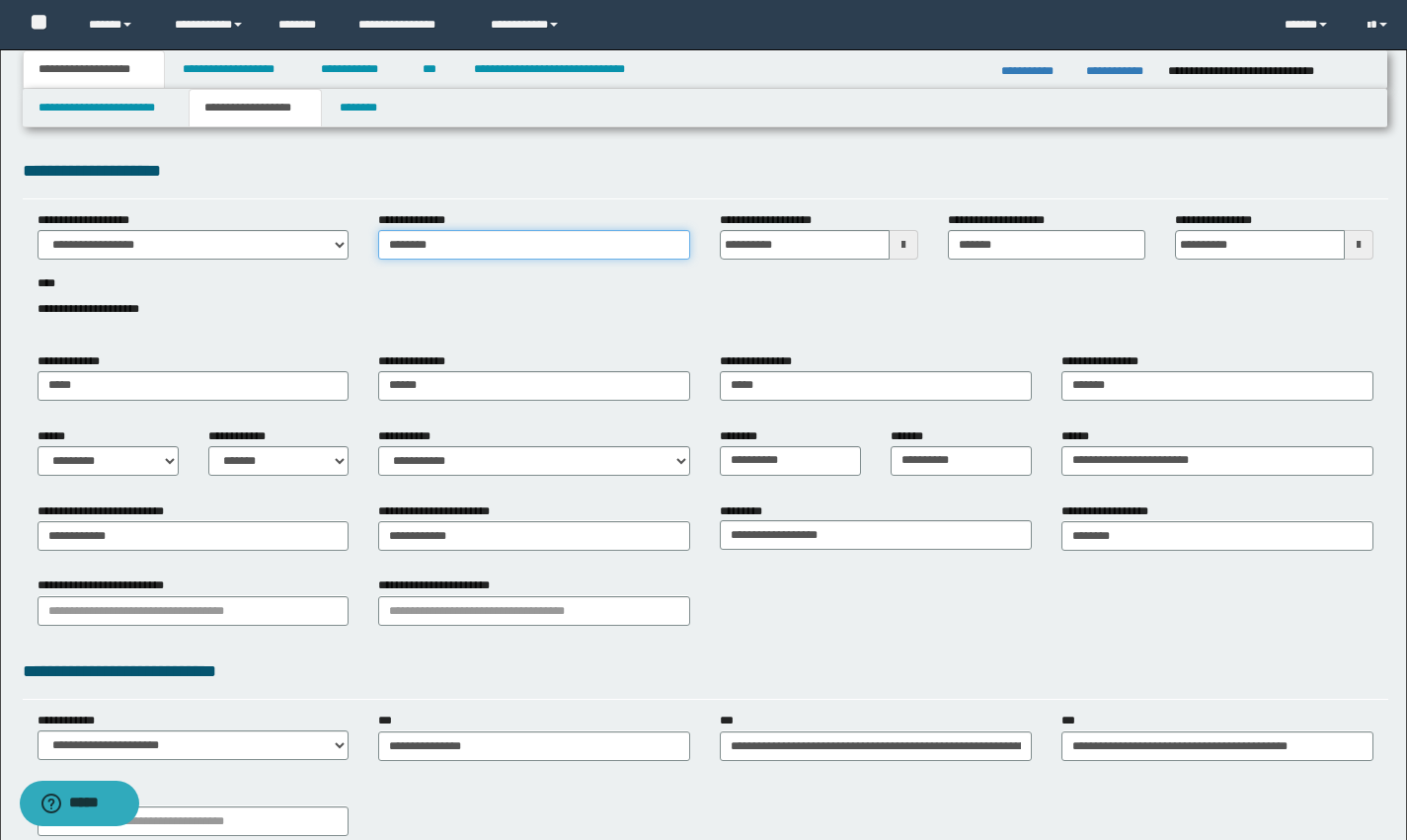 drag, startPoint x: 458, startPoint y: 251, endPoint x: 320, endPoint y: 209, distance: 144.24978 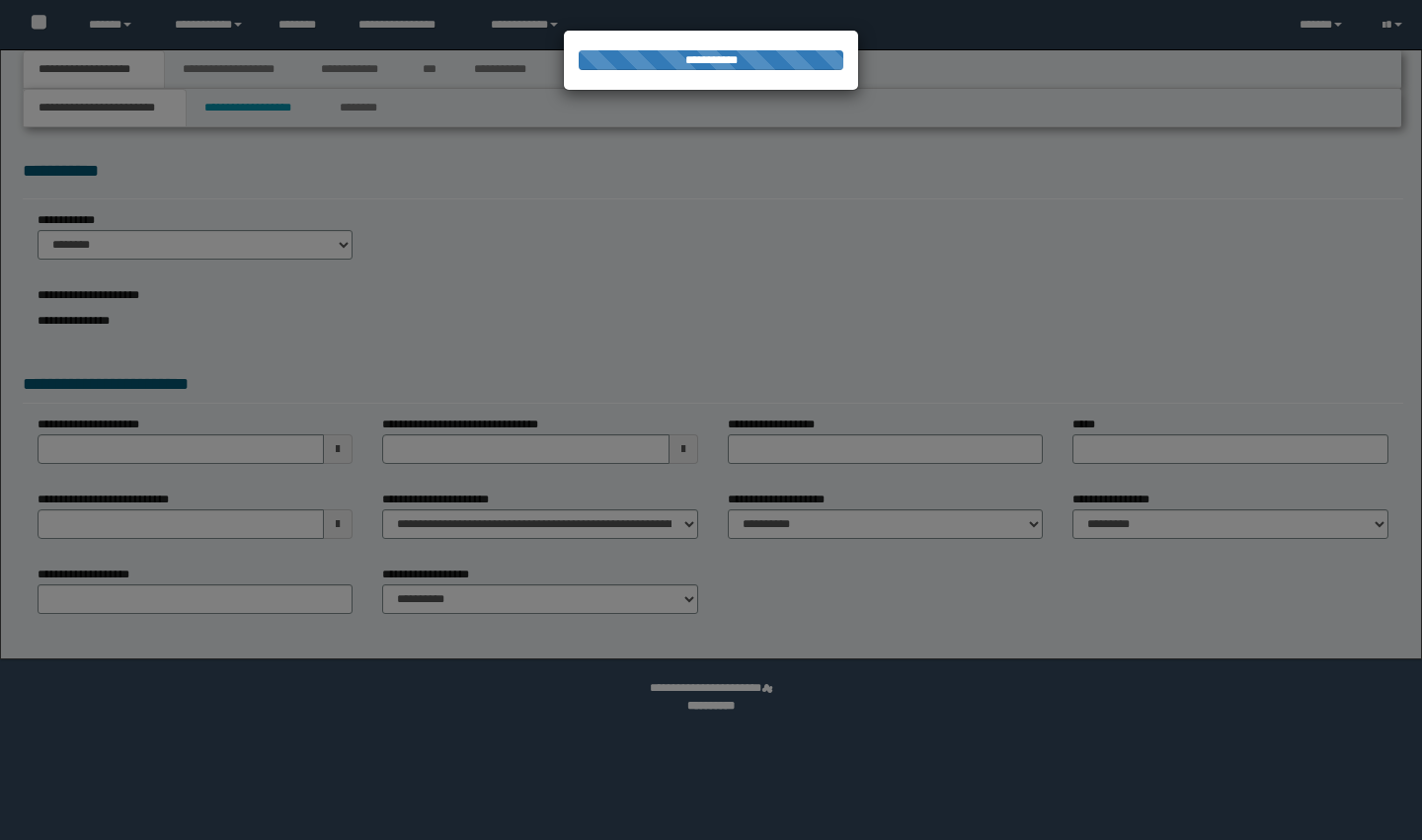scroll, scrollTop: 0, scrollLeft: 0, axis: both 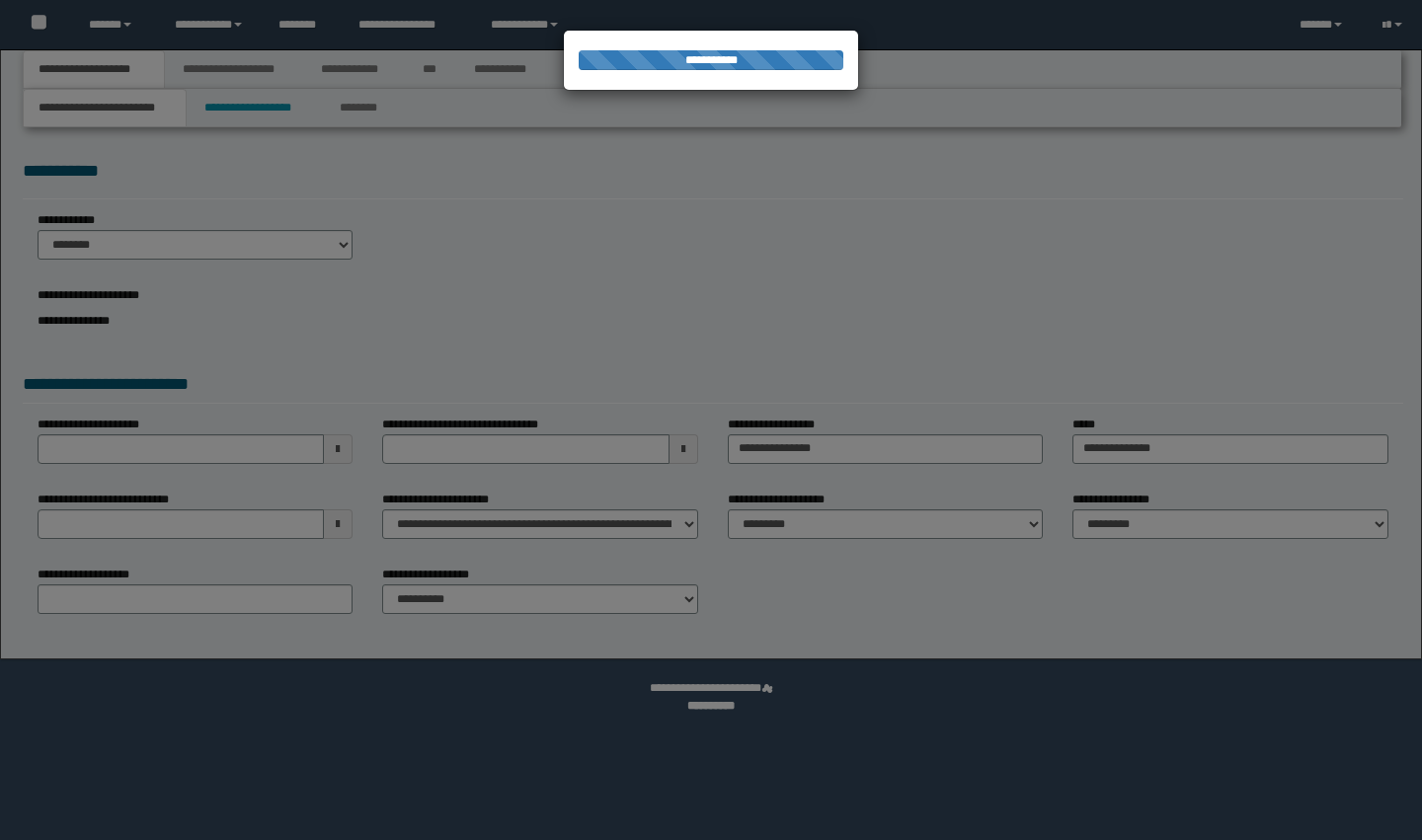 select on "*" 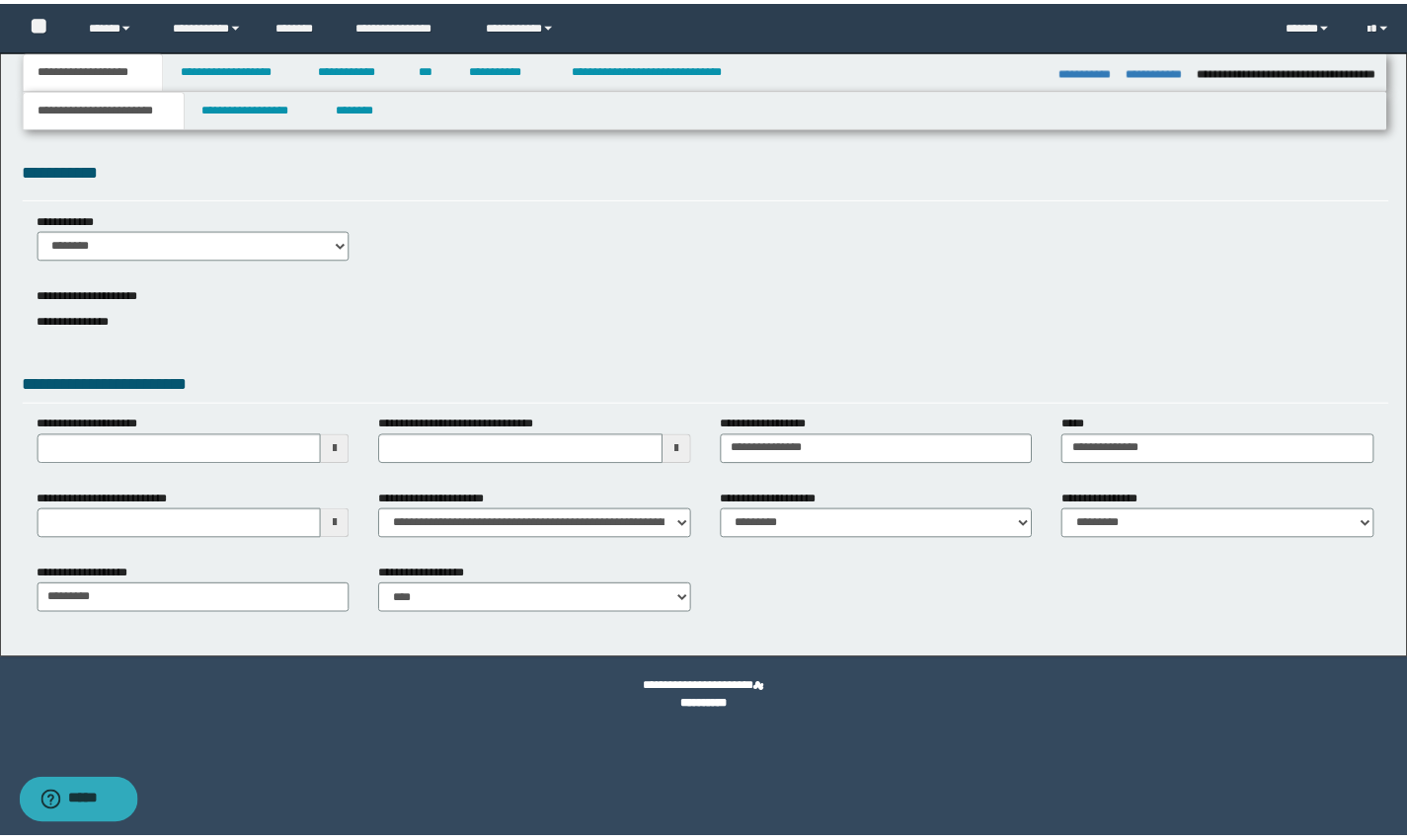 scroll, scrollTop: 0, scrollLeft: 0, axis: both 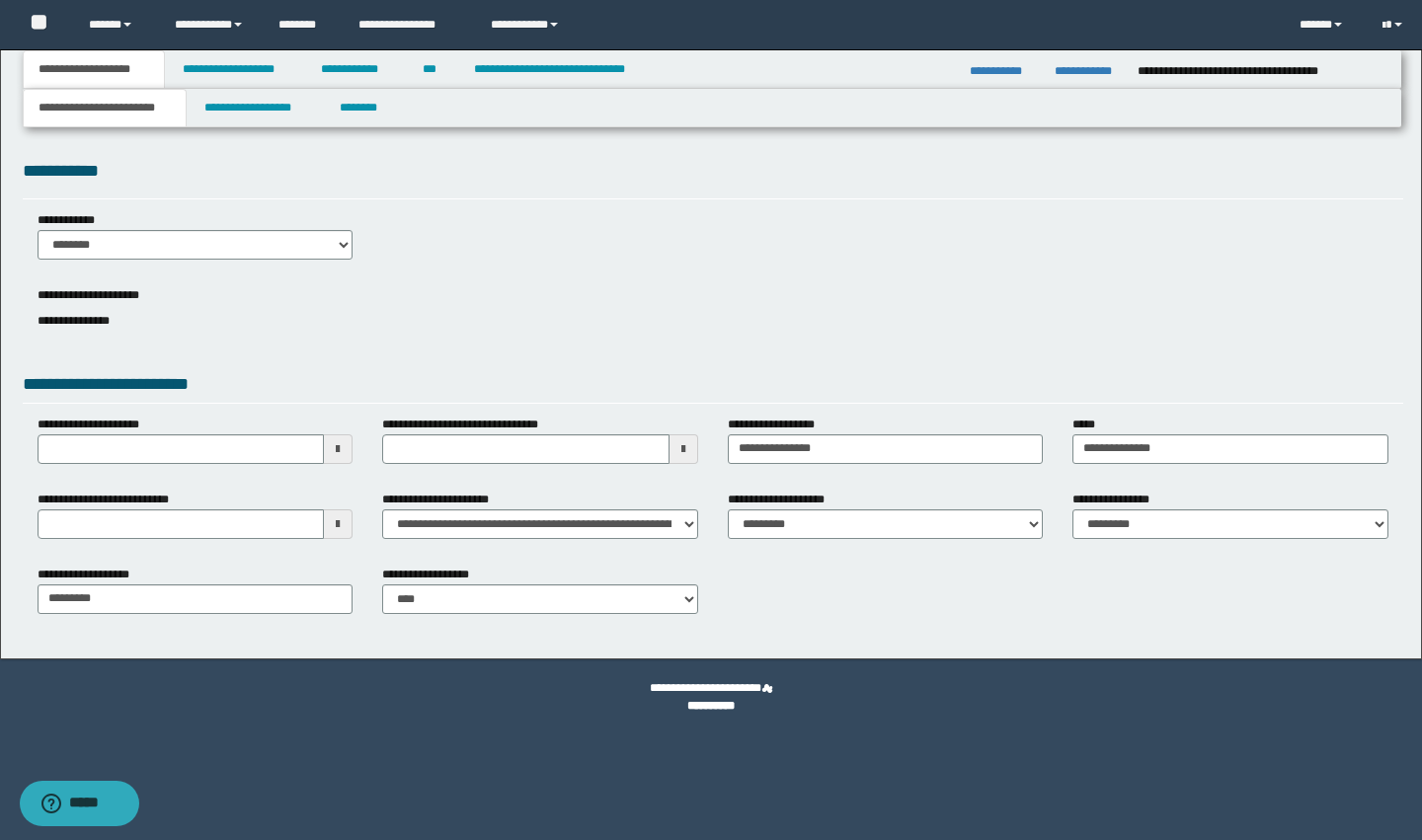 click on "**********" at bounding box center [1004, 71] 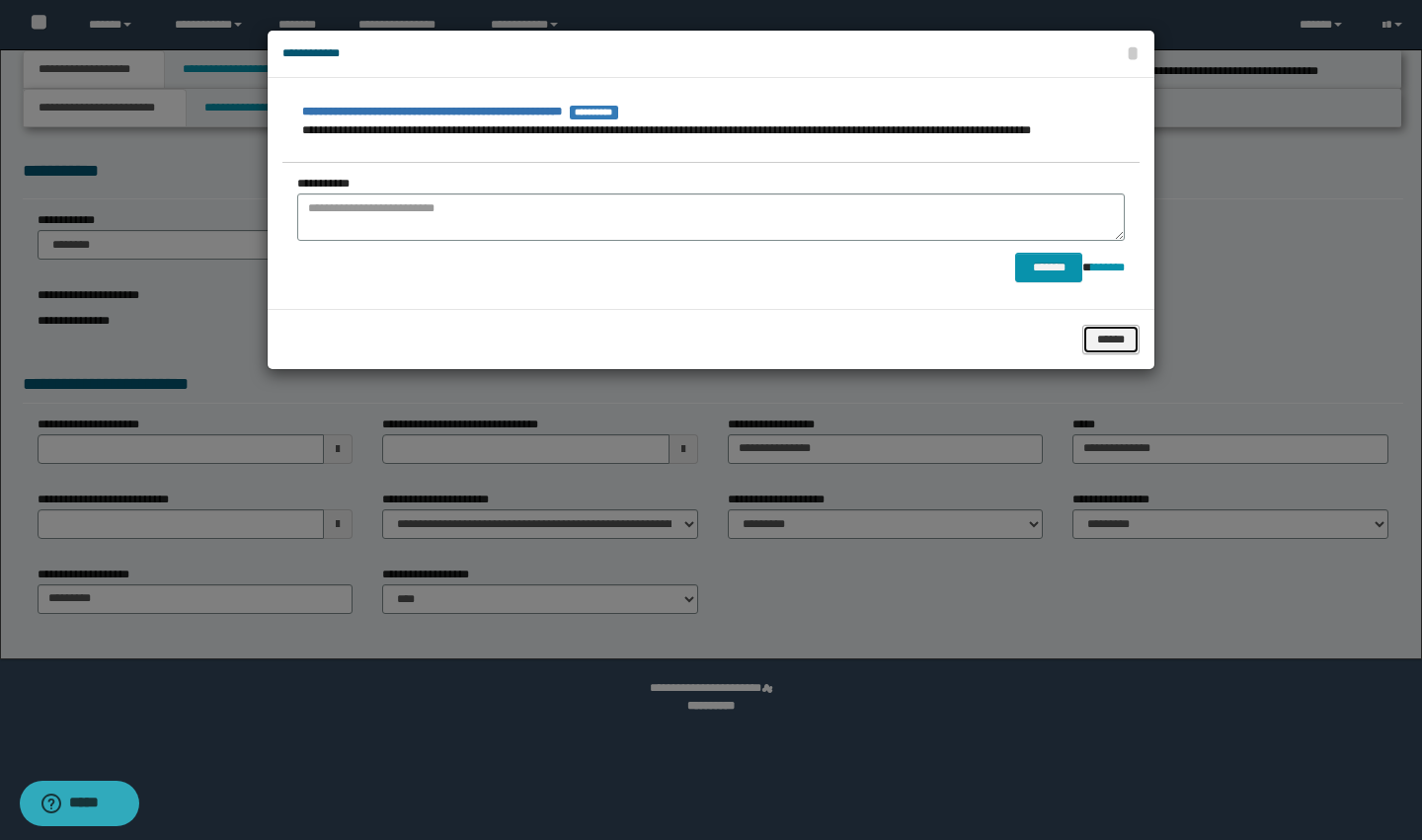 click on "******" at bounding box center [1111, 340] 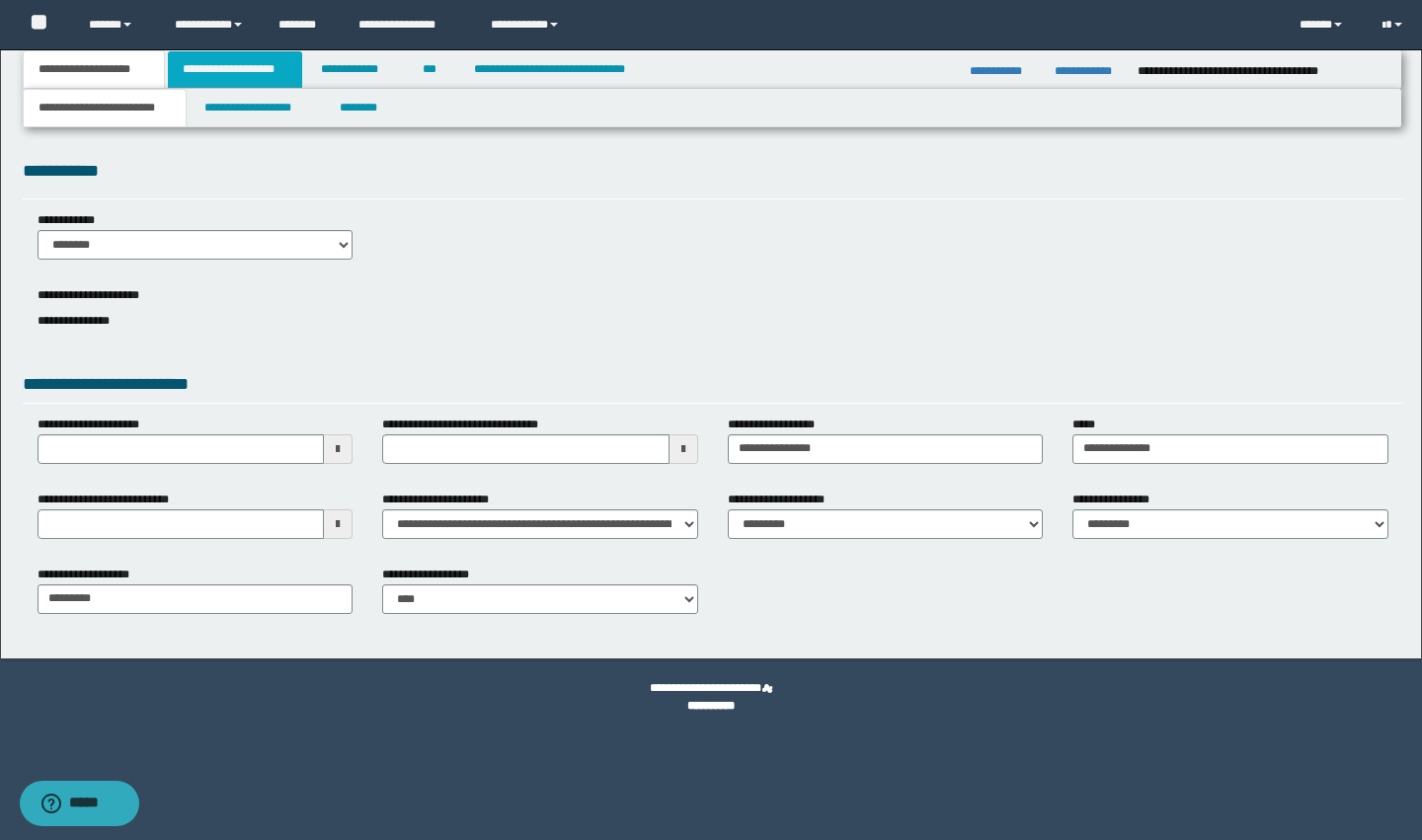 click on "**********" at bounding box center (235, 69) 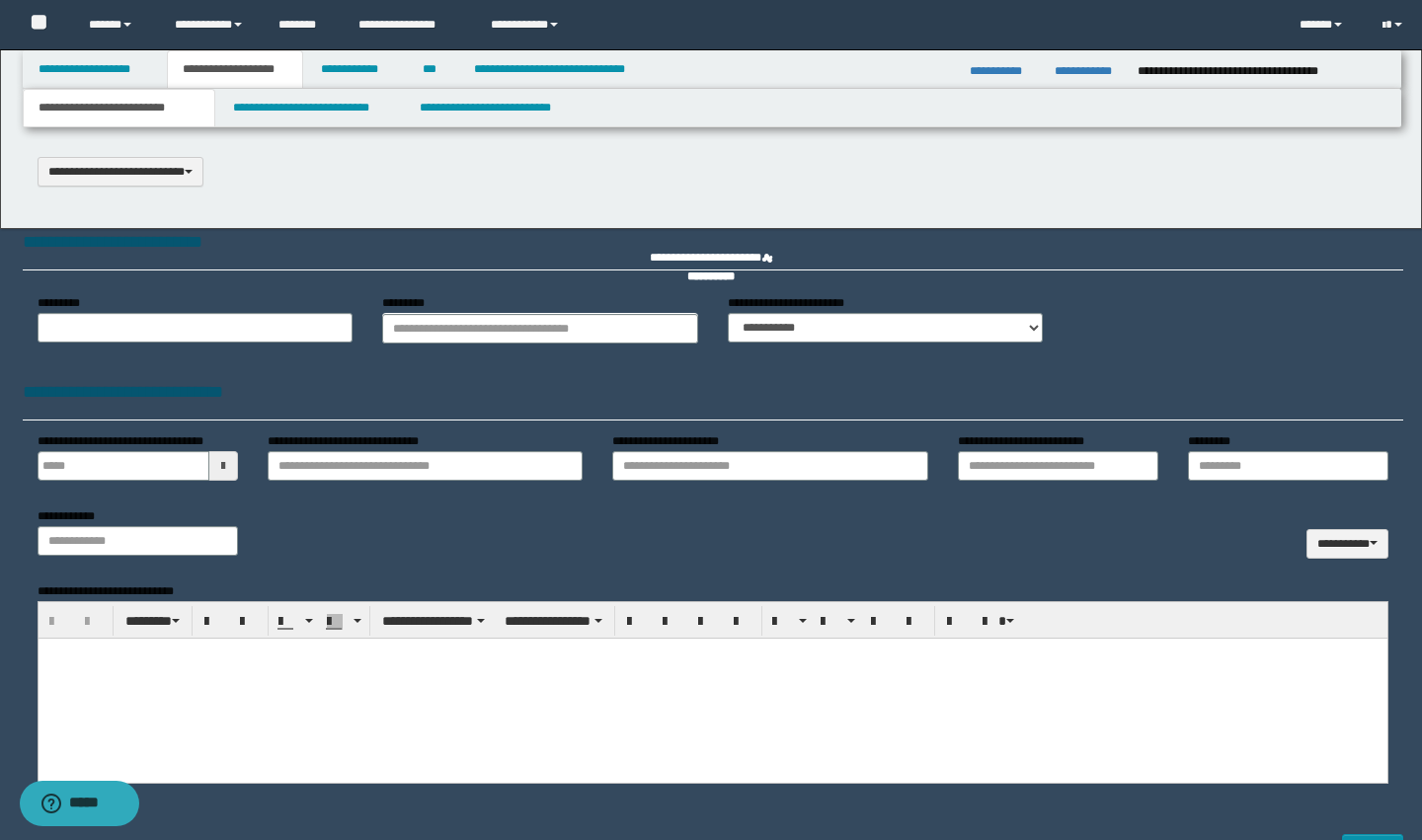 type 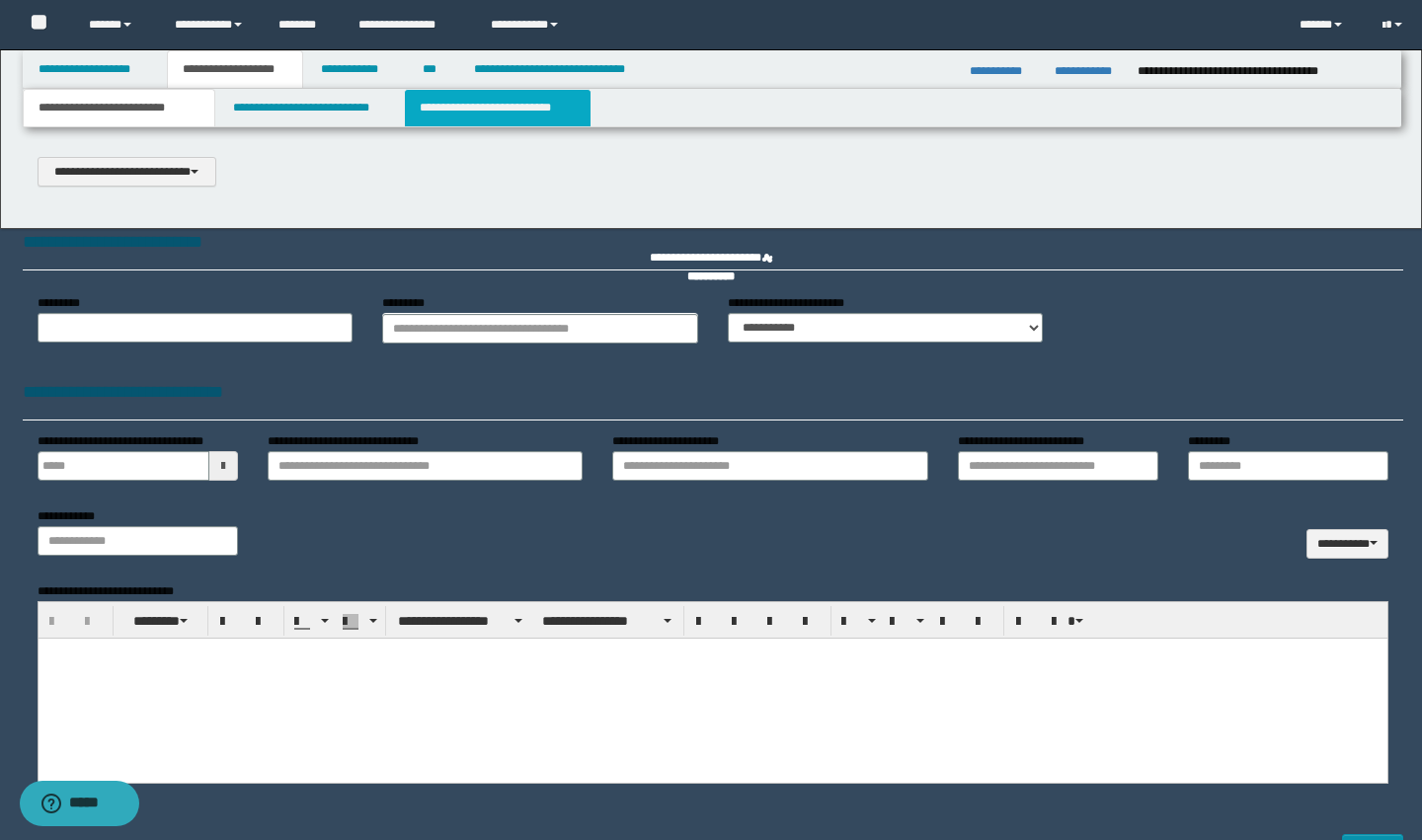 type on "**********" 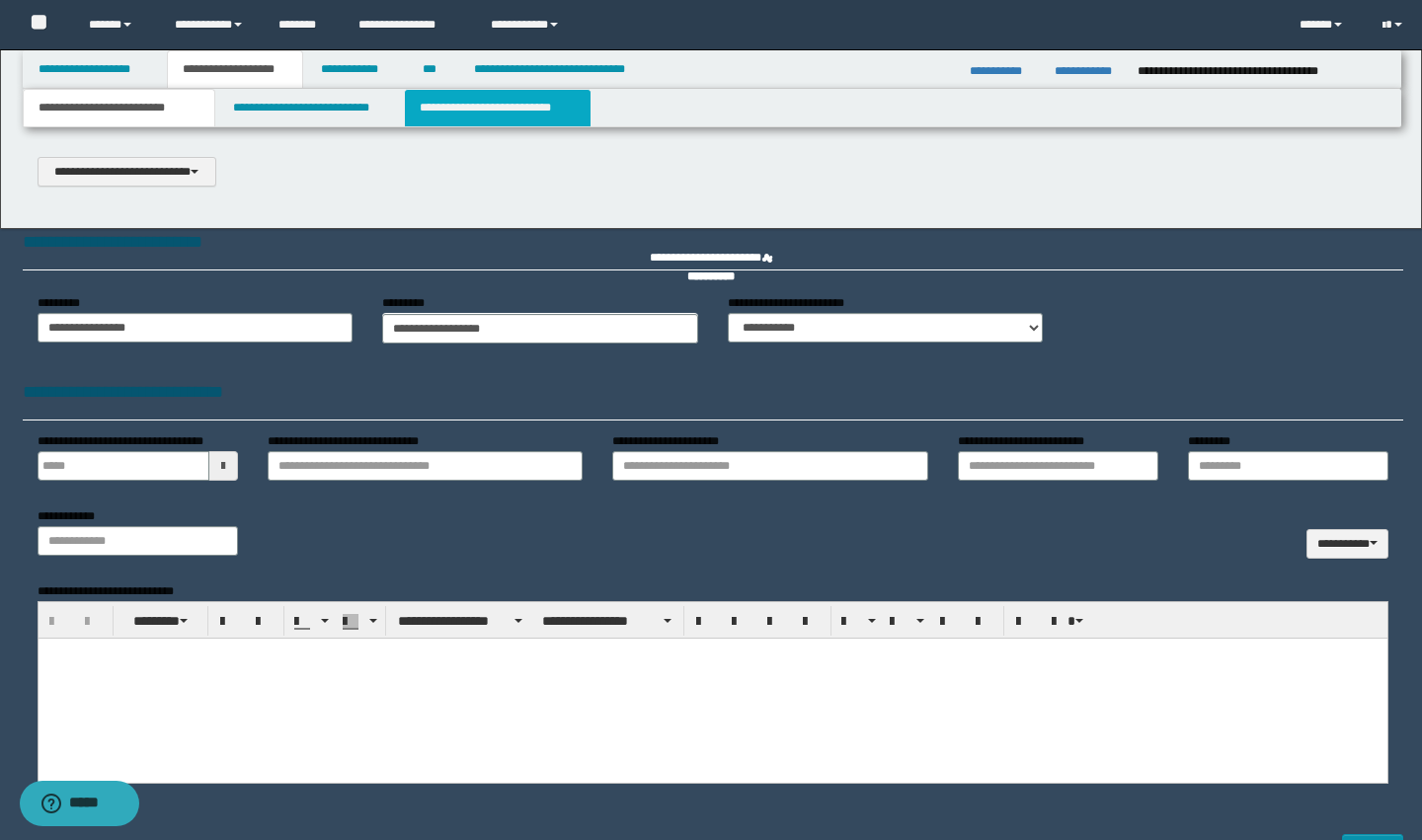 type on "**" 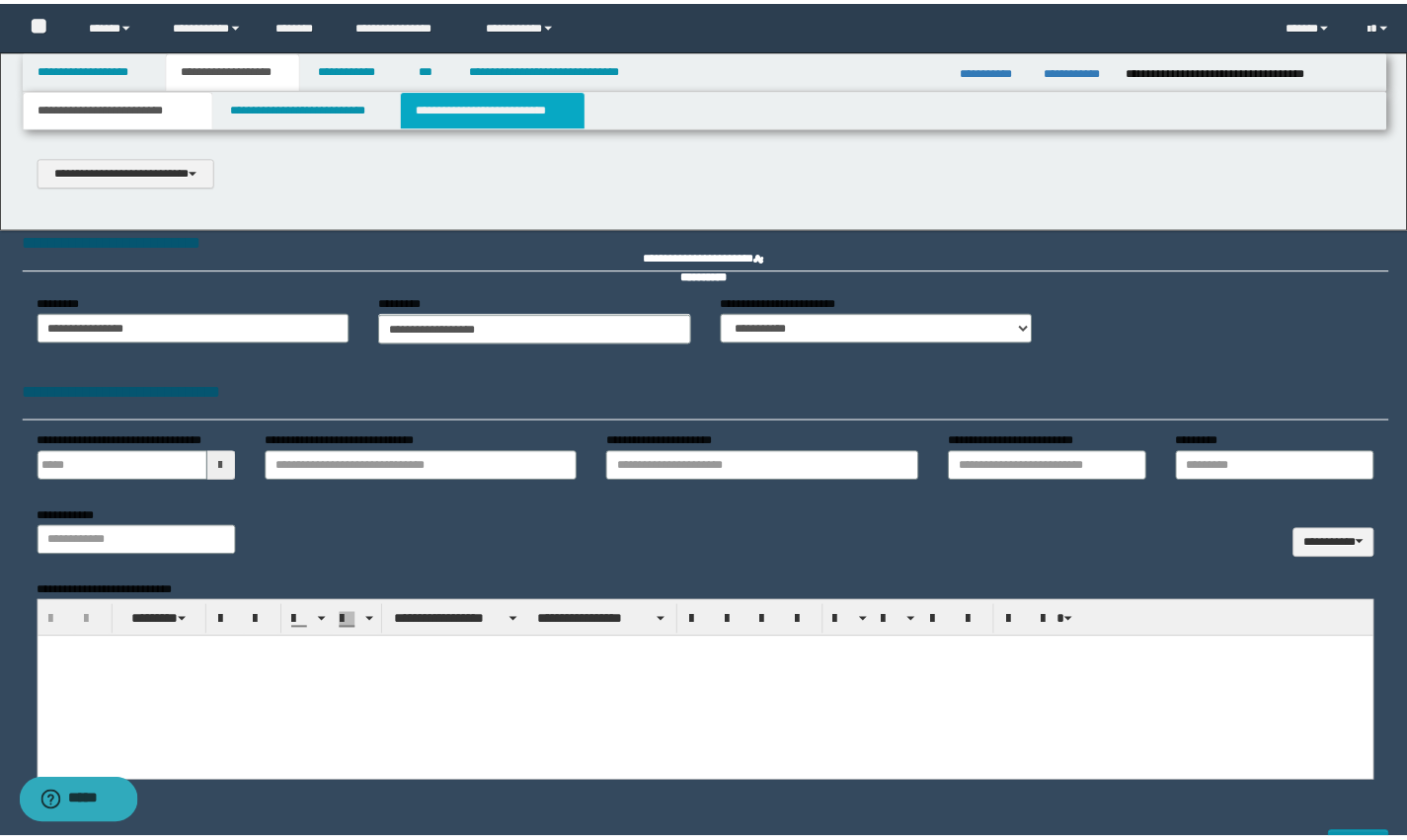 scroll, scrollTop: 0, scrollLeft: 0, axis: both 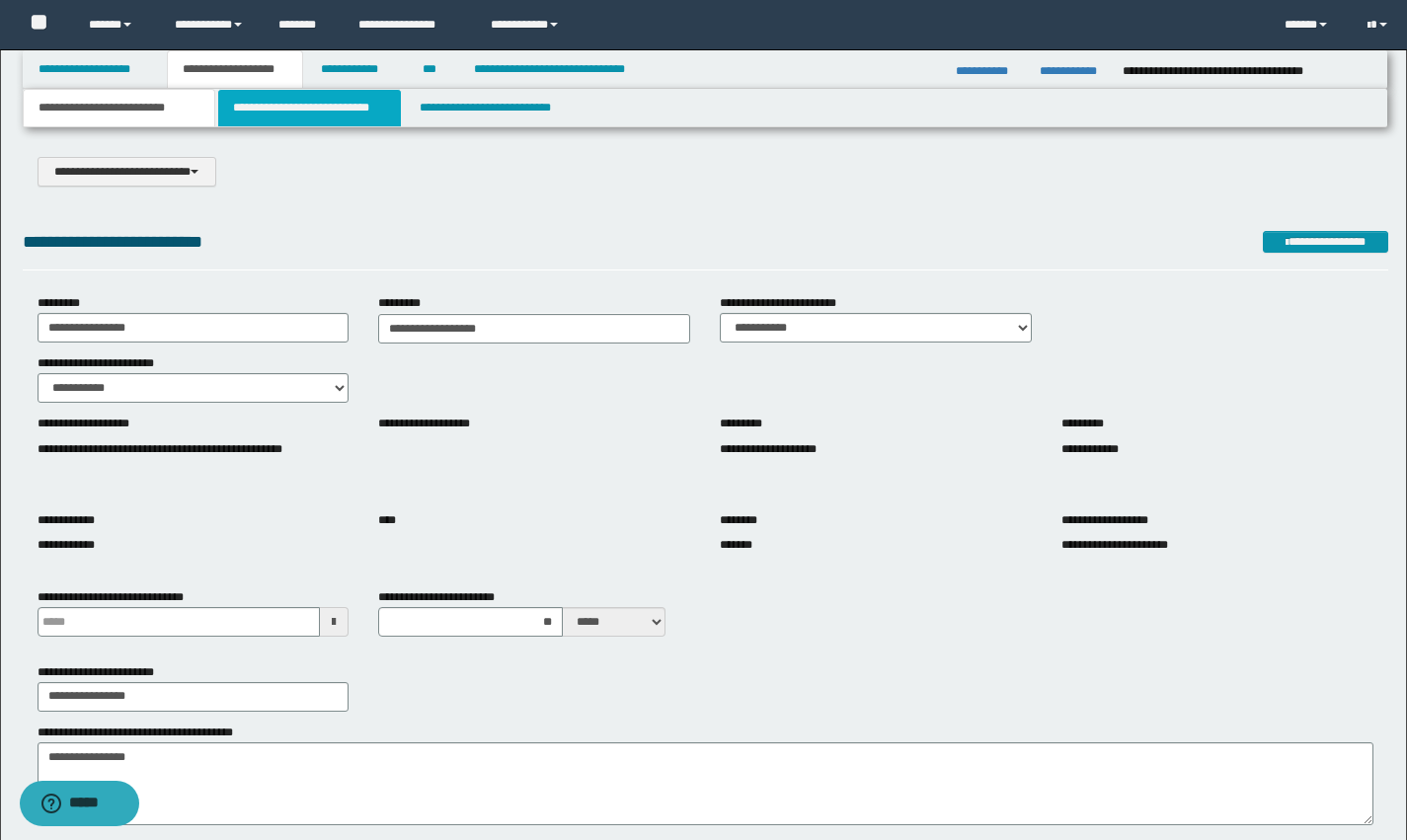 click on "**********" at bounding box center (310, 108) 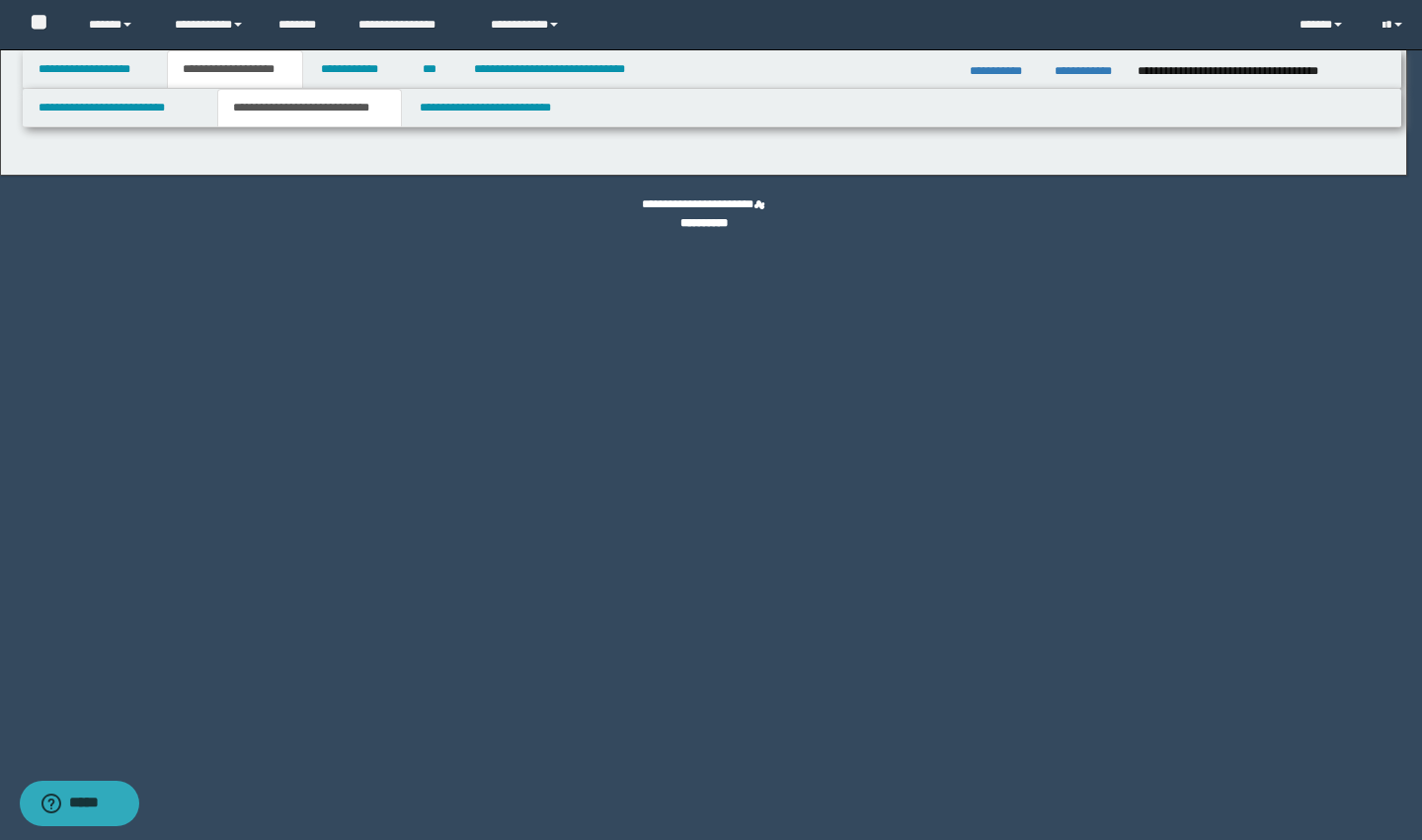 select on "*" 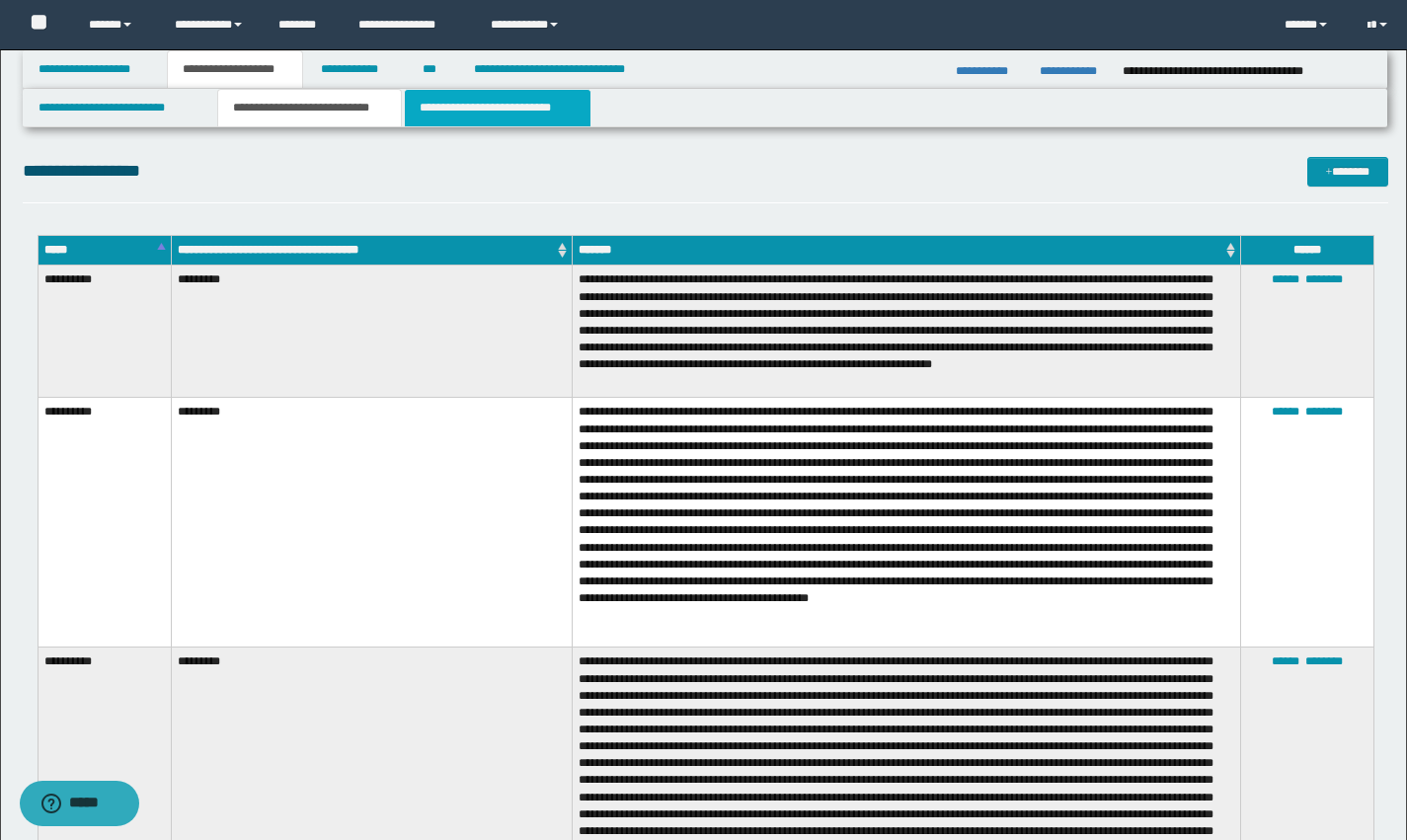 click on "**********" at bounding box center [498, 108] 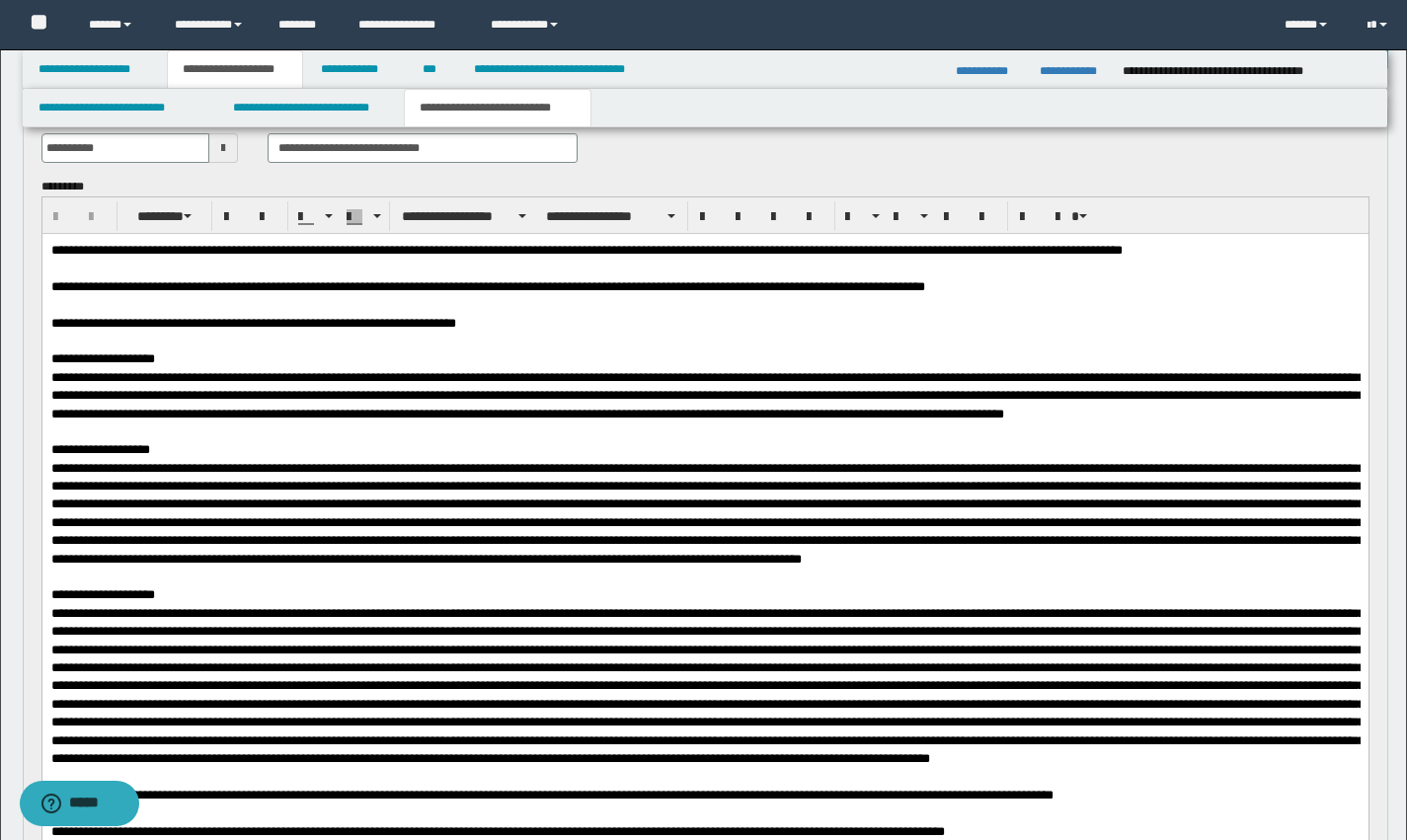 scroll, scrollTop: 0, scrollLeft: 0, axis: both 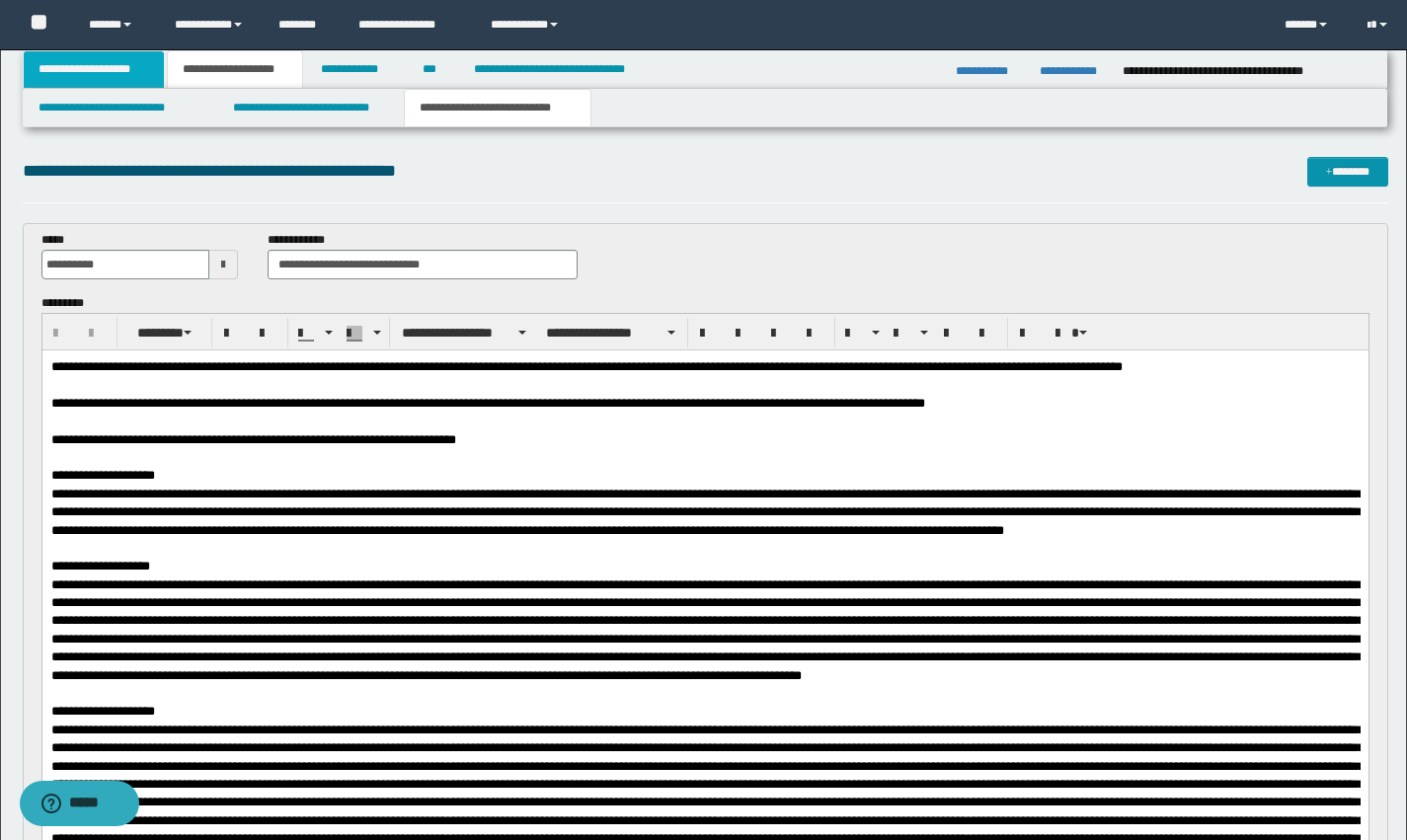 click on "**********" at bounding box center (94, 69) 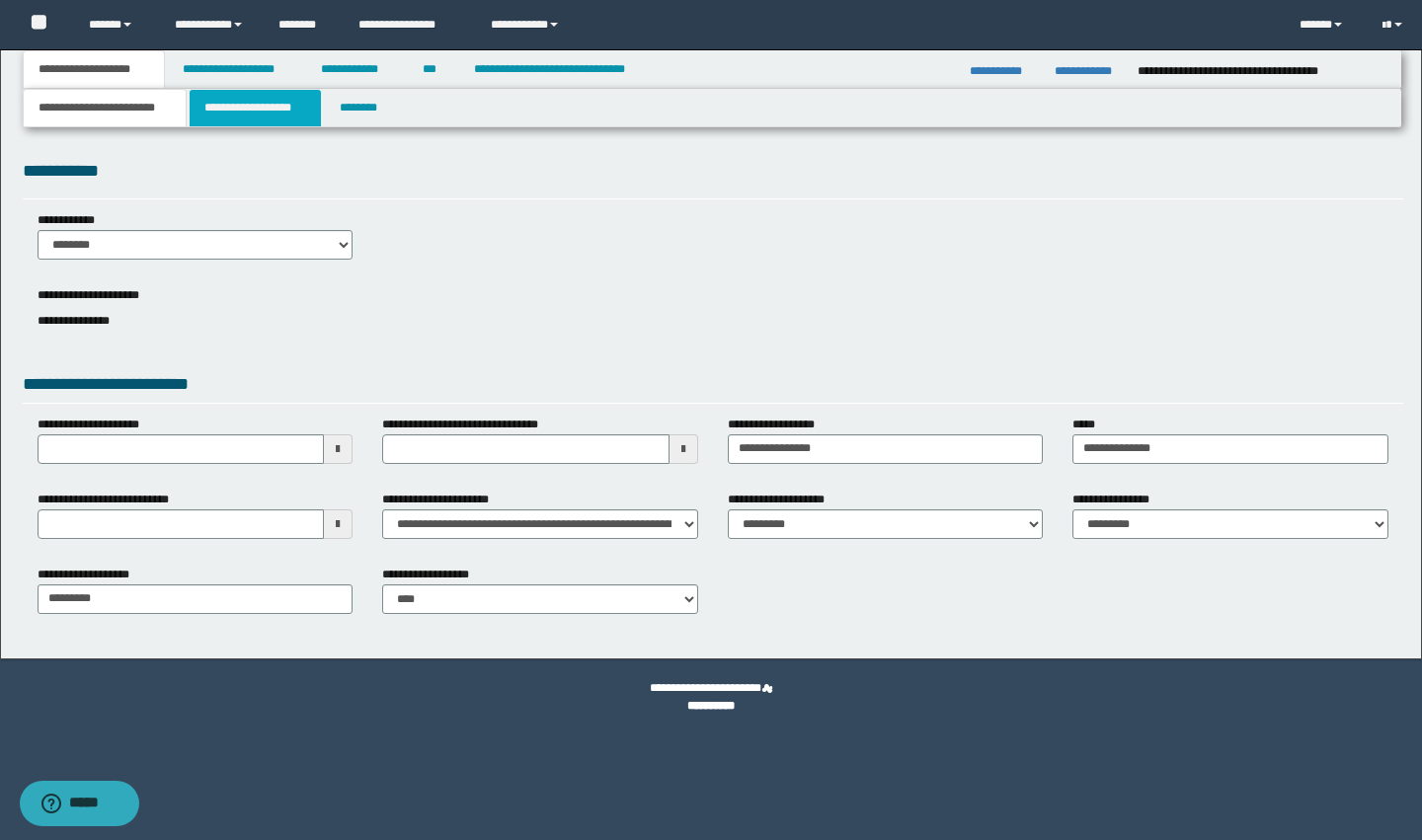 click on "**********" at bounding box center (255, 108) 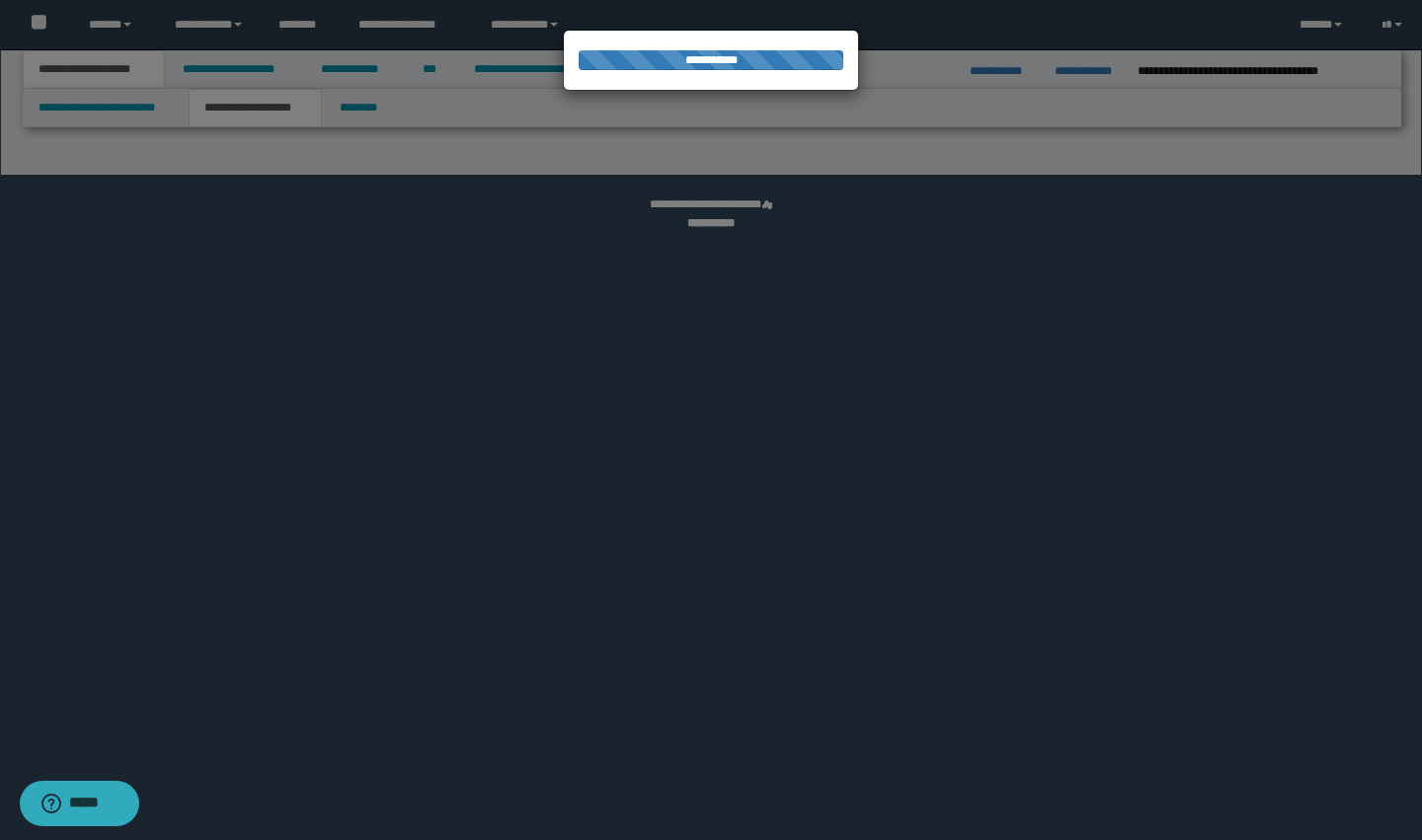 select on "*" 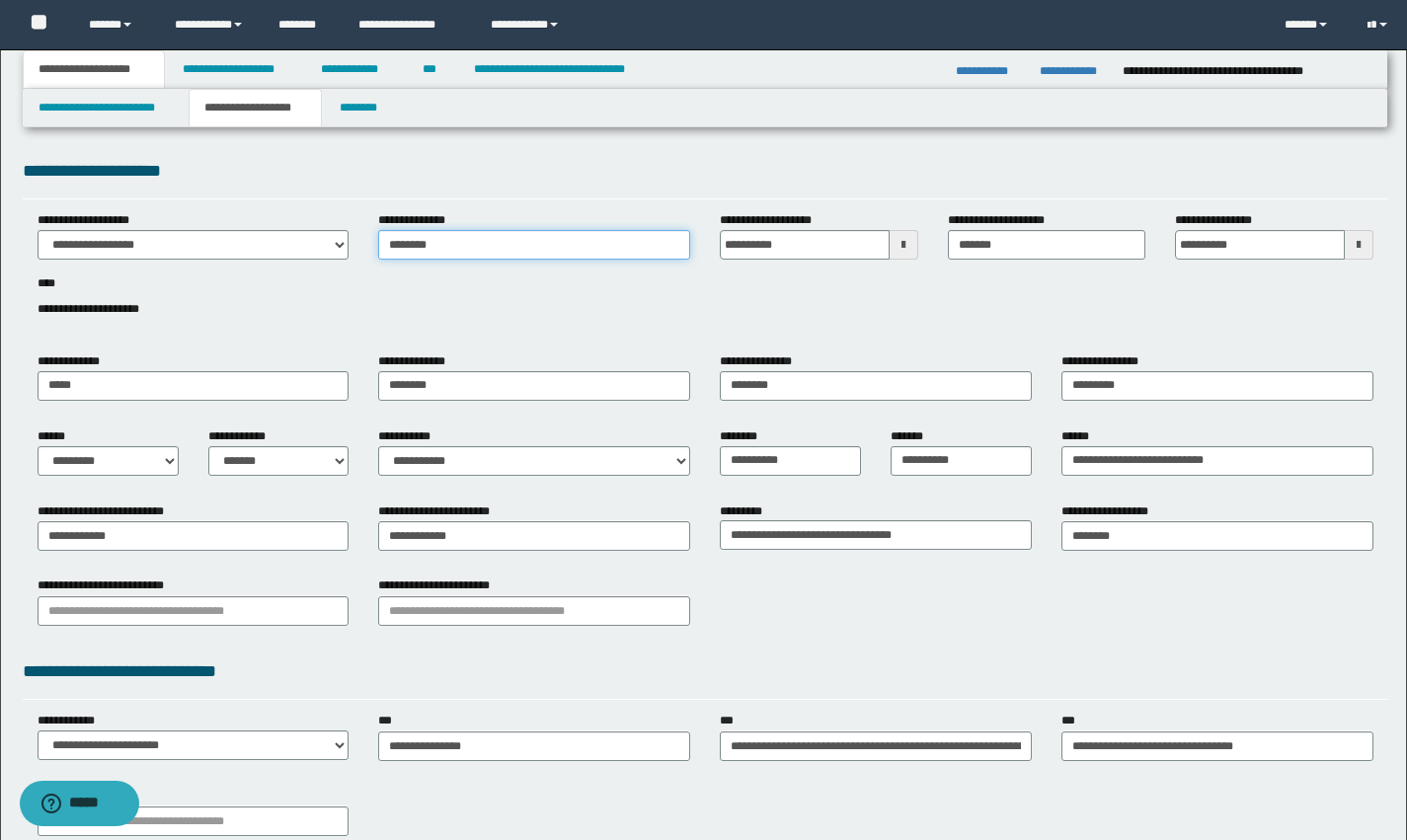 drag, startPoint x: 495, startPoint y: 232, endPoint x: 517, endPoint y: 250, distance: 28.425341 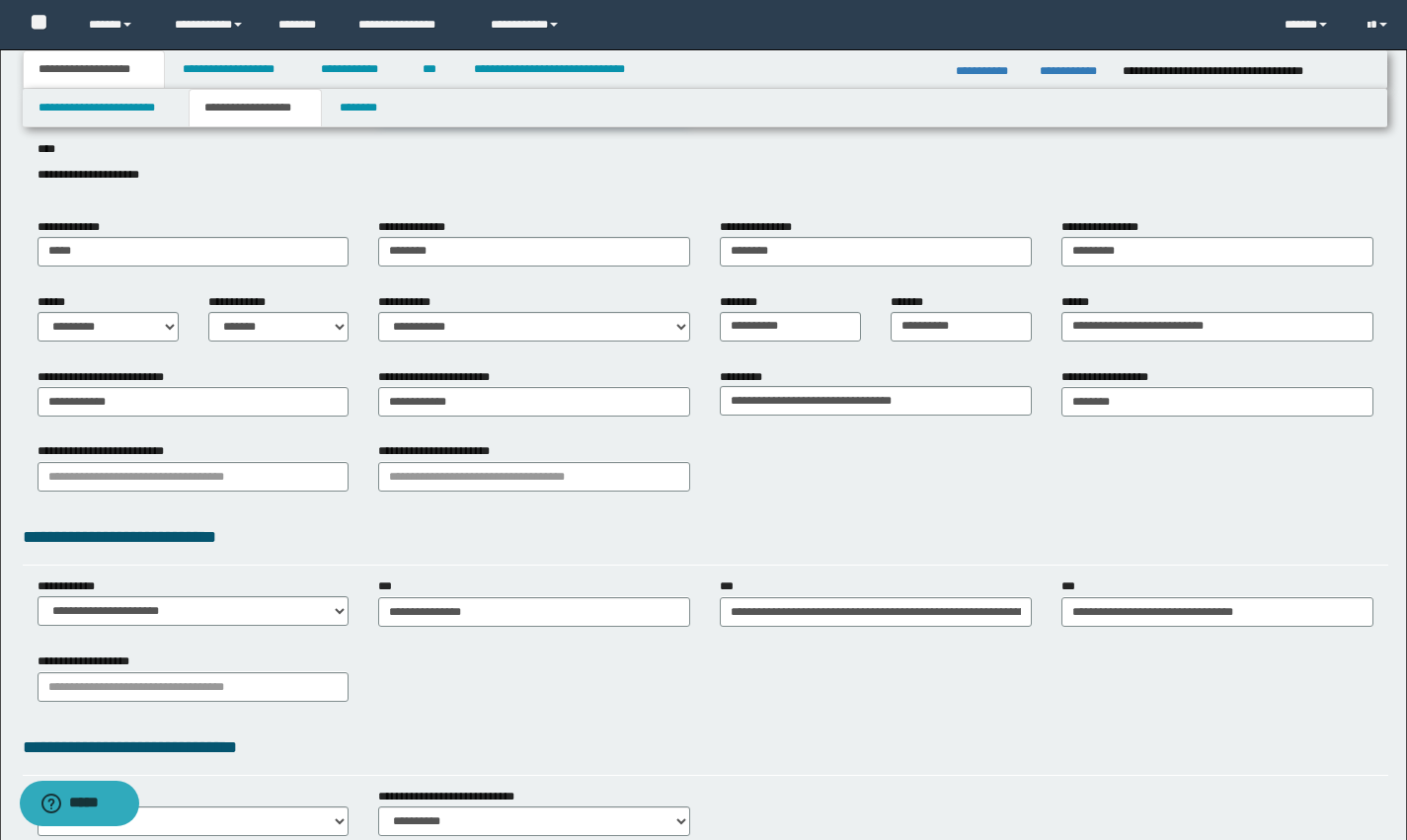 scroll, scrollTop: 253, scrollLeft: 0, axis: vertical 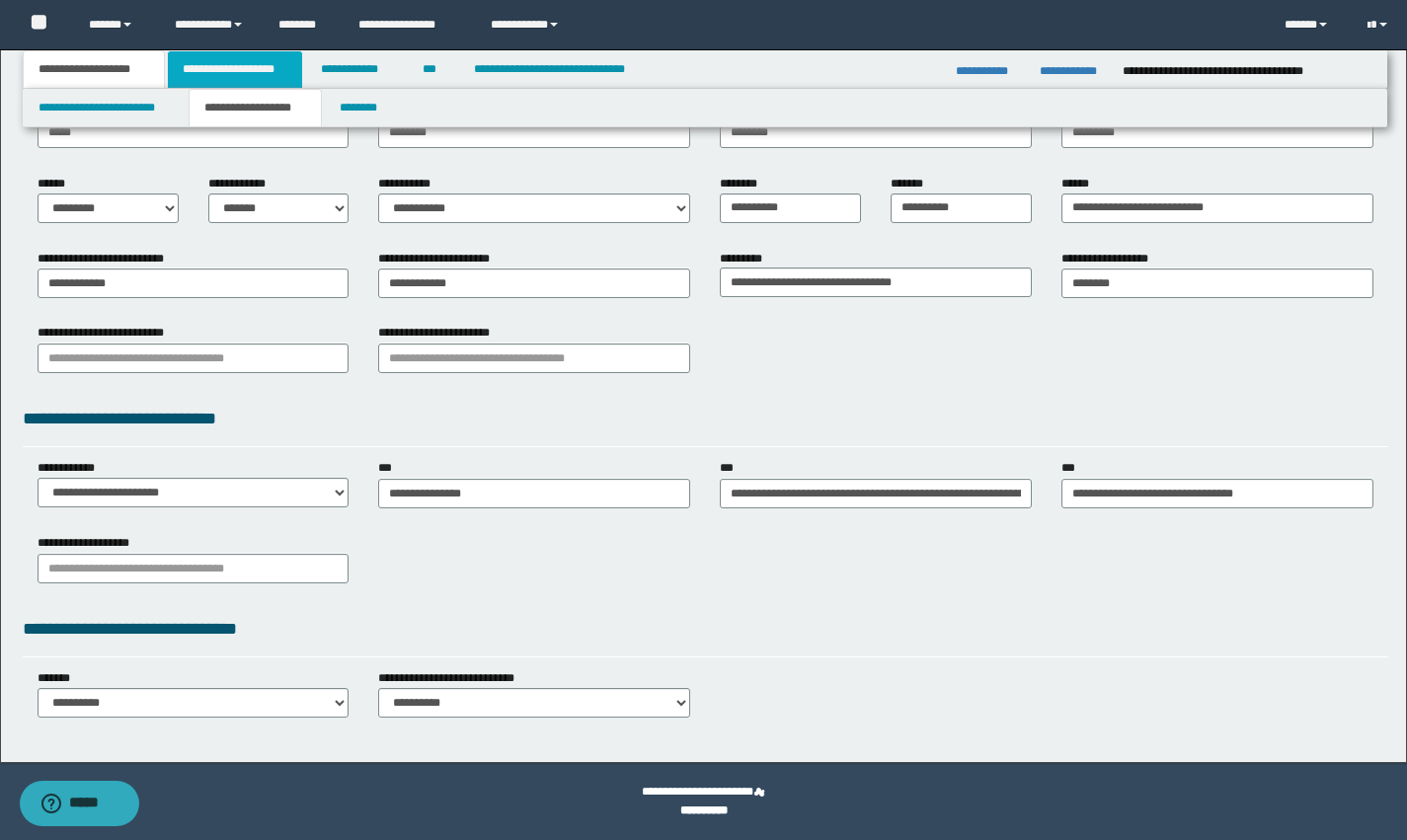 click on "**********" at bounding box center (235, 69) 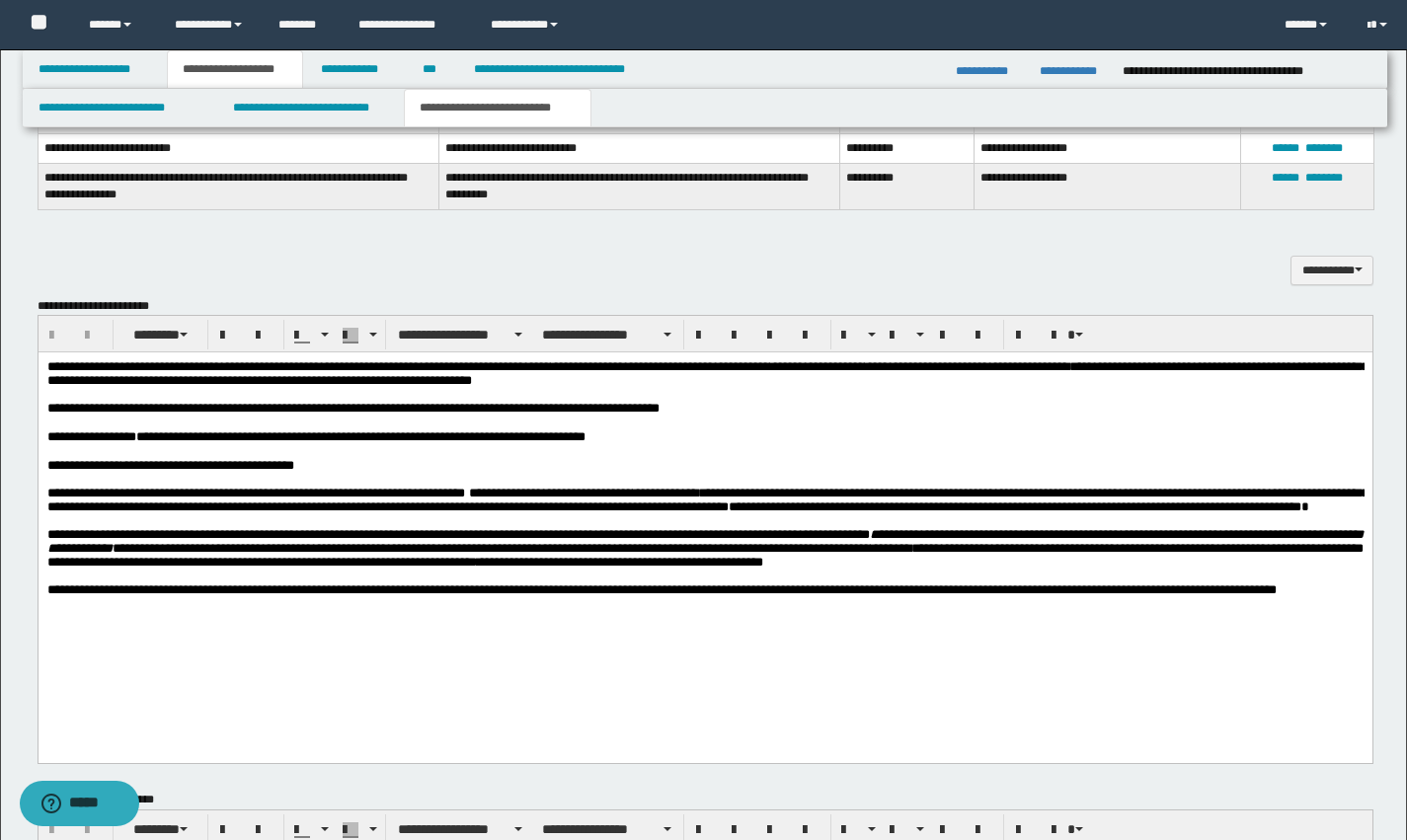 scroll, scrollTop: 0, scrollLeft: 0, axis: both 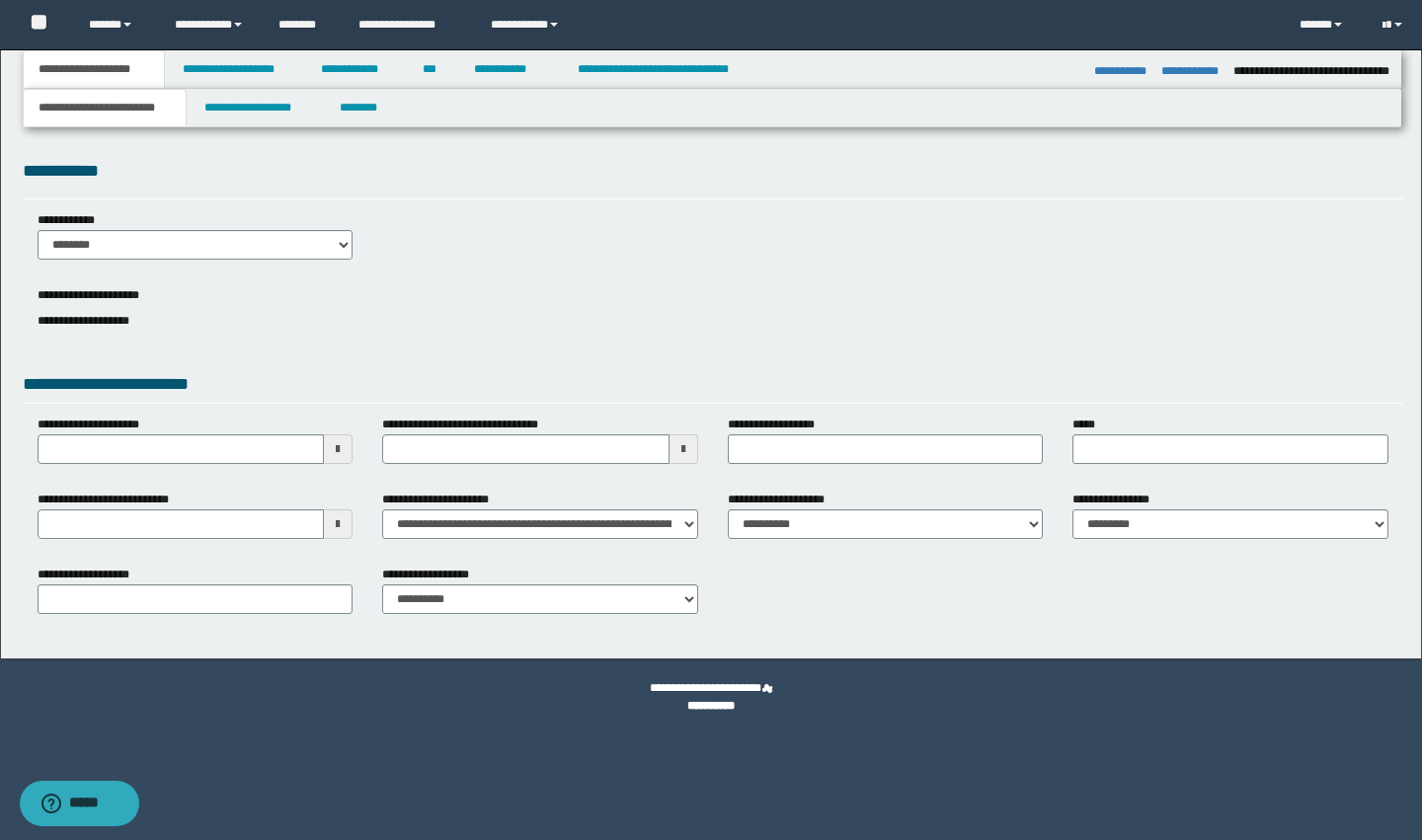 select on "*" 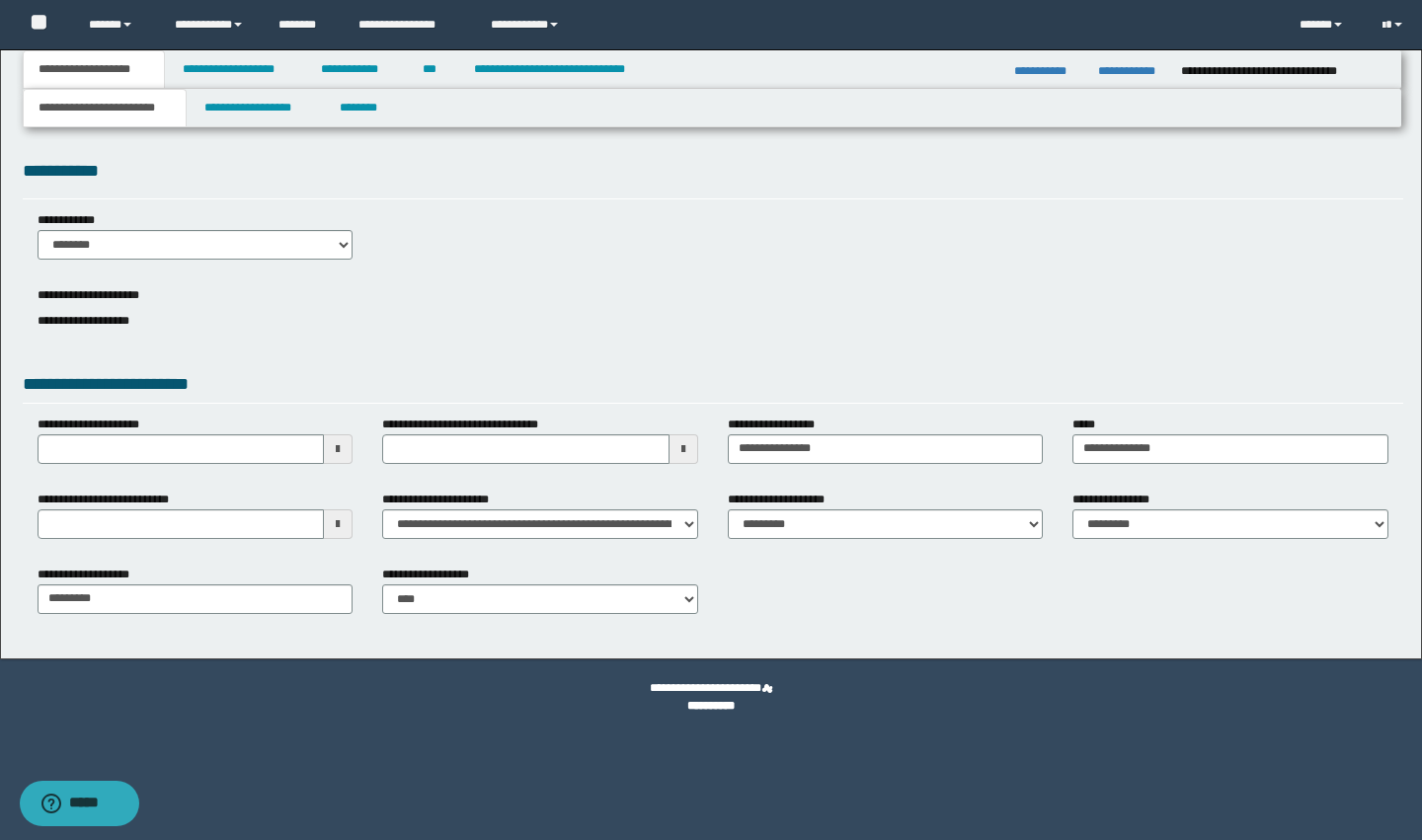 click on "**********" at bounding box center (1049, 71) 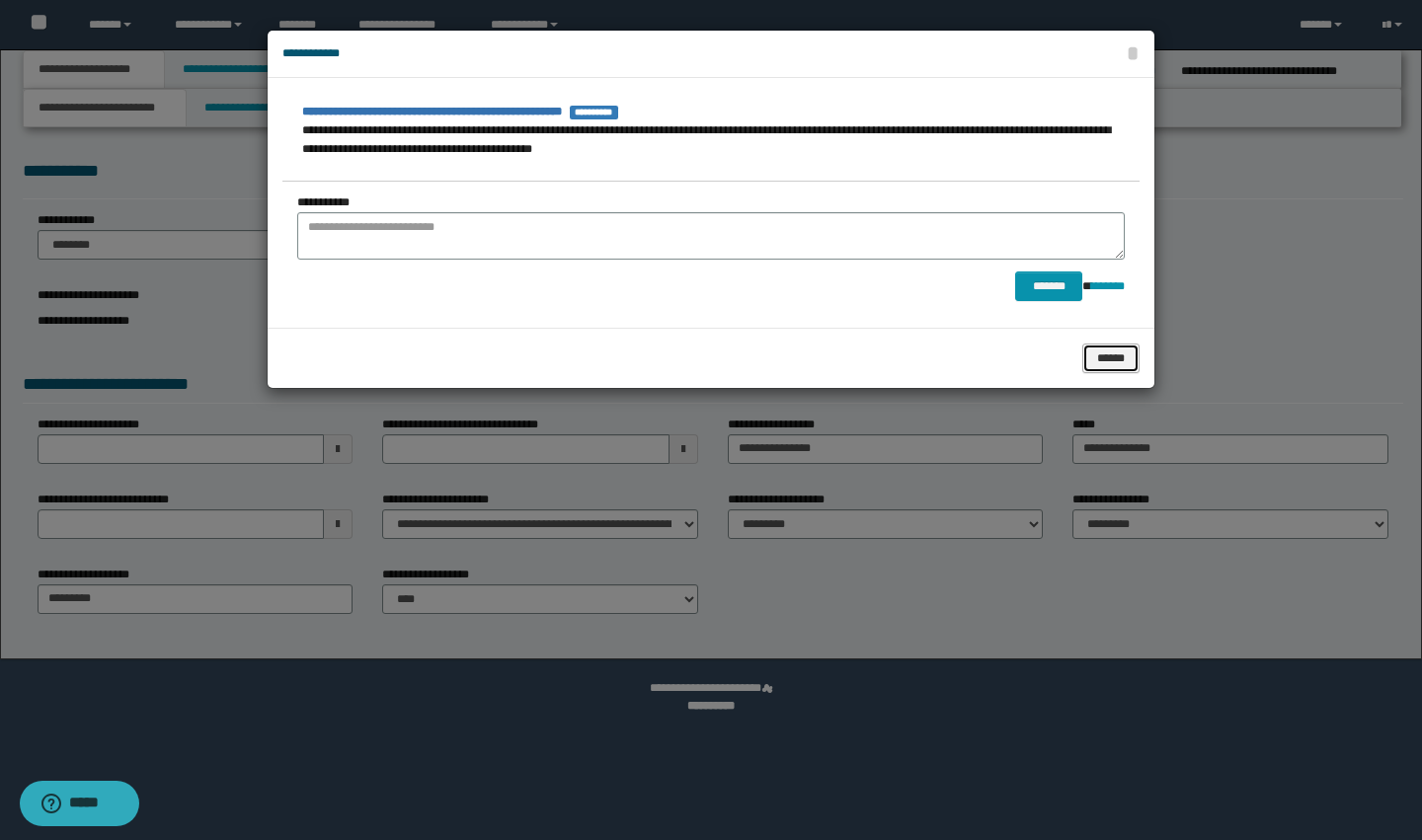 click on "******" at bounding box center (1111, 358) 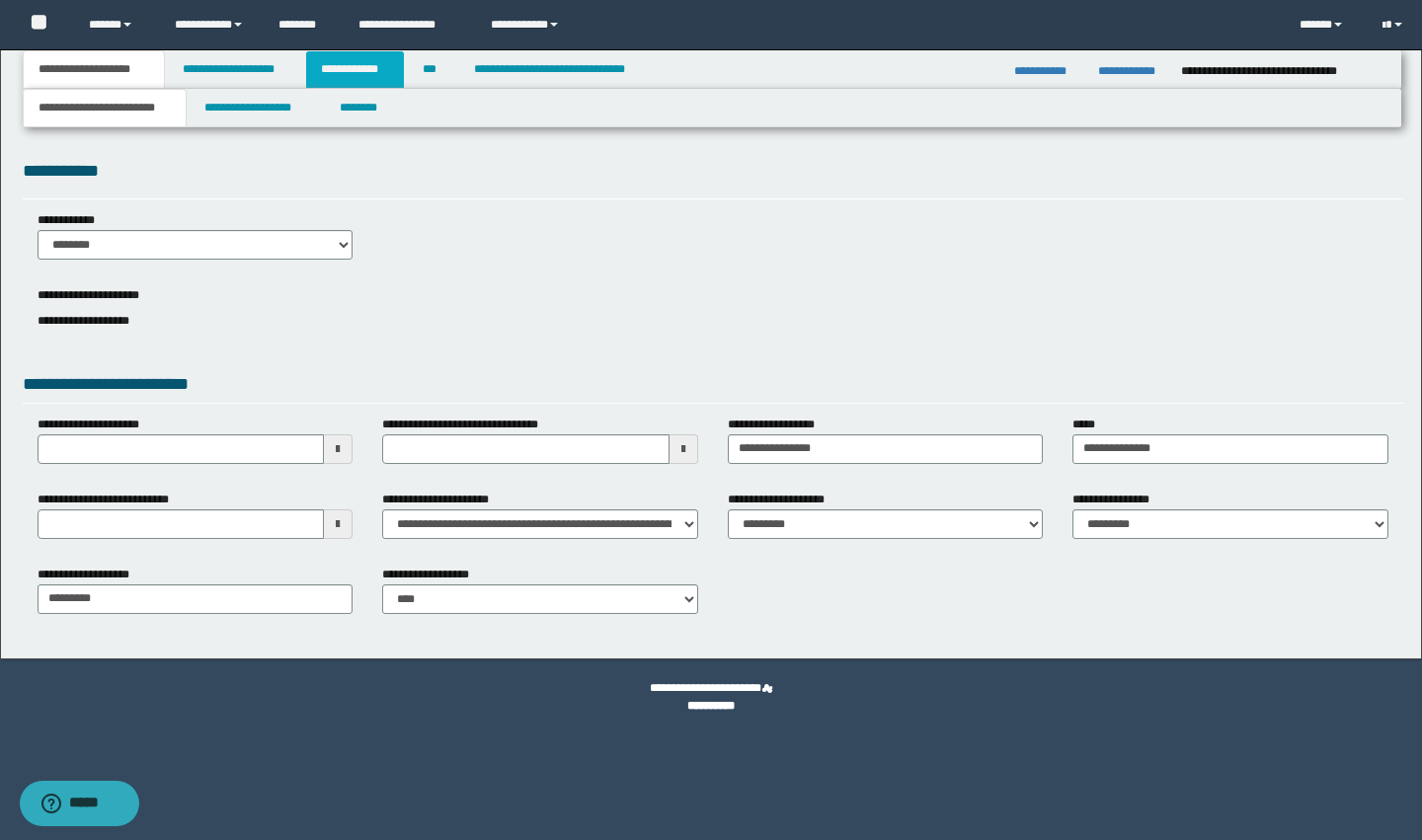 click on "**********" at bounding box center (355, 69) 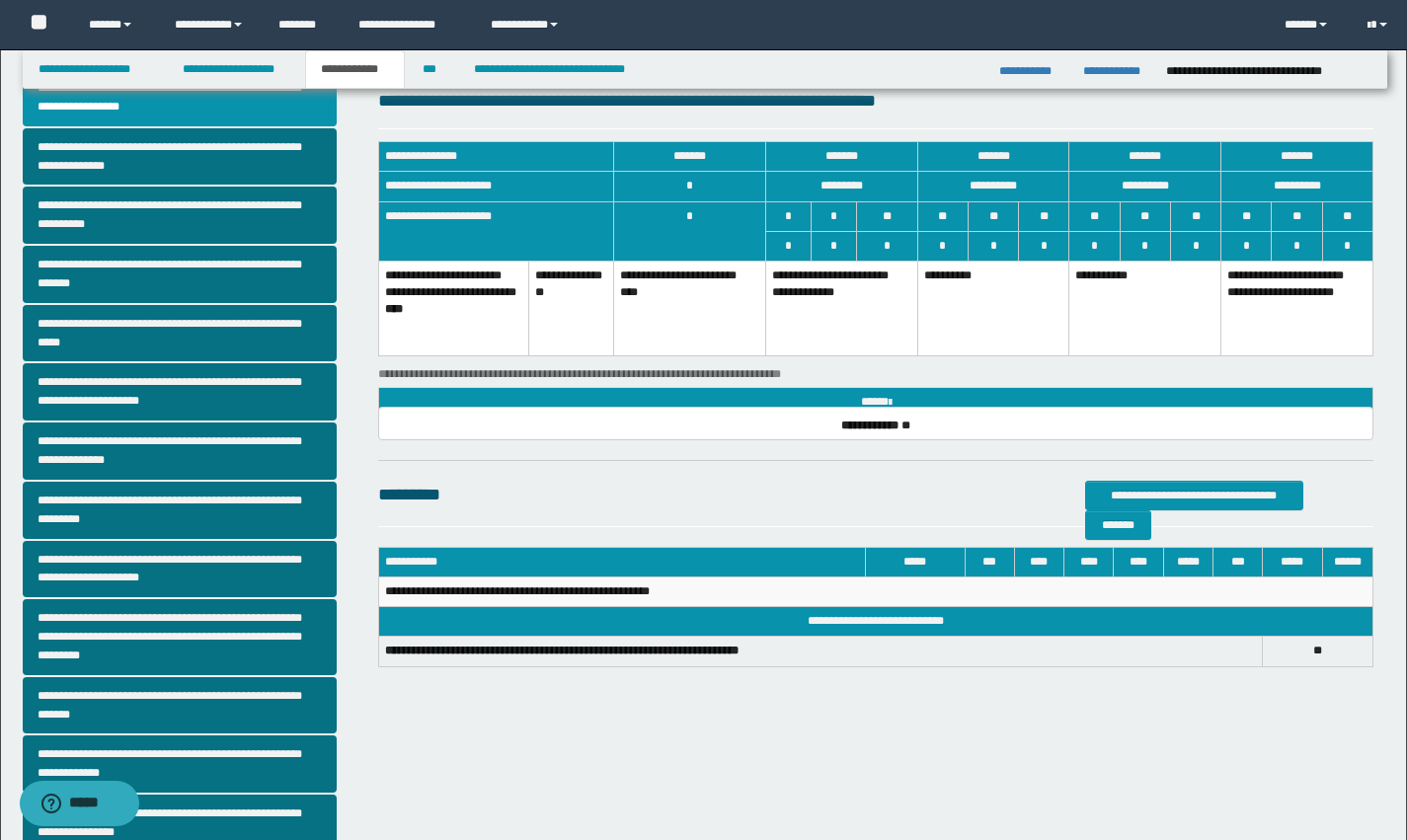 scroll, scrollTop: 294, scrollLeft: 0, axis: vertical 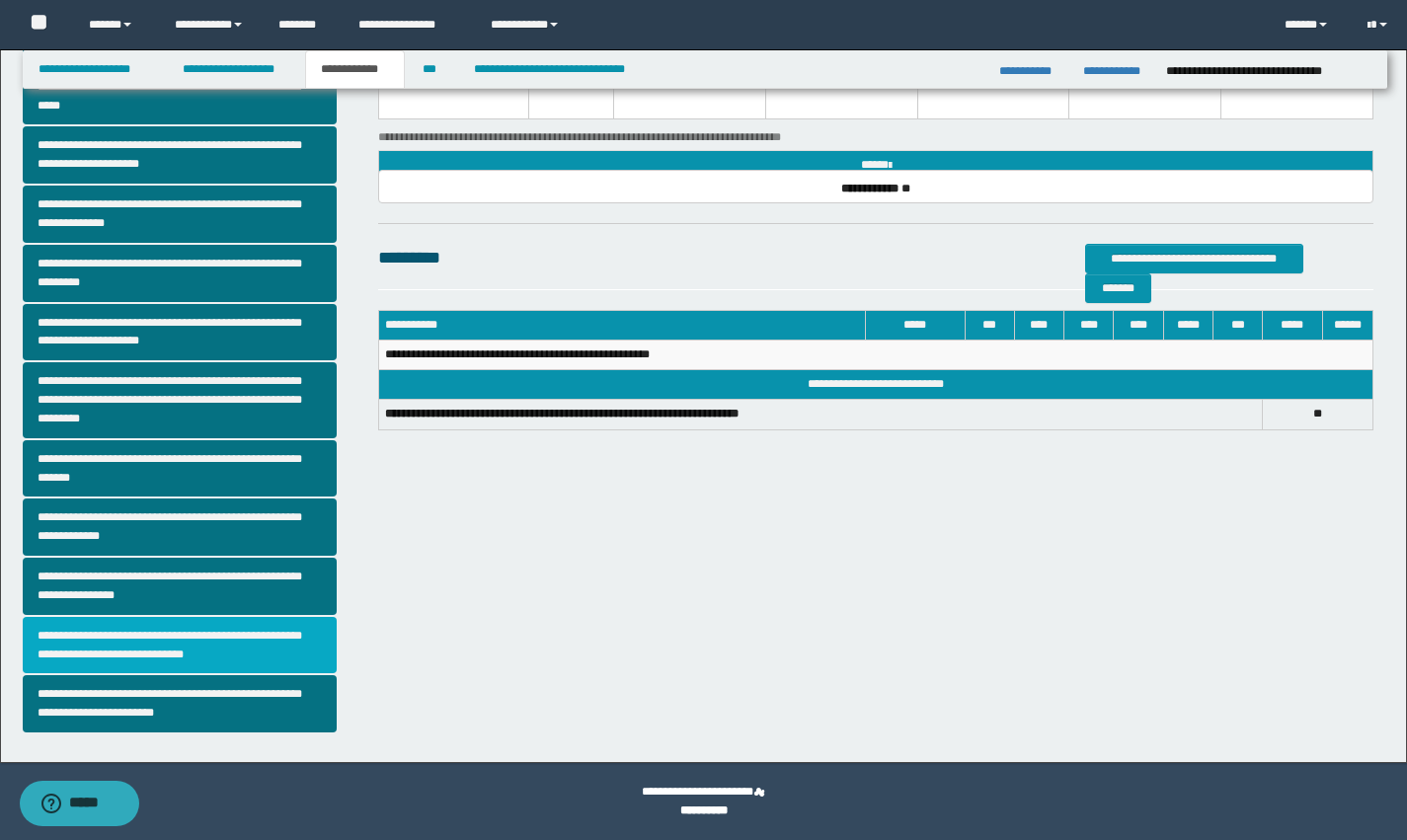 click on "**********" at bounding box center [180, 646] 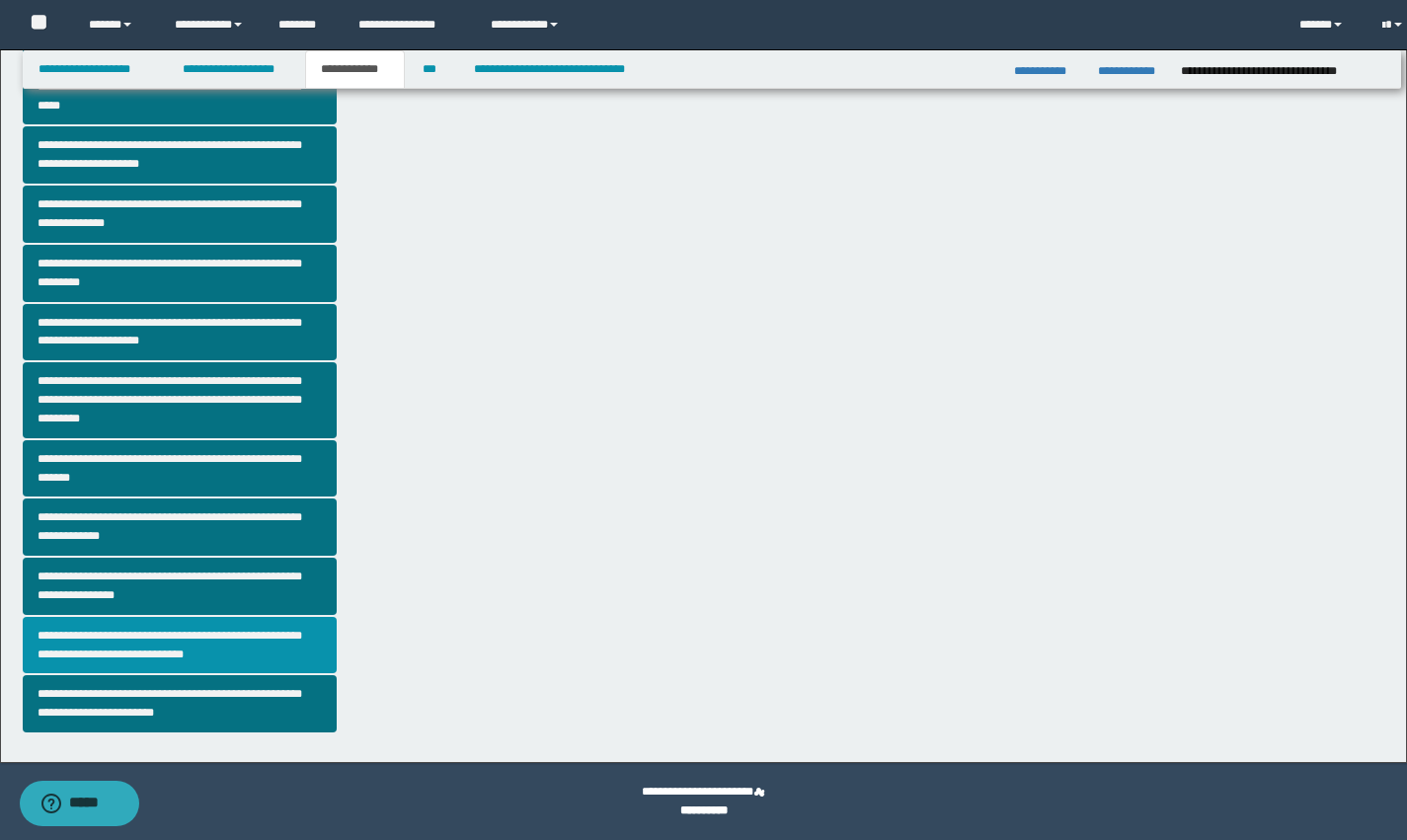 scroll, scrollTop: 0, scrollLeft: 0, axis: both 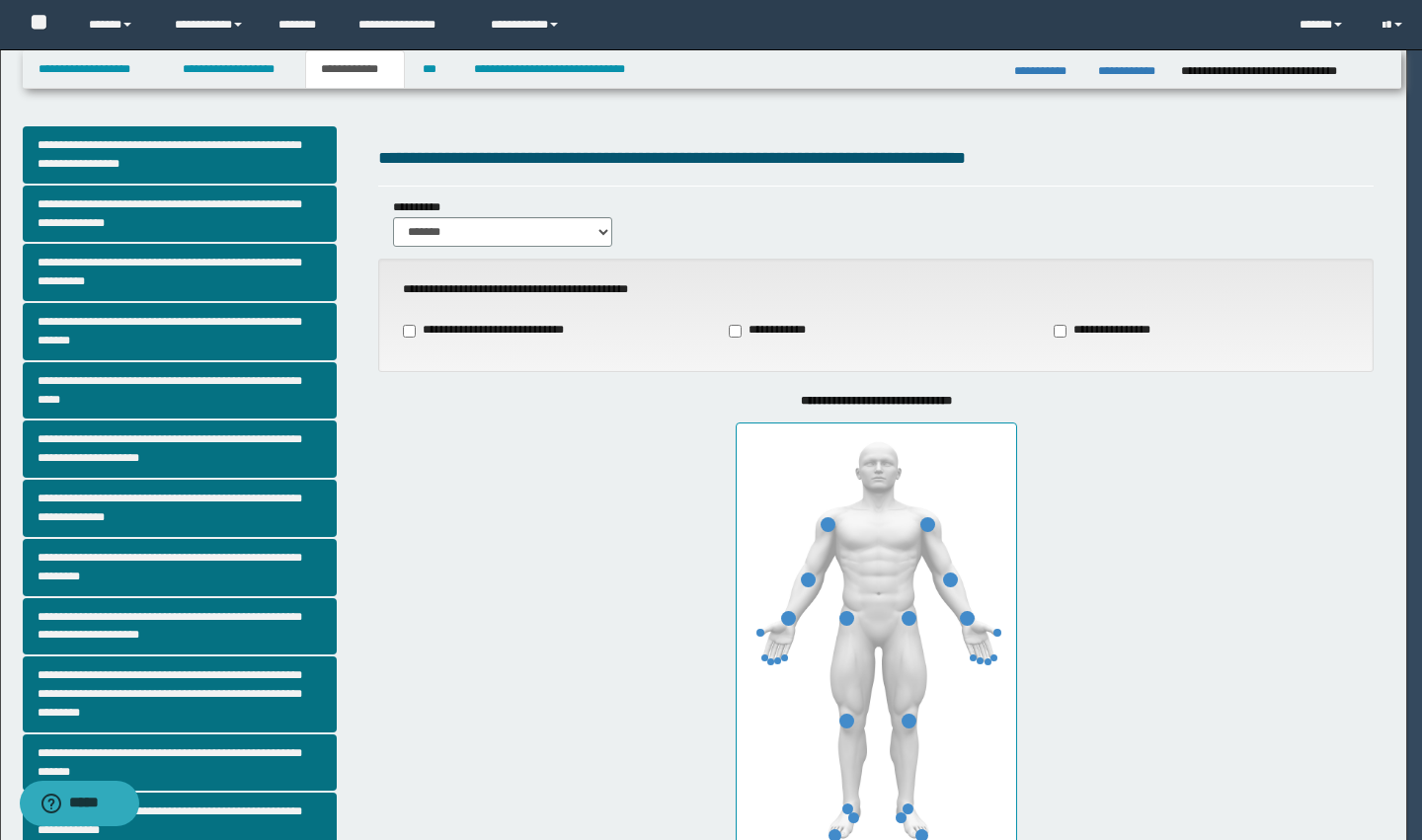 type on "**" 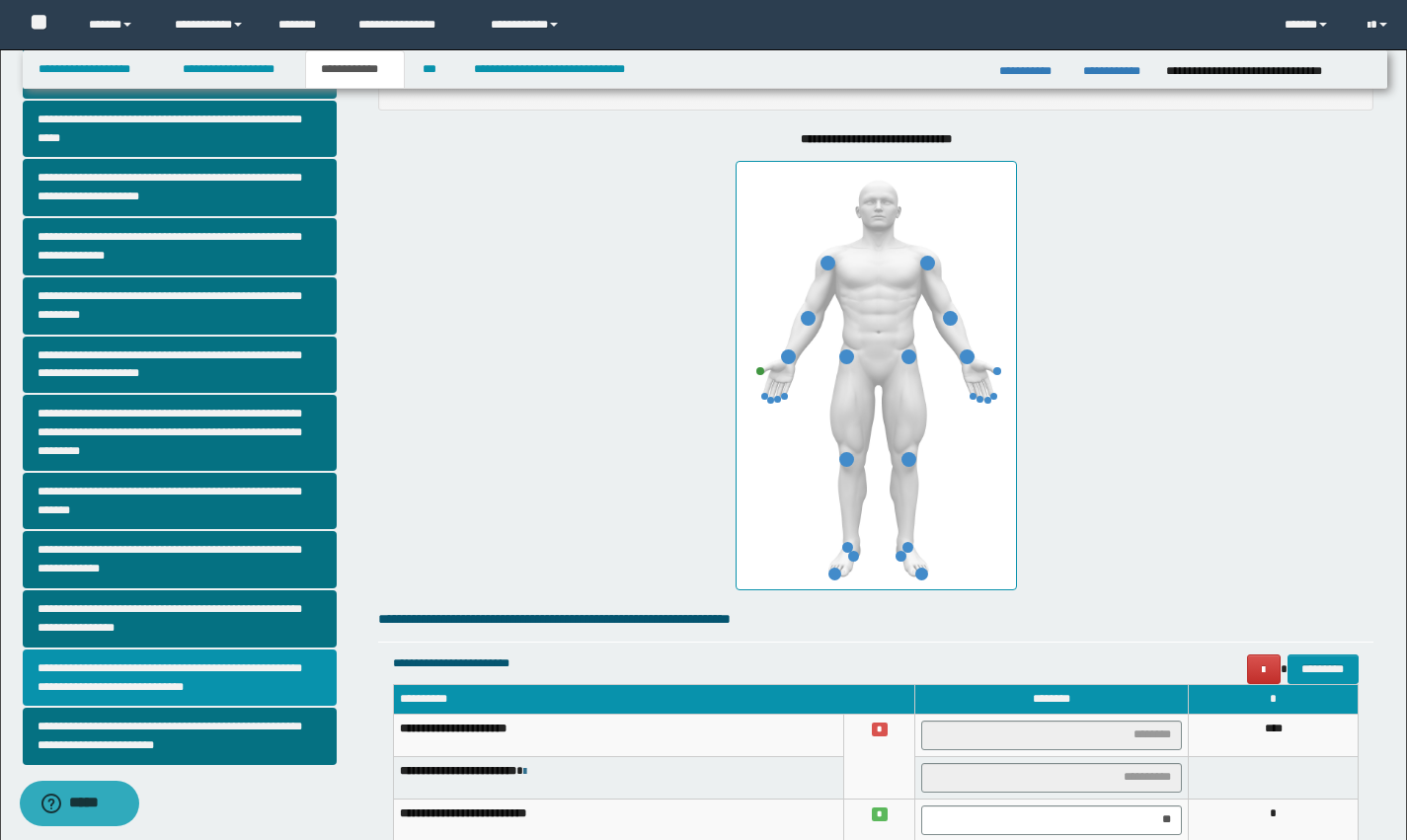 scroll, scrollTop: 218, scrollLeft: 0, axis: vertical 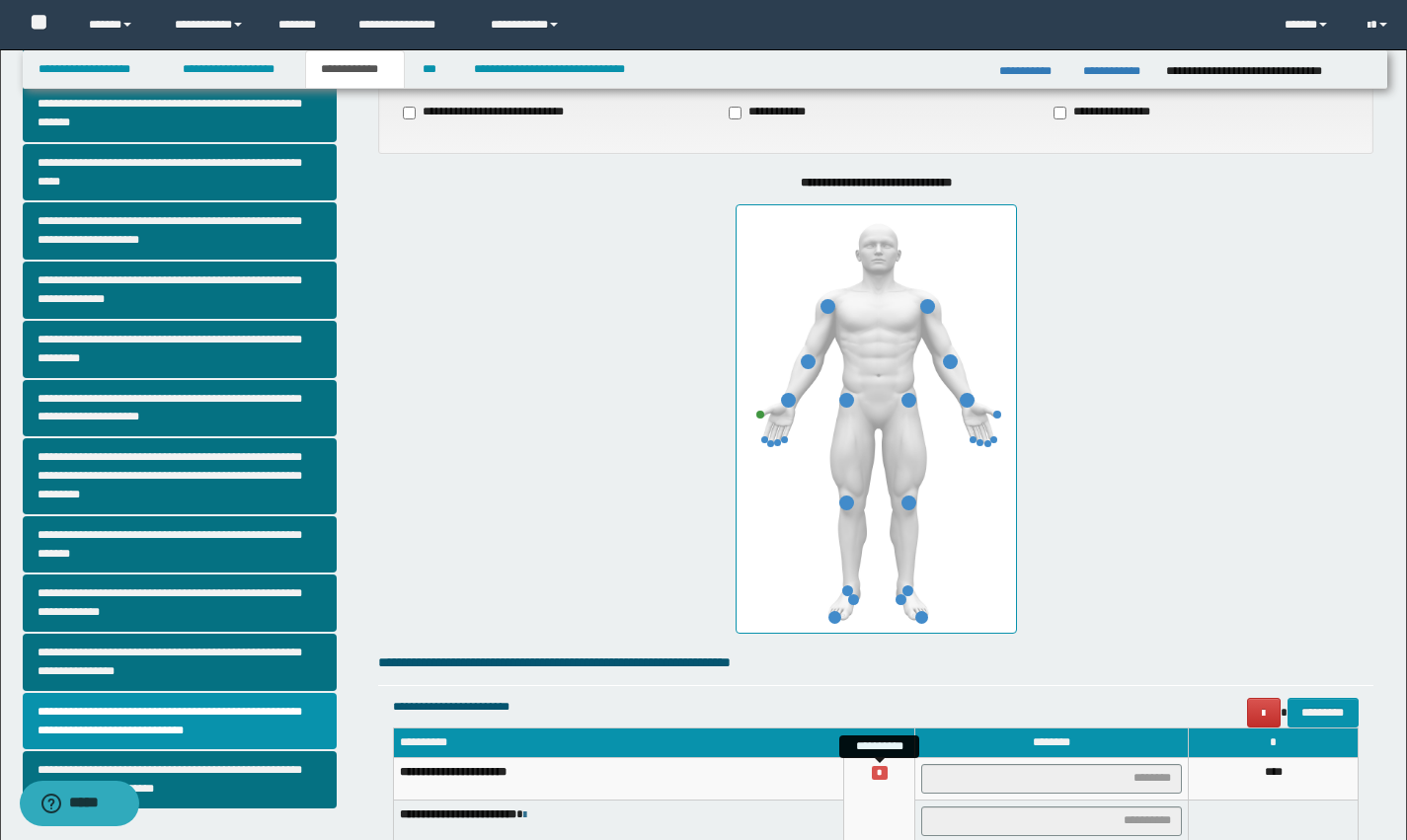 click on "*" at bounding box center (880, 772) 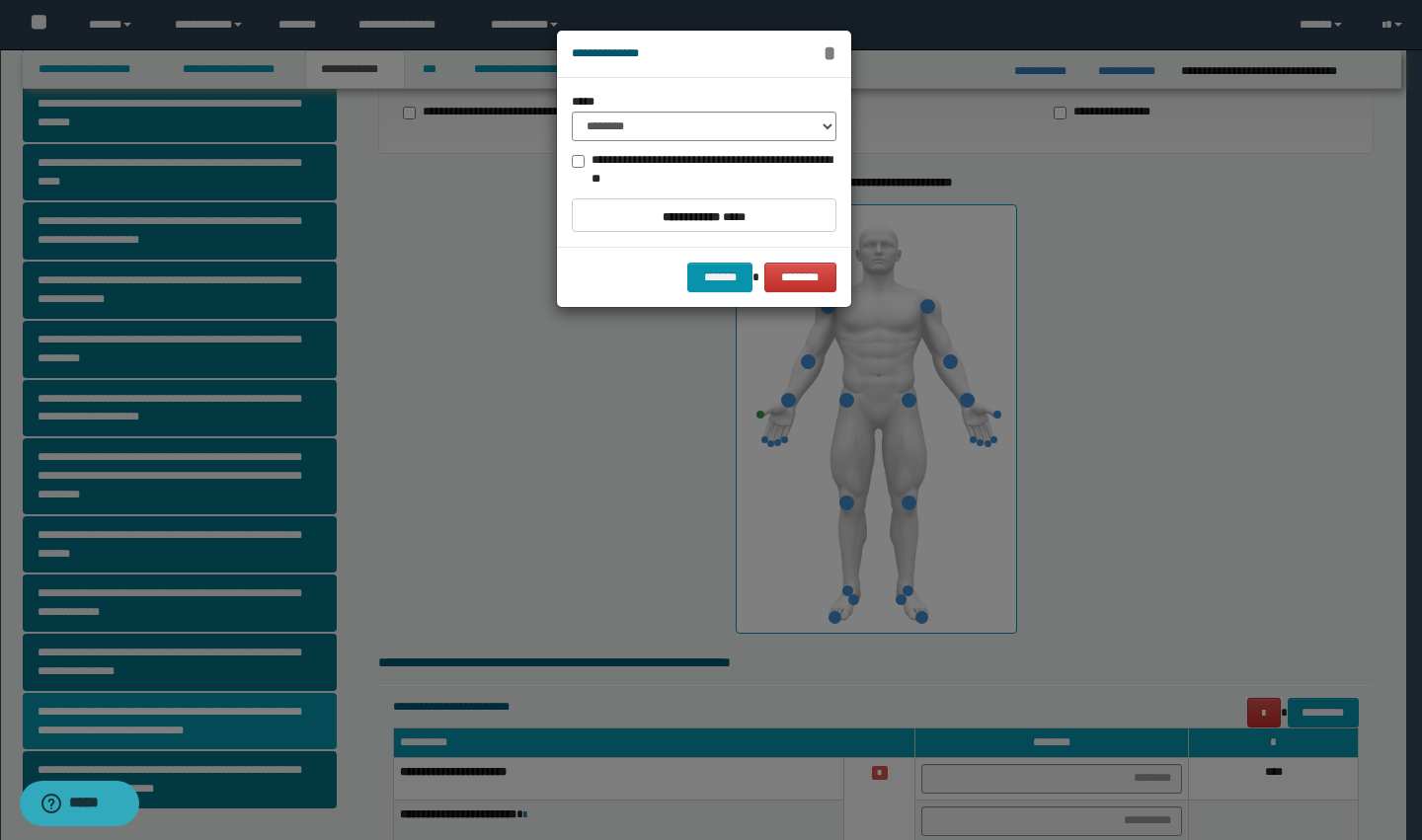 click on "*" at bounding box center (830, 53) 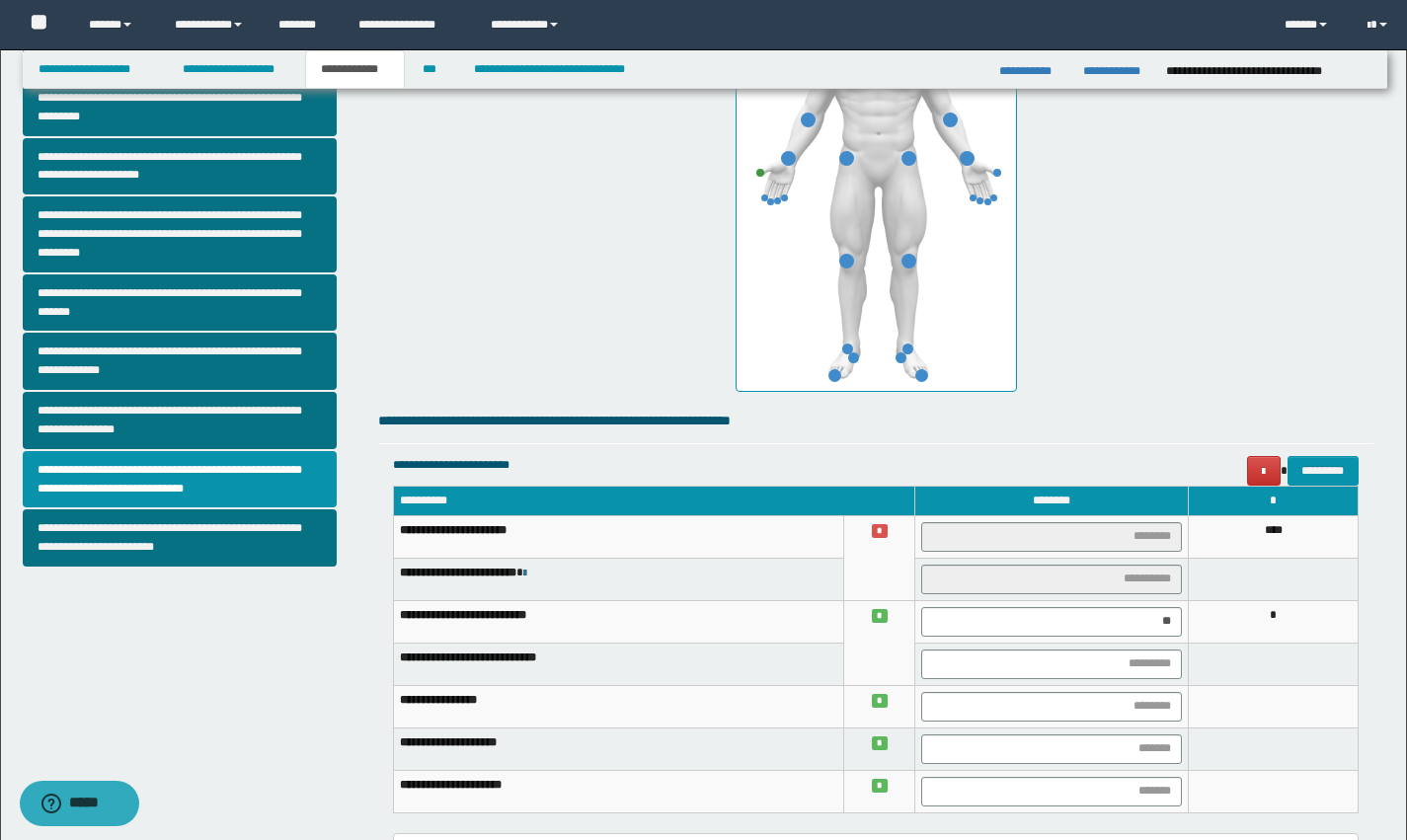 scroll, scrollTop: 482, scrollLeft: 0, axis: vertical 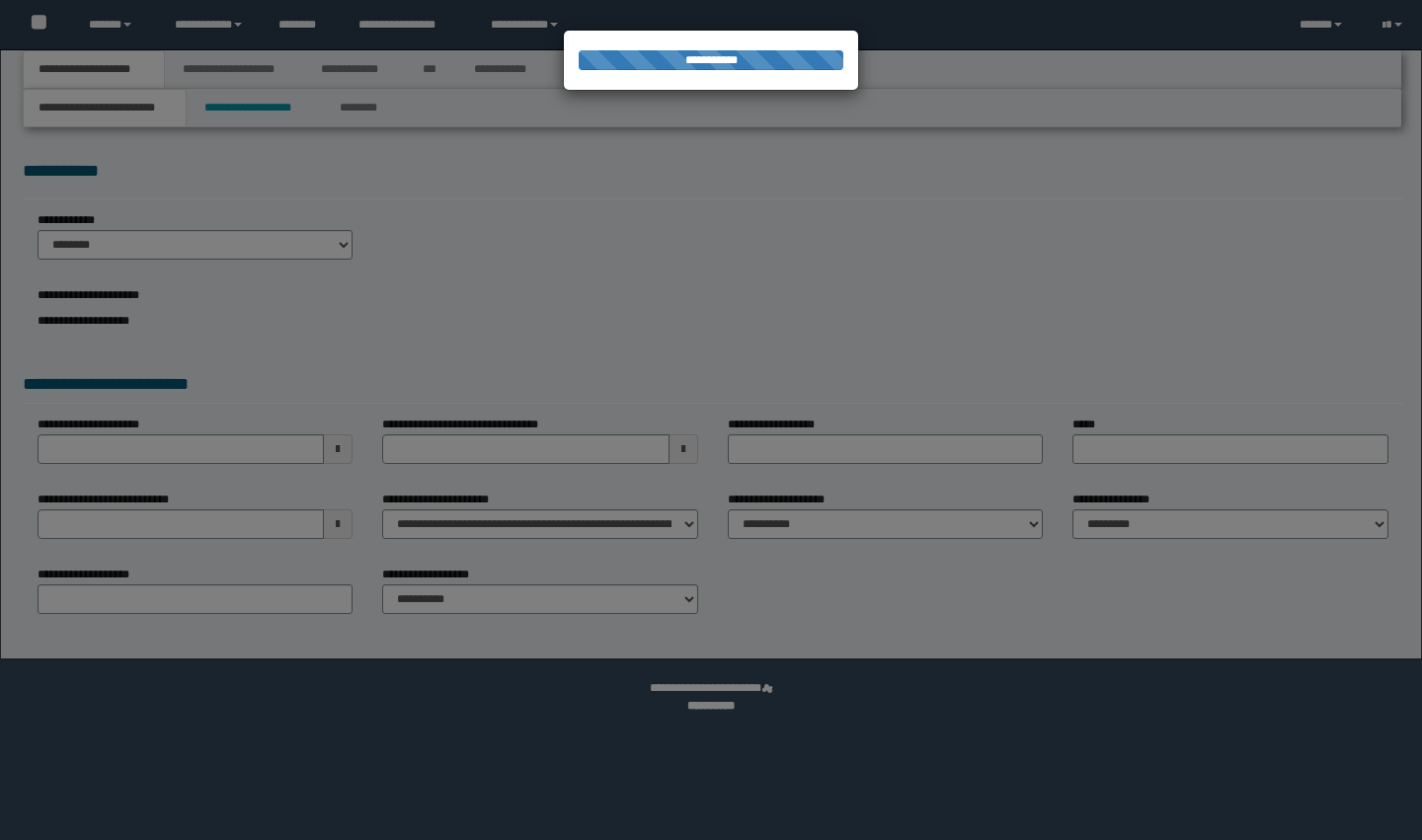 select on "*" 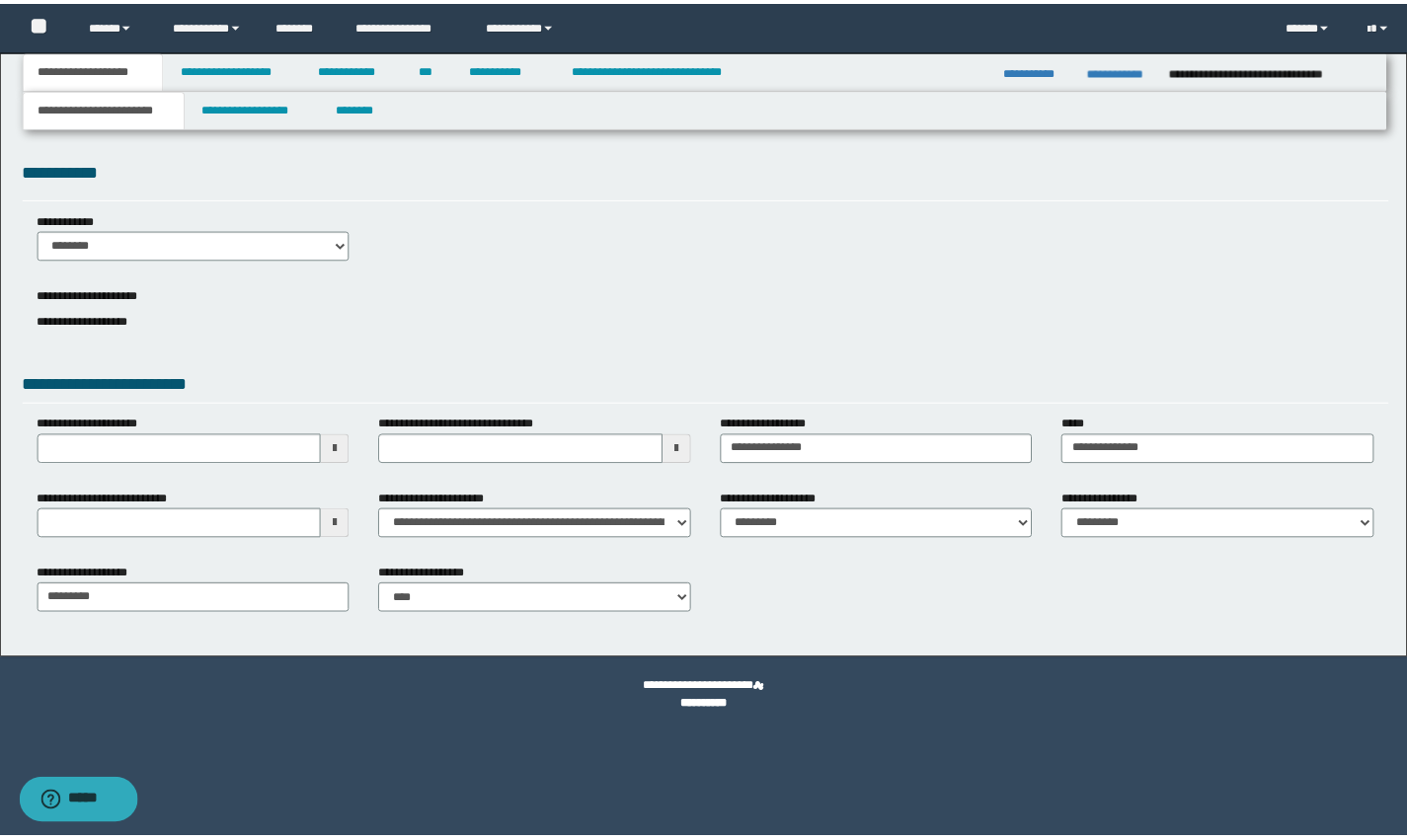 scroll, scrollTop: 0, scrollLeft: 0, axis: both 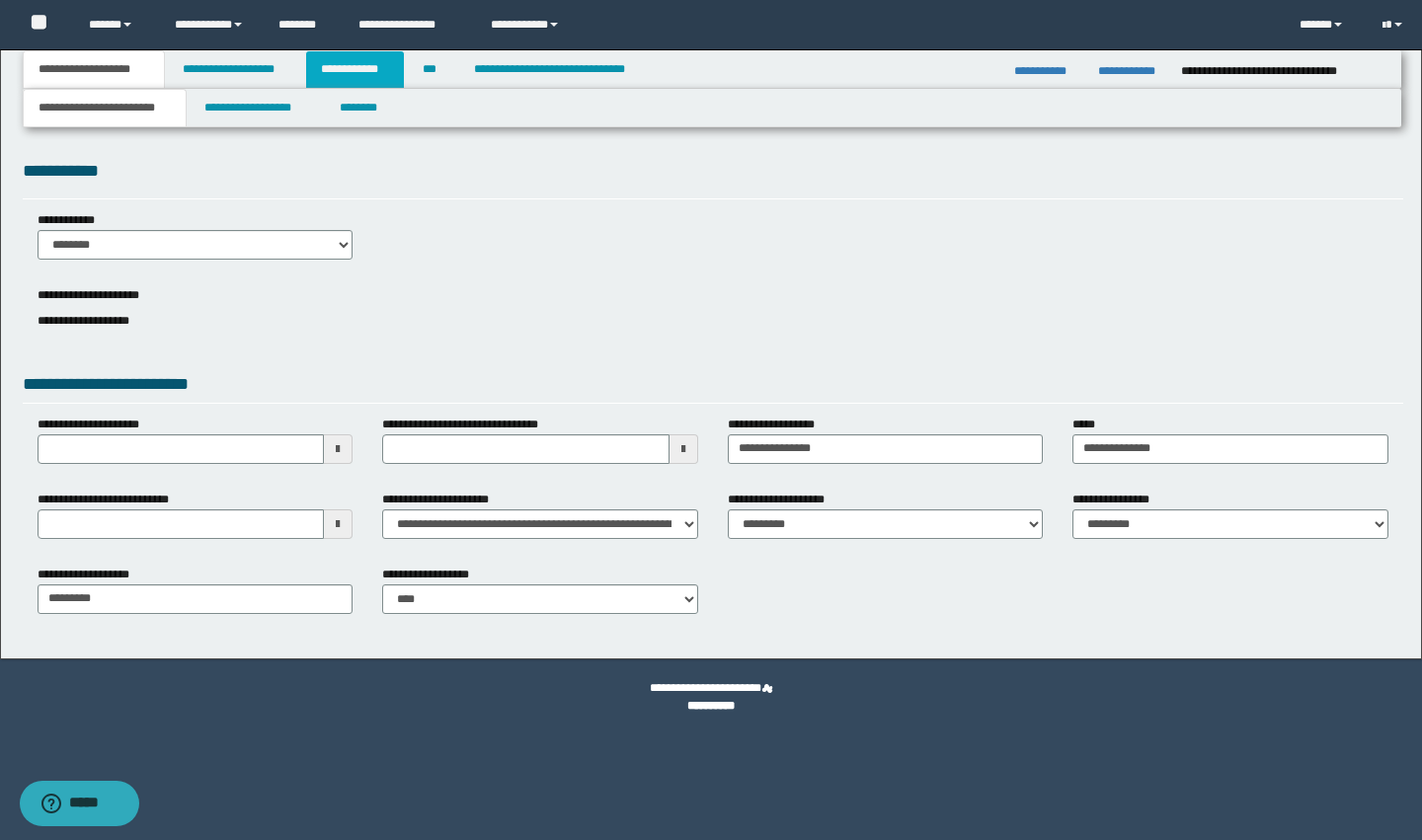 click on "**********" at bounding box center (355, 69) 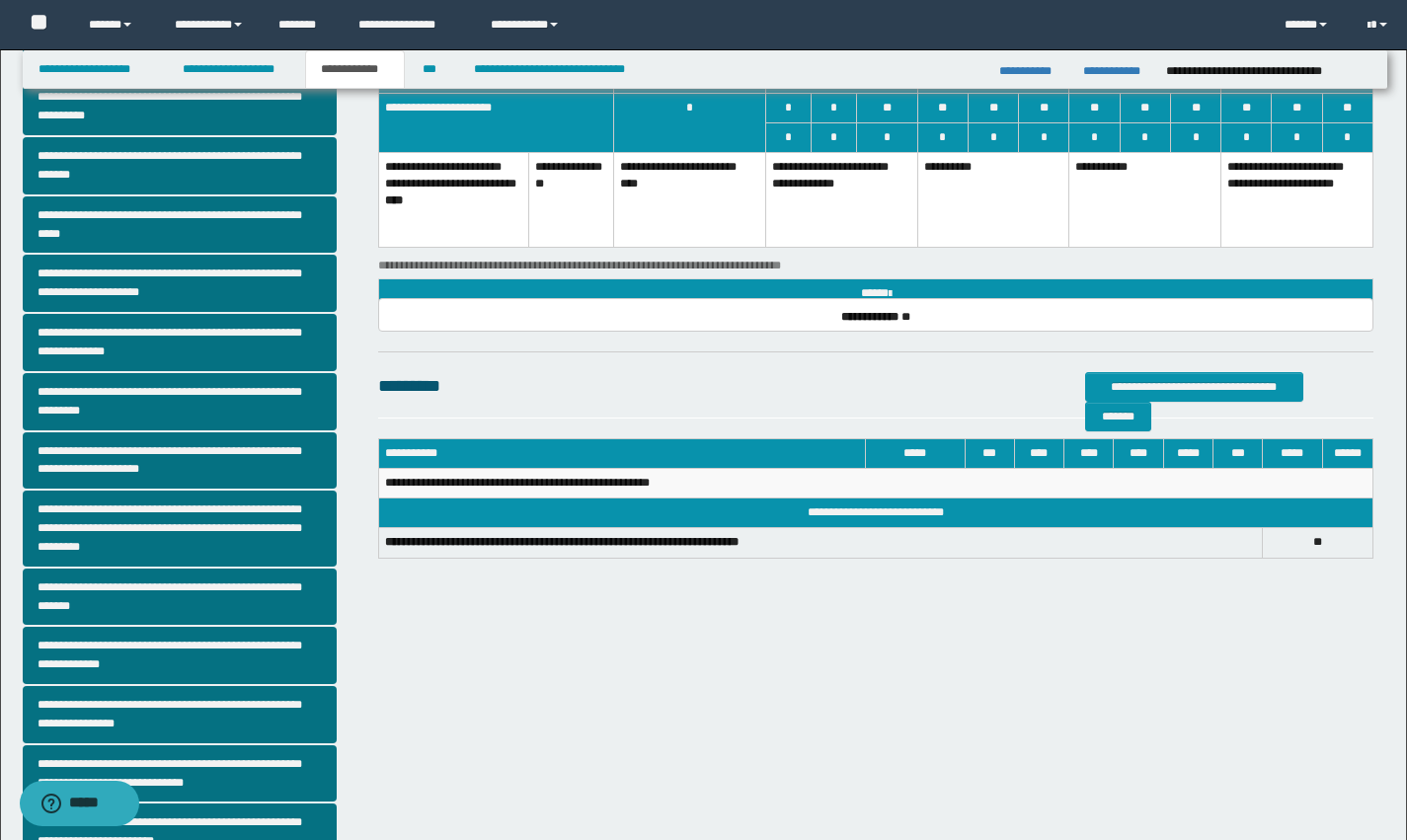 scroll, scrollTop: 294, scrollLeft: 0, axis: vertical 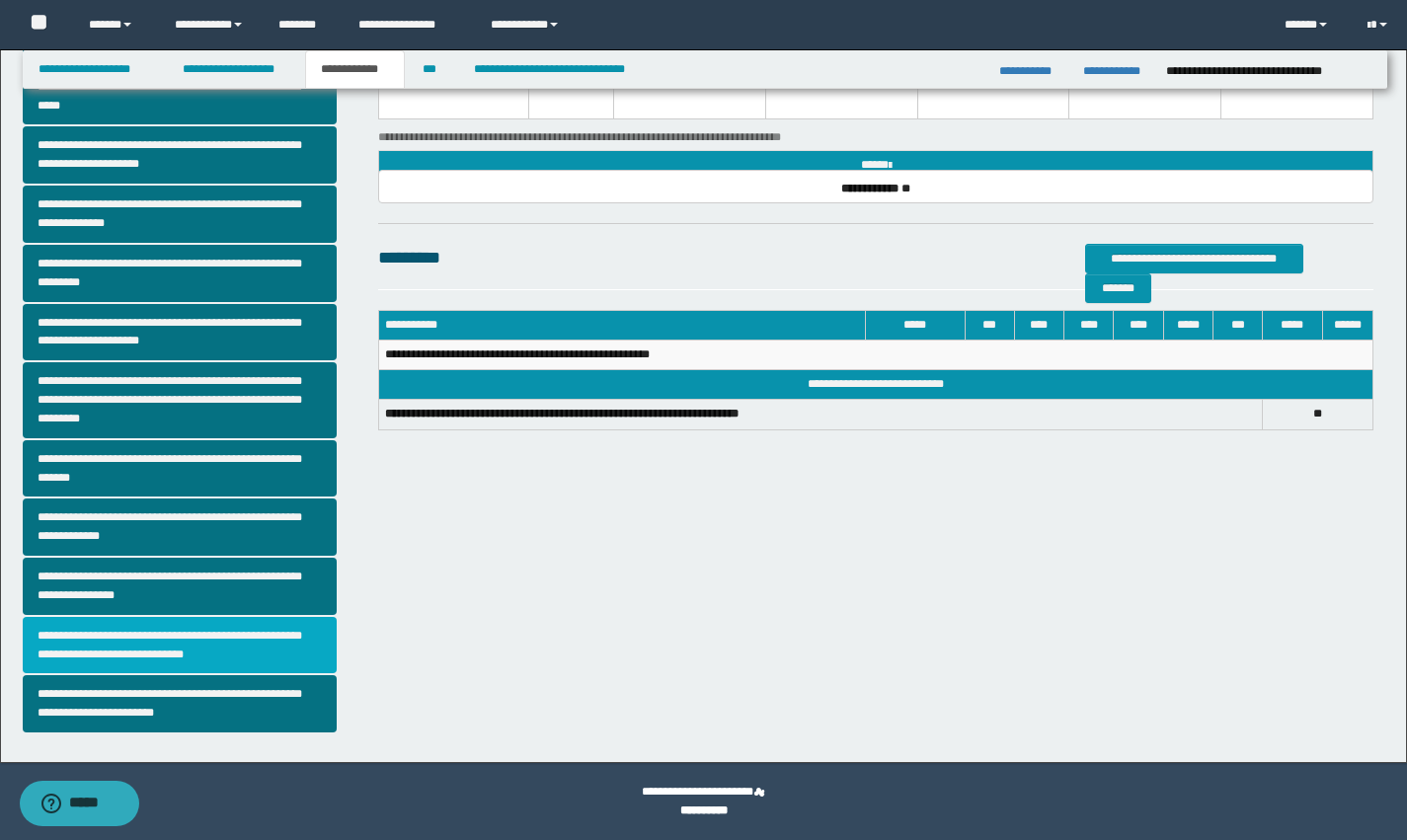 click on "**********" at bounding box center (180, 646) 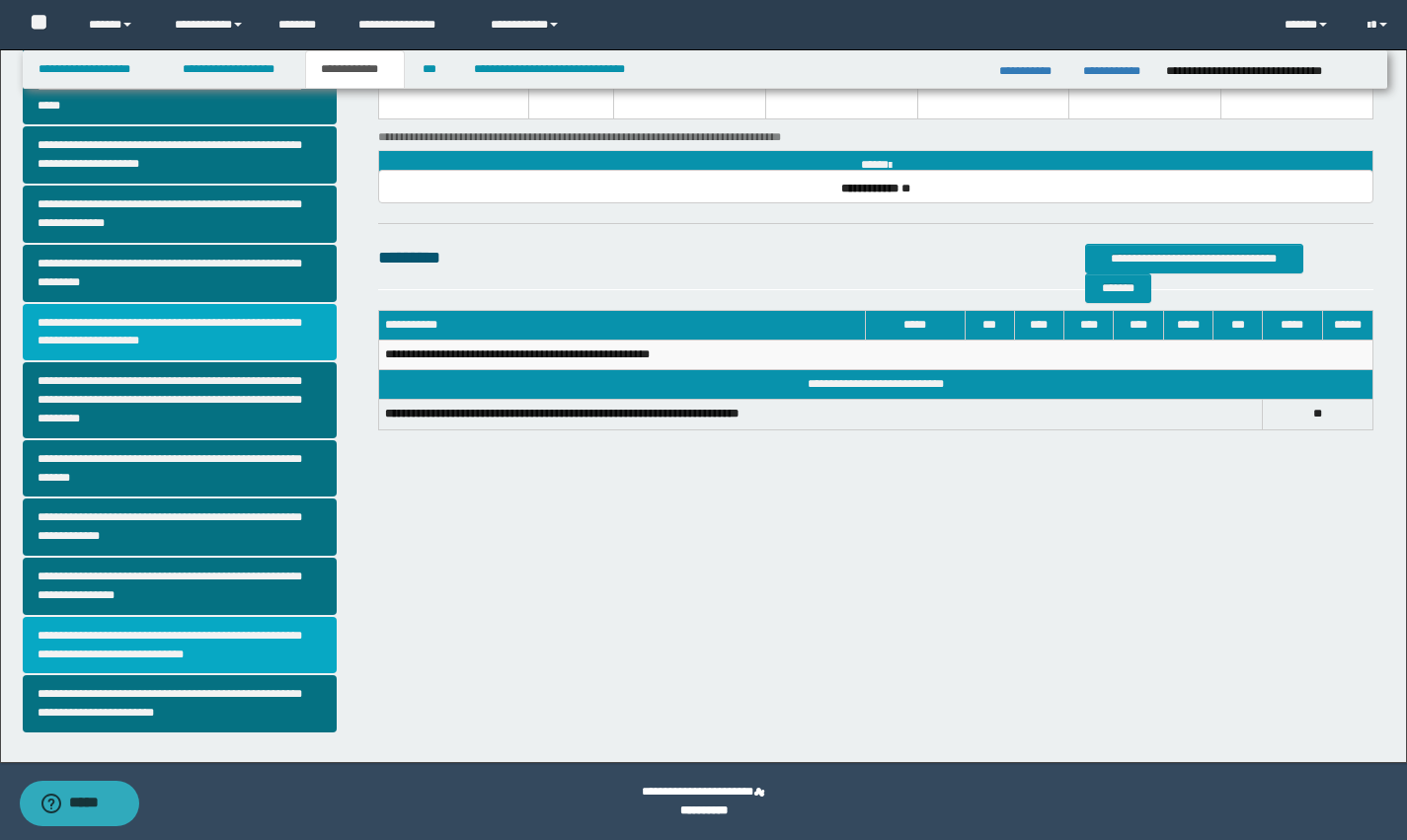 scroll, scrollTop: 0, scrollLeft: 0, axis: both 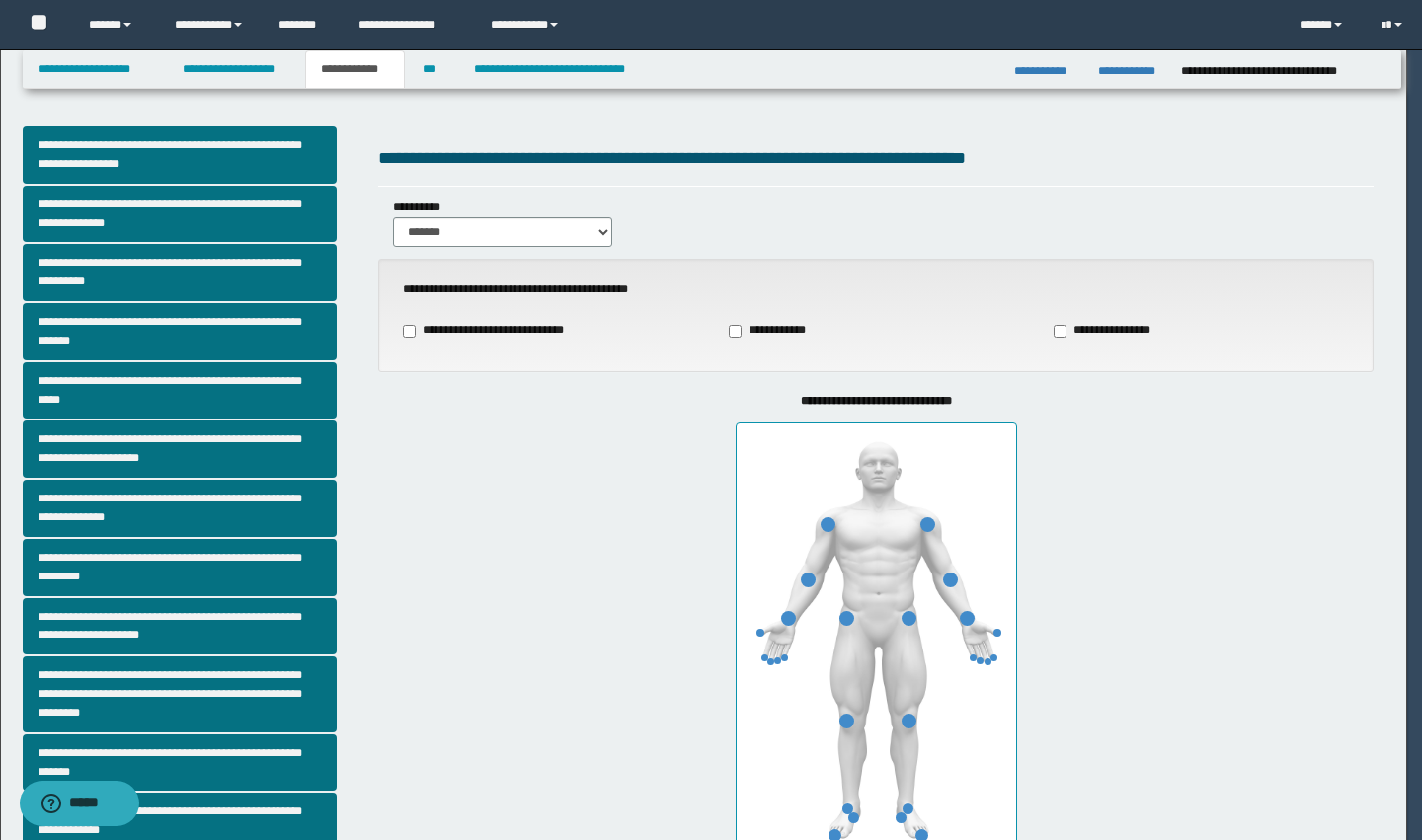 type on "**" 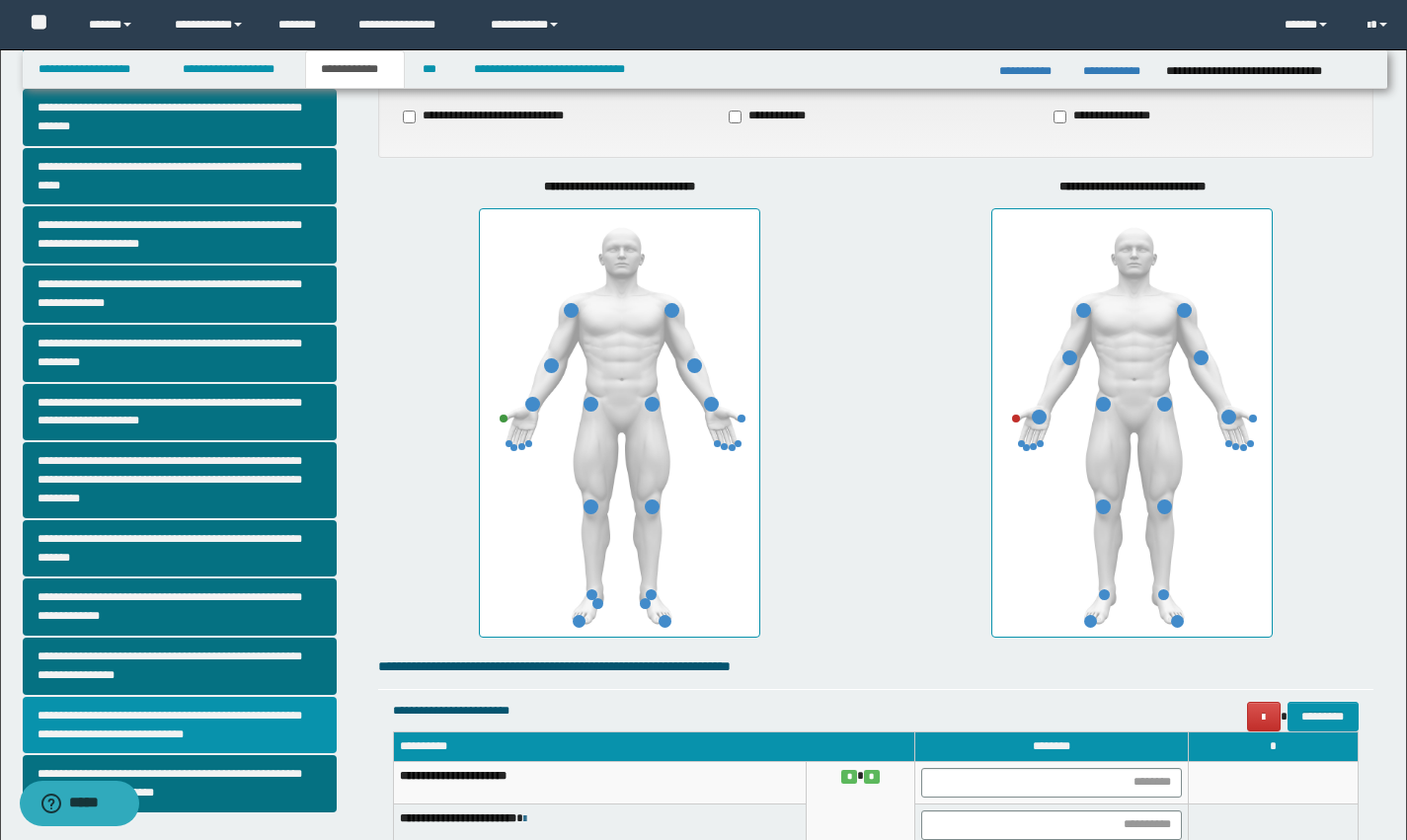 scroll, scrollTop: 0, scrollLeft: 0, axis: both 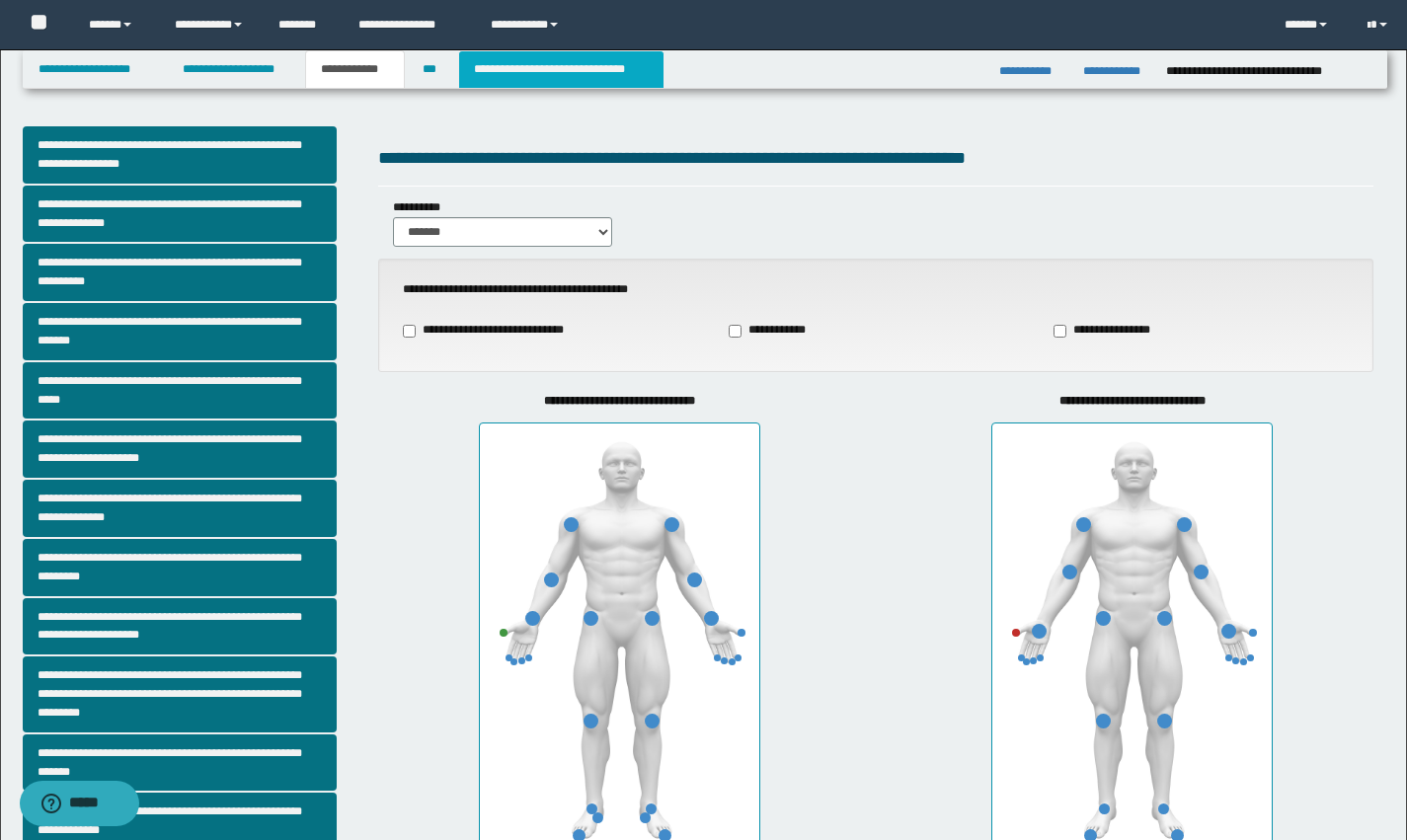 click on "**********" at bounding box center [561, 69] 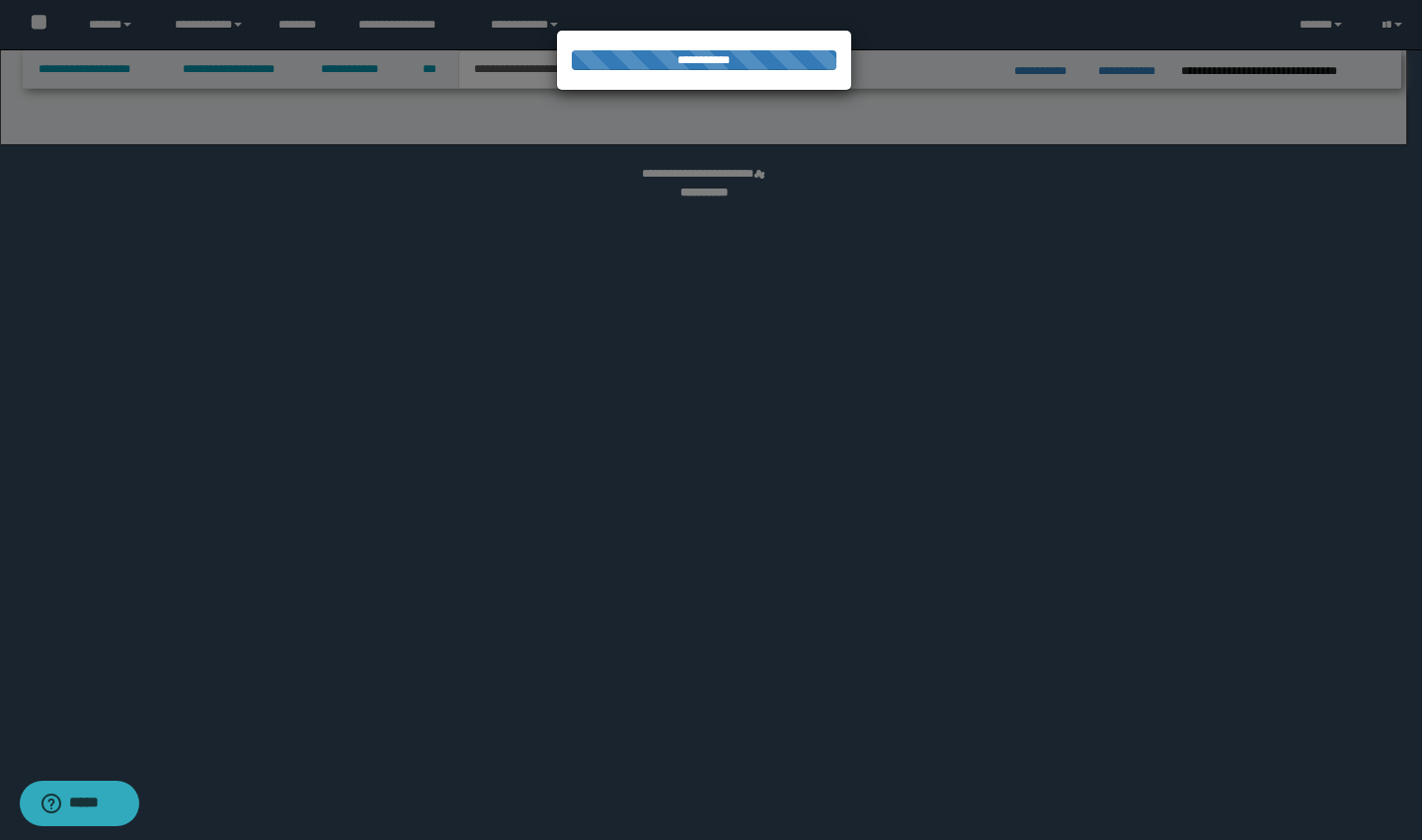 select on "*" 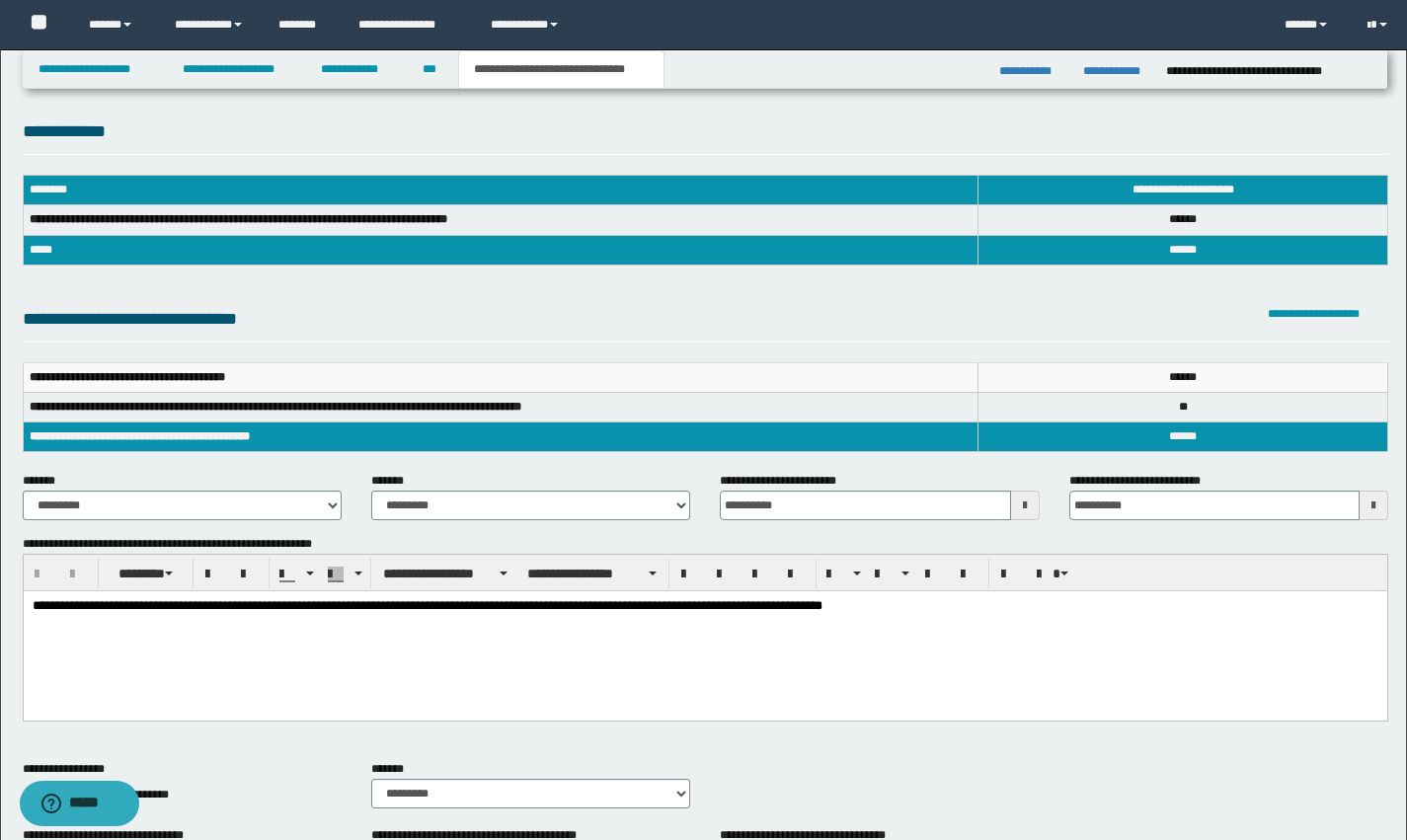 scroll, scrollTop: 0, scrollLeft: 0, axis: both 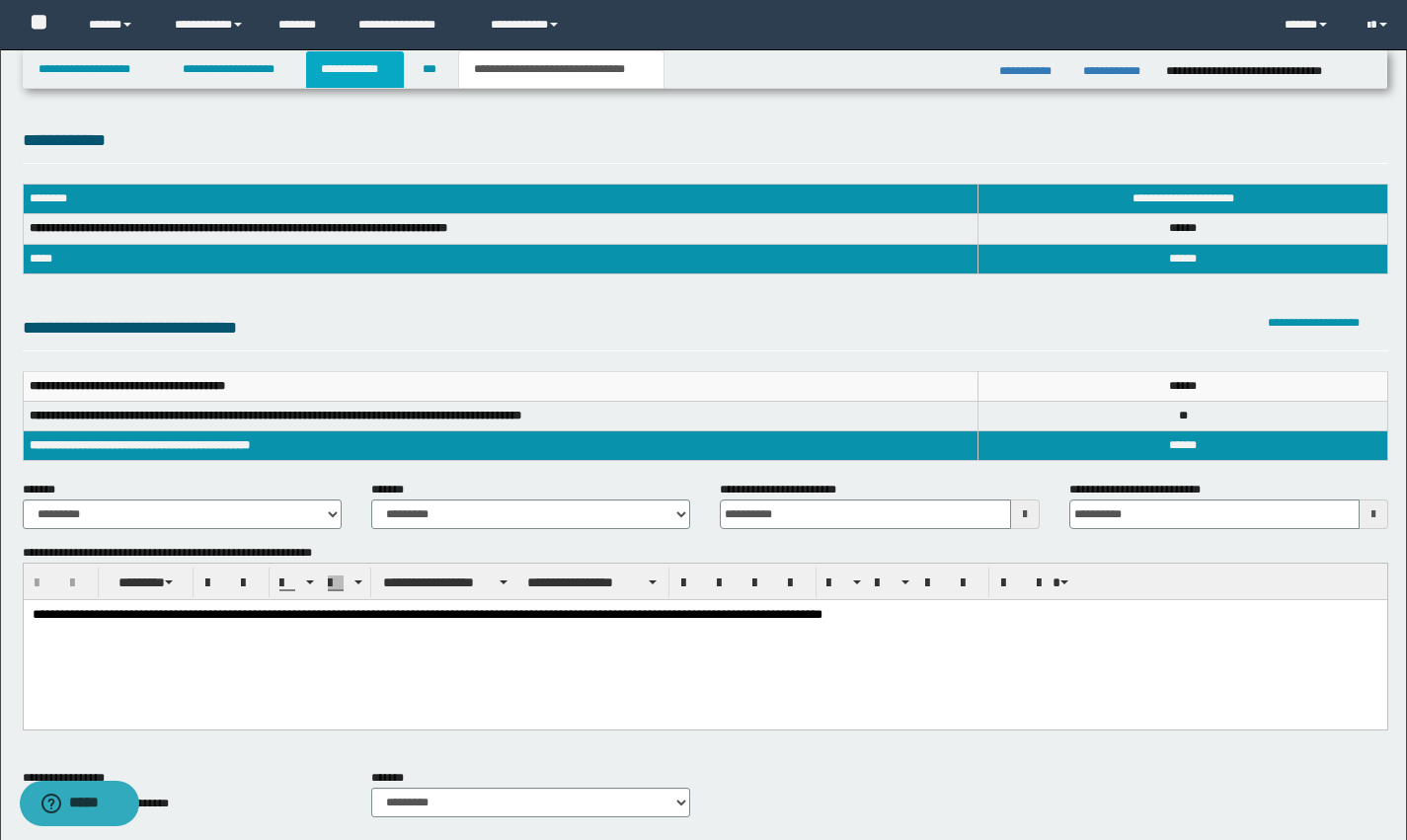 click on "**********" at bounding box center (354, 69) 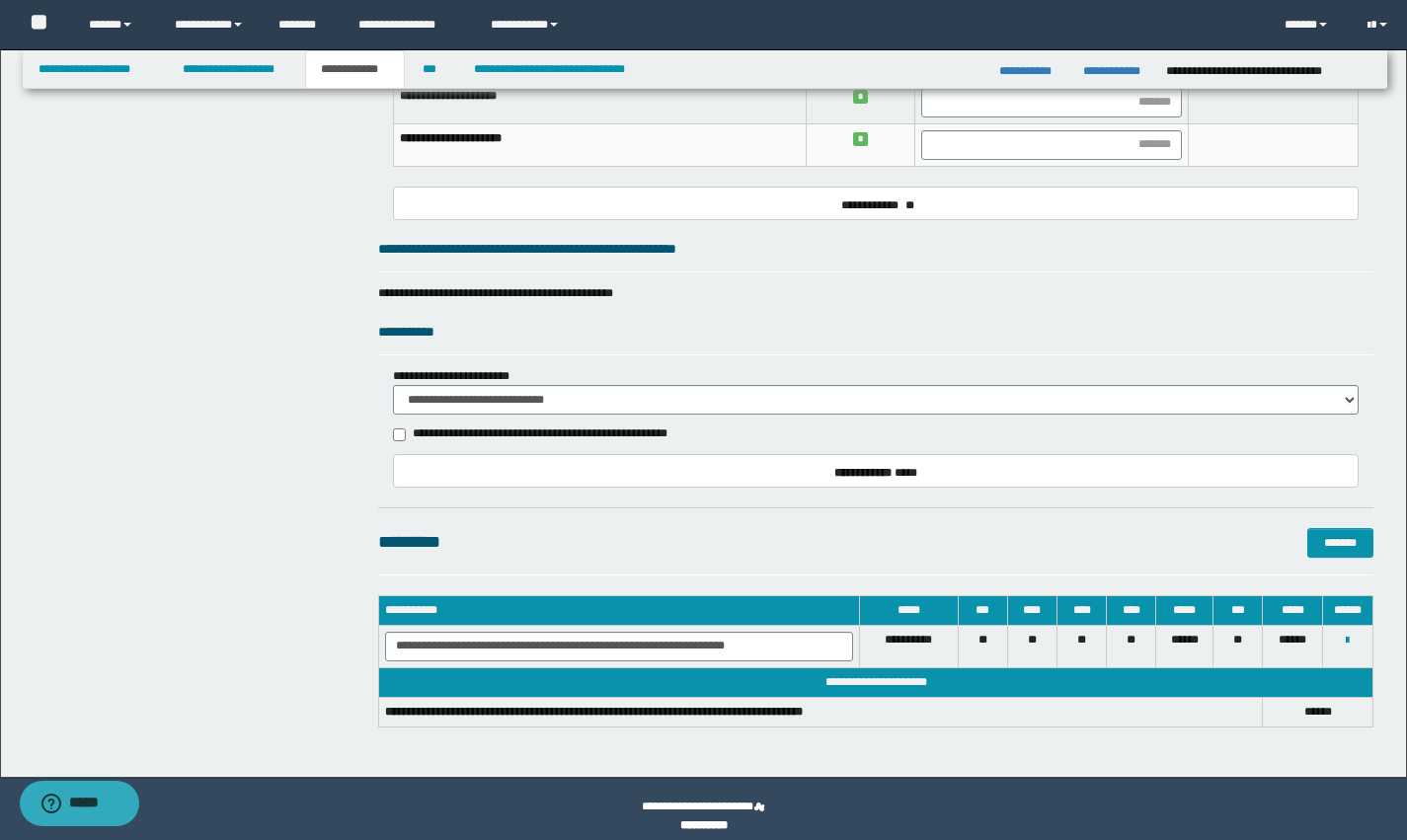 scroll, scrollTop: 1107, scrollLeft: 0, axis: vertical 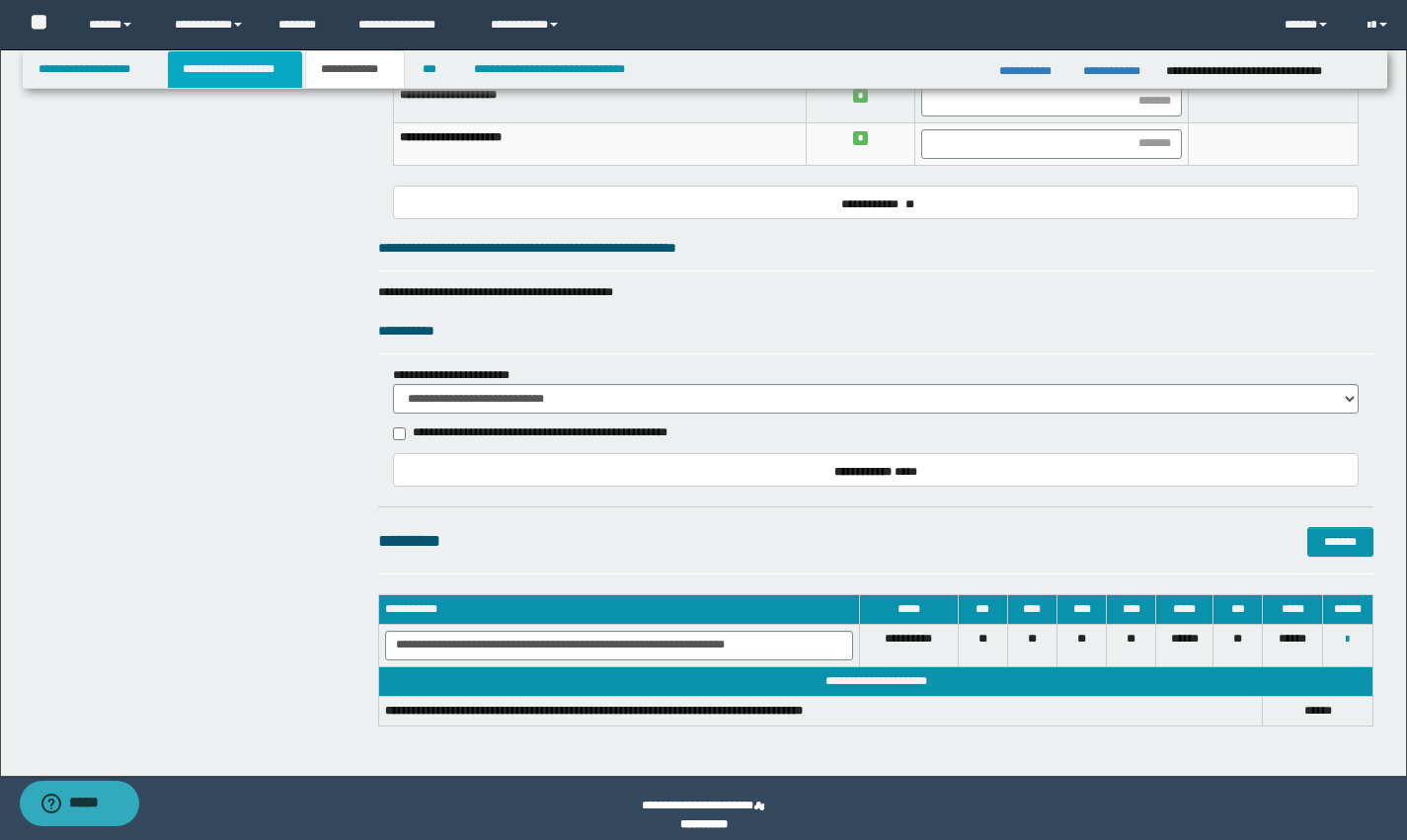 click on "**********" at bounding box center [235, 69] 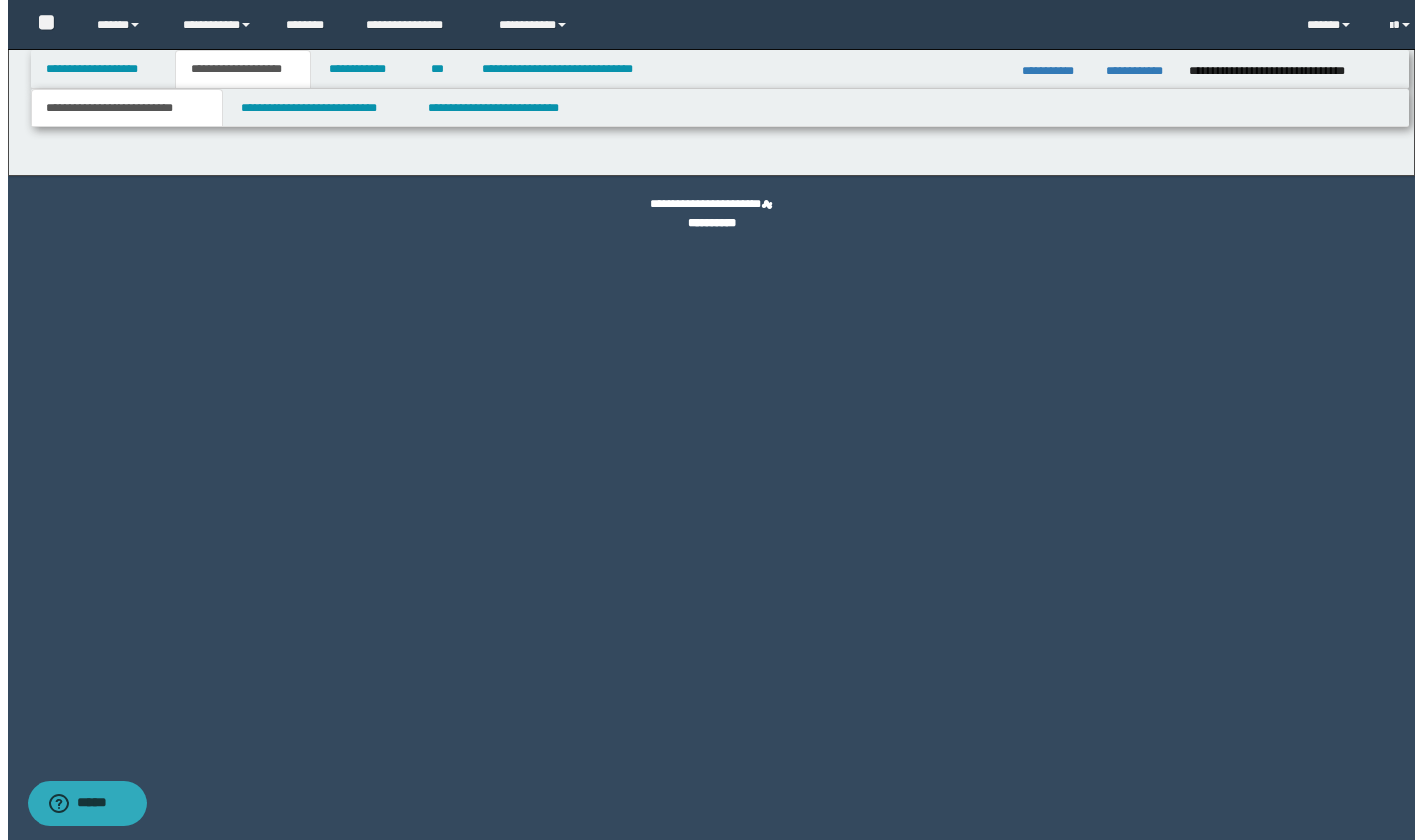 scroll, scrollTop: 0, scrollLeft: 0, axis: both 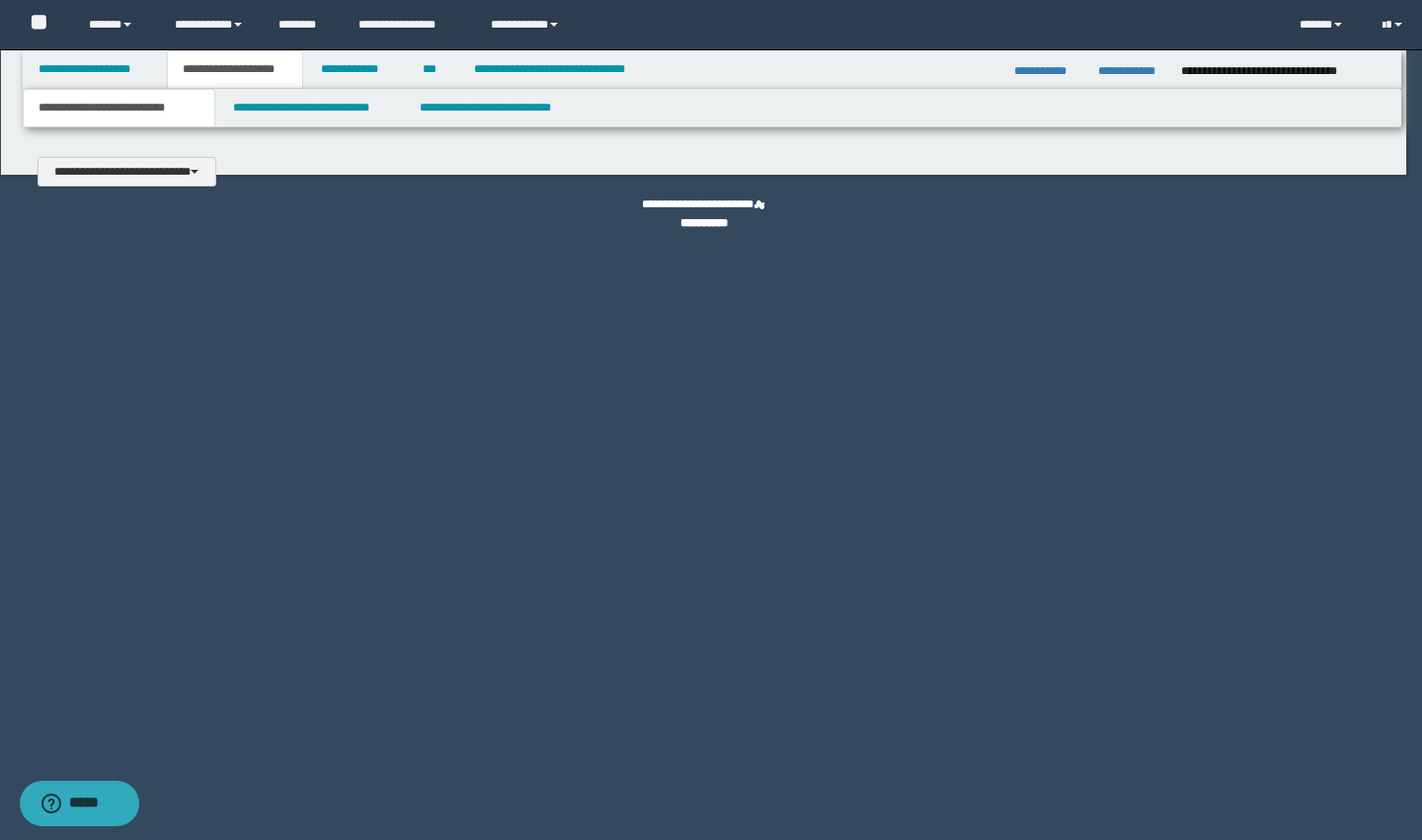 type 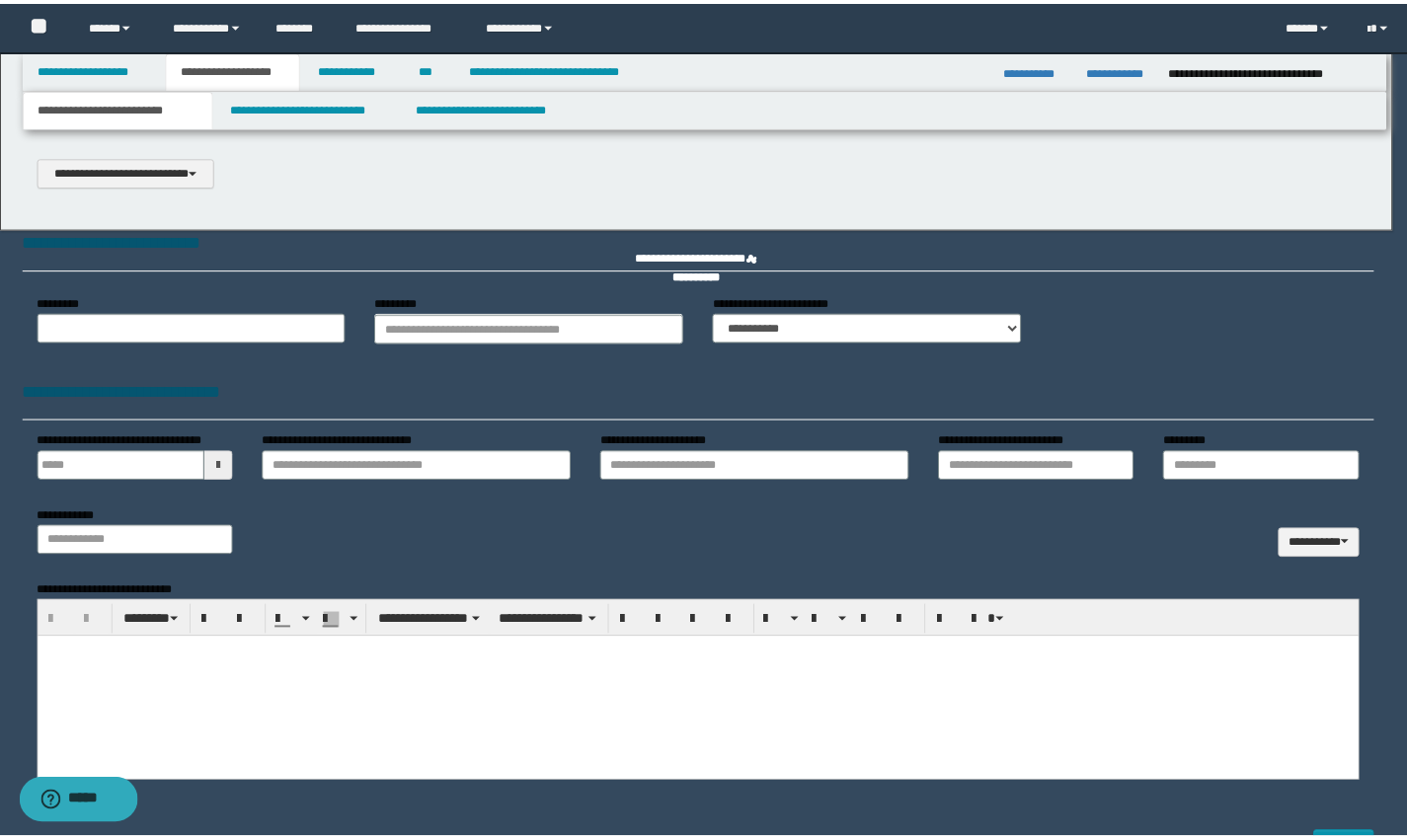 scroll, scrollTop: 0, scrollLeft: 0, axis: both 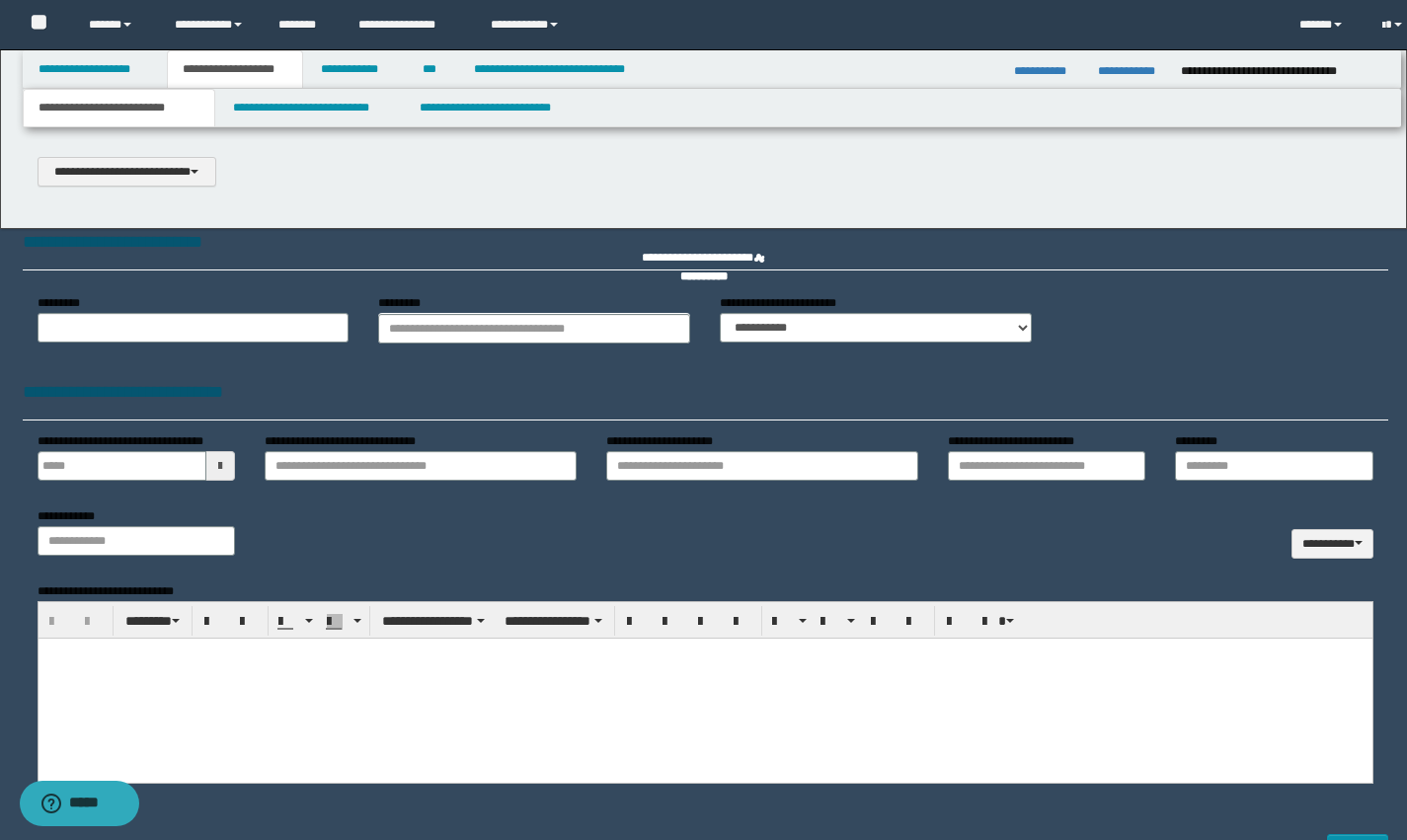 type on "**********" 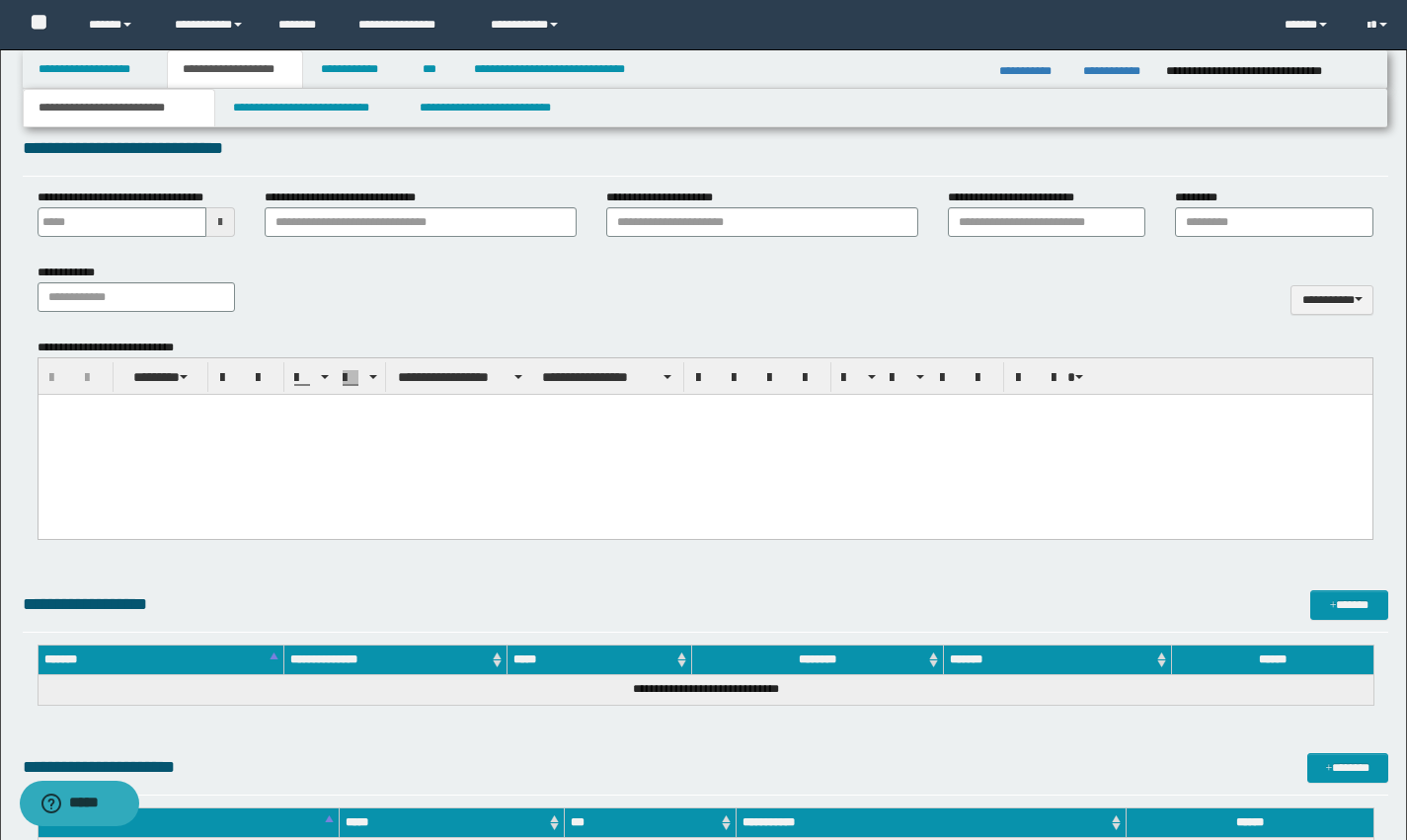 scroll, scrollTop: 882, scrollLeft: 0, axis: vertical 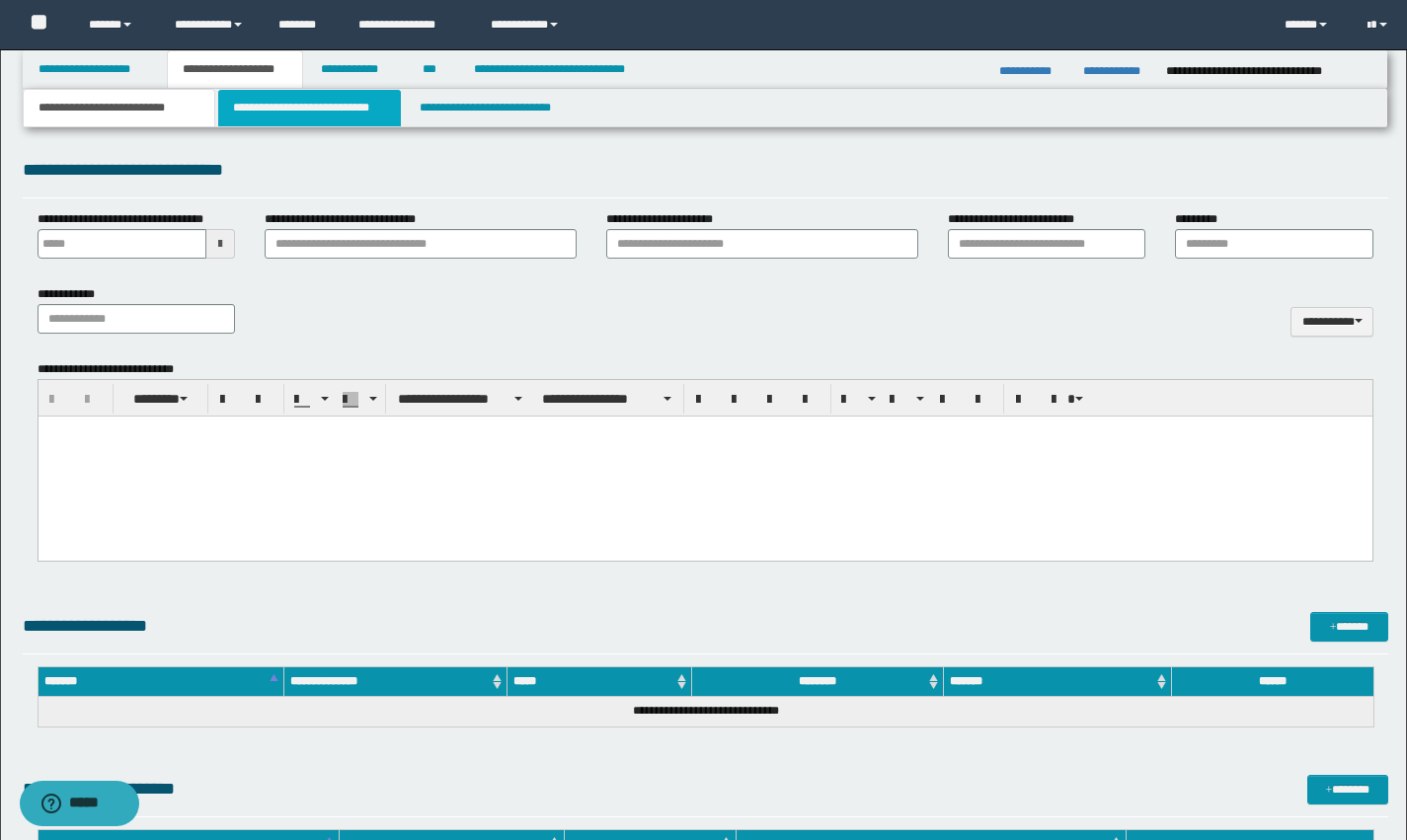 click on "**********" at bounding box center (310, 108) 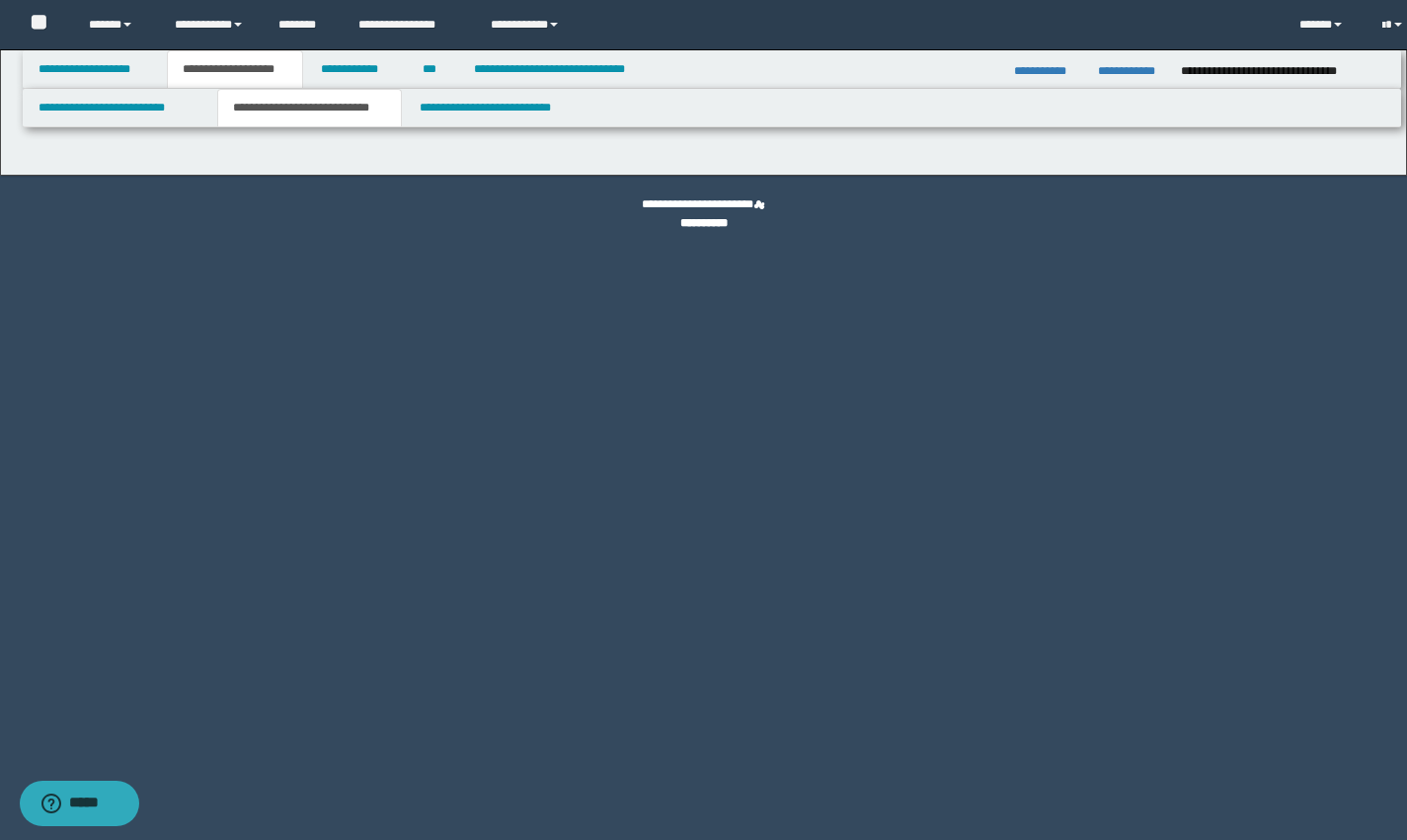 scroll, scrollTop: 0, scrollLeft: 0, axis: both 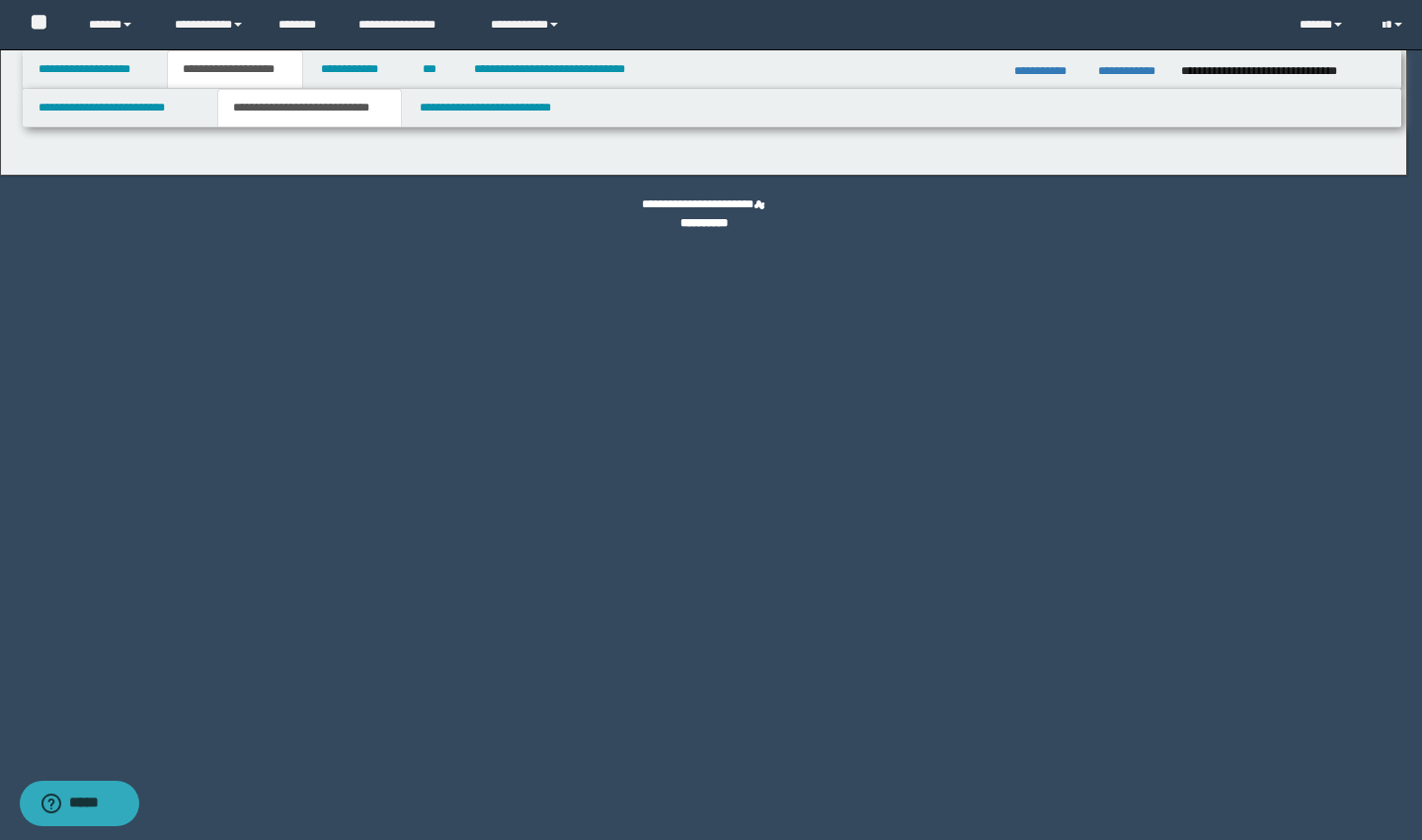select on "*" 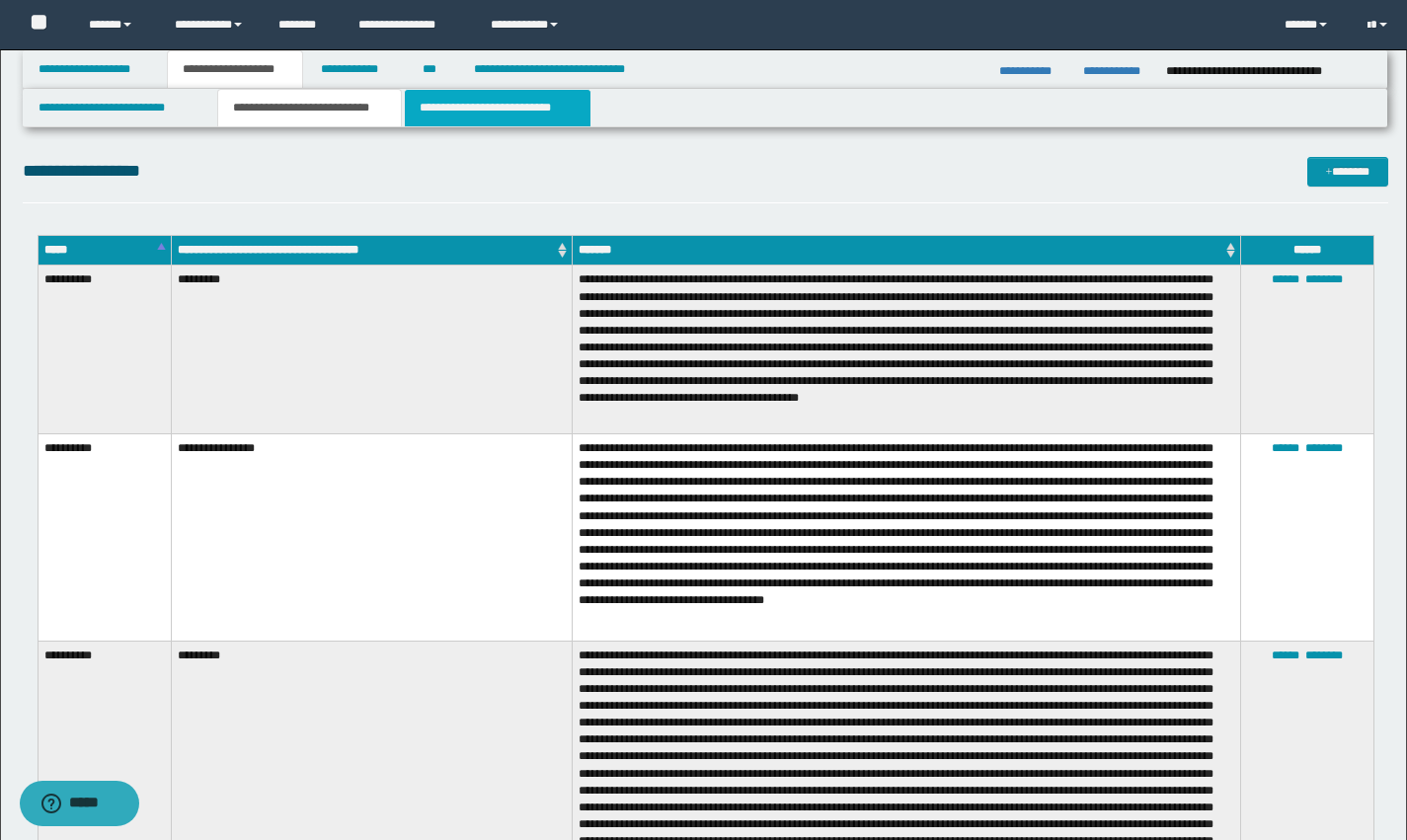 click on "**********" at bounding box center (498, 108) 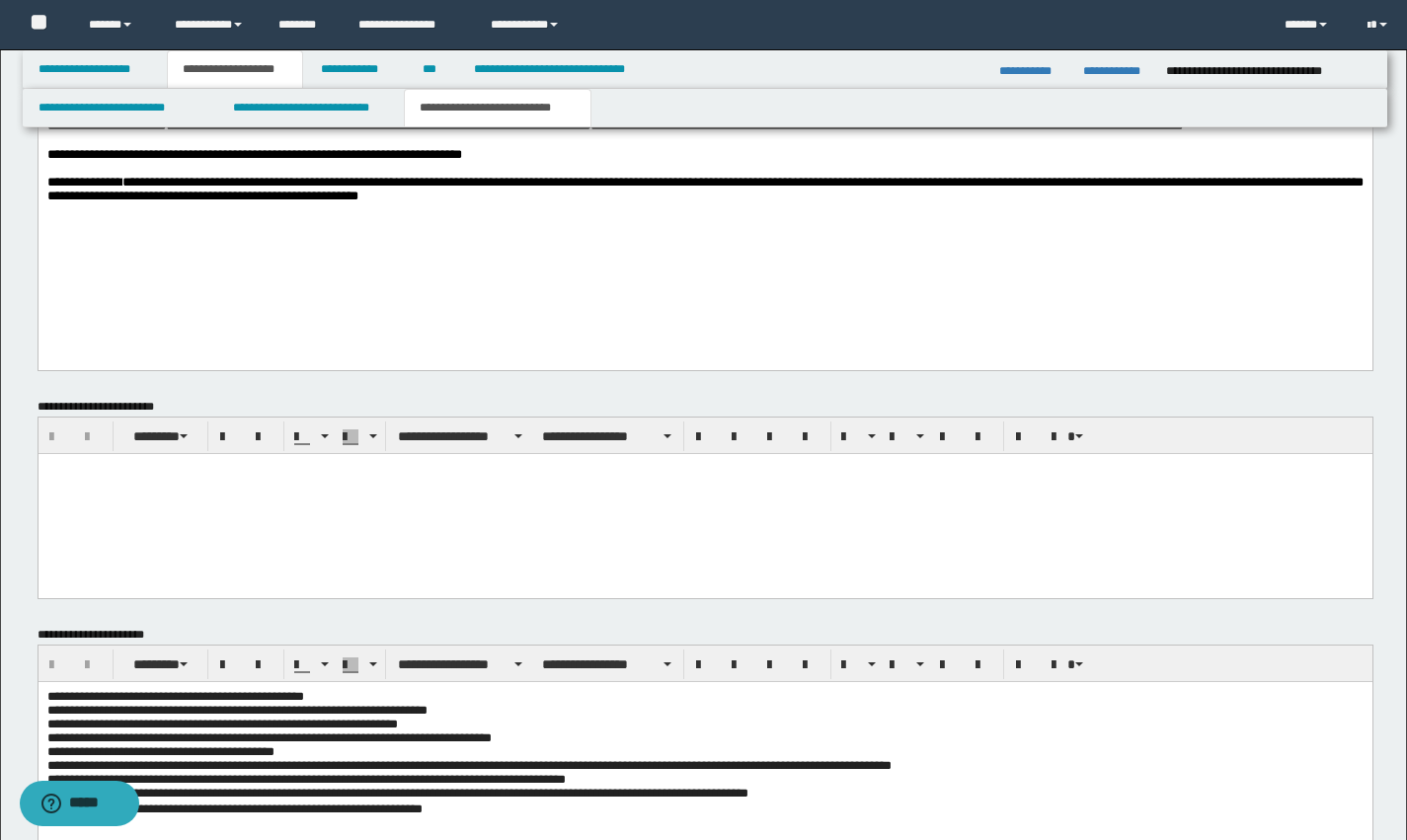 scroll, scrollTop: 1581, scrollLeft: 0, axis: vertical 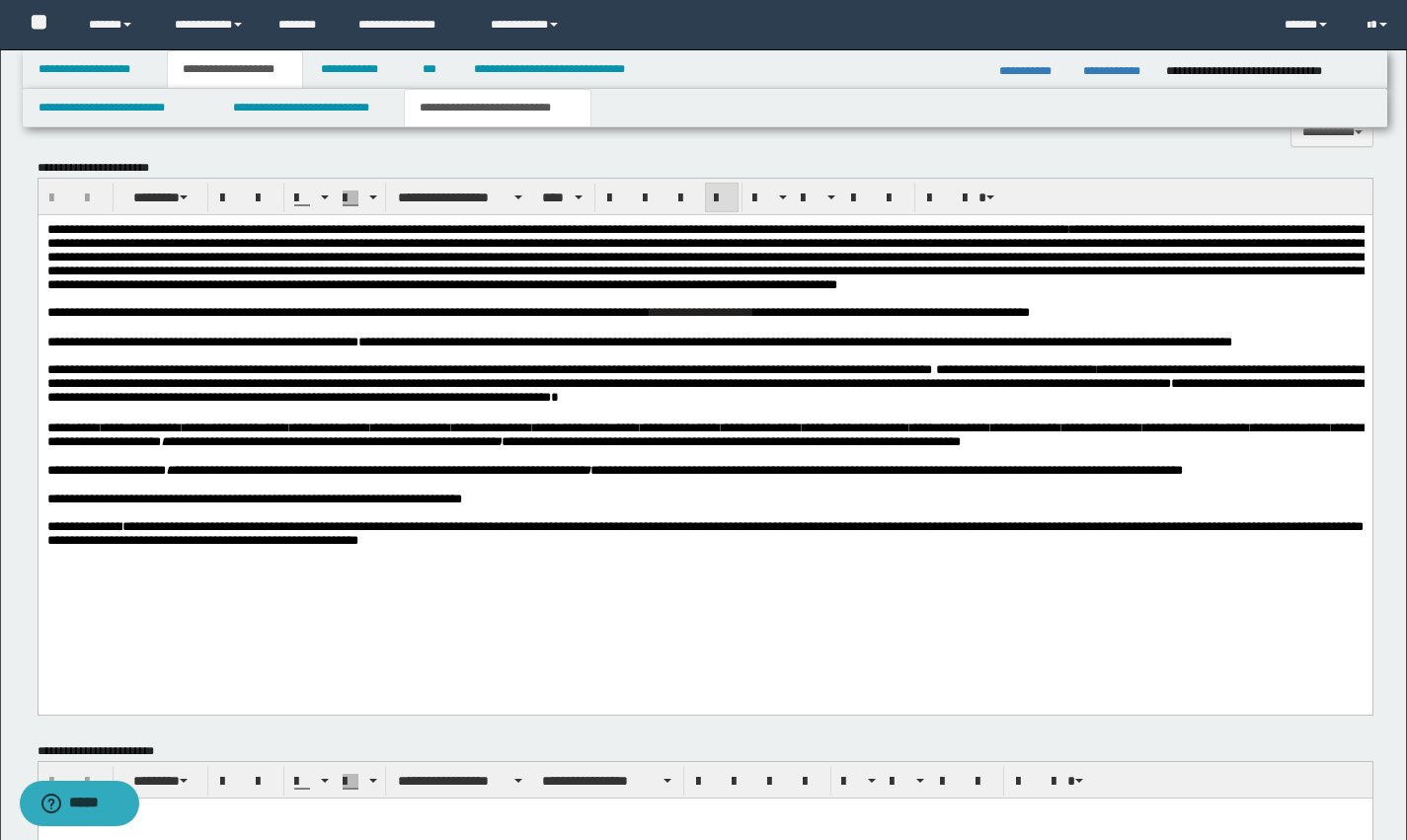 click on "**********" at bounding box center [254, 498] 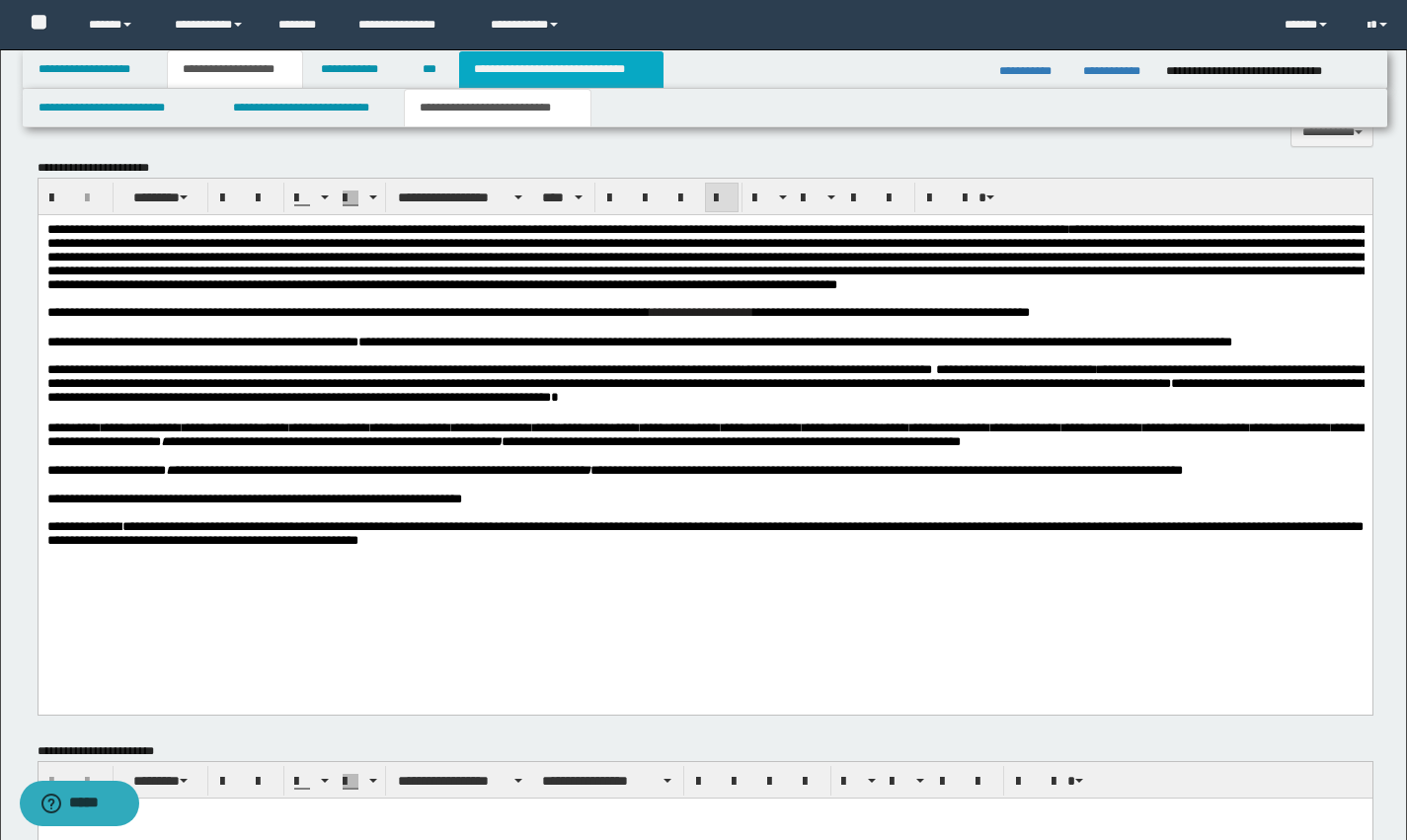 click on "**********" at bounding box center (561, 69) 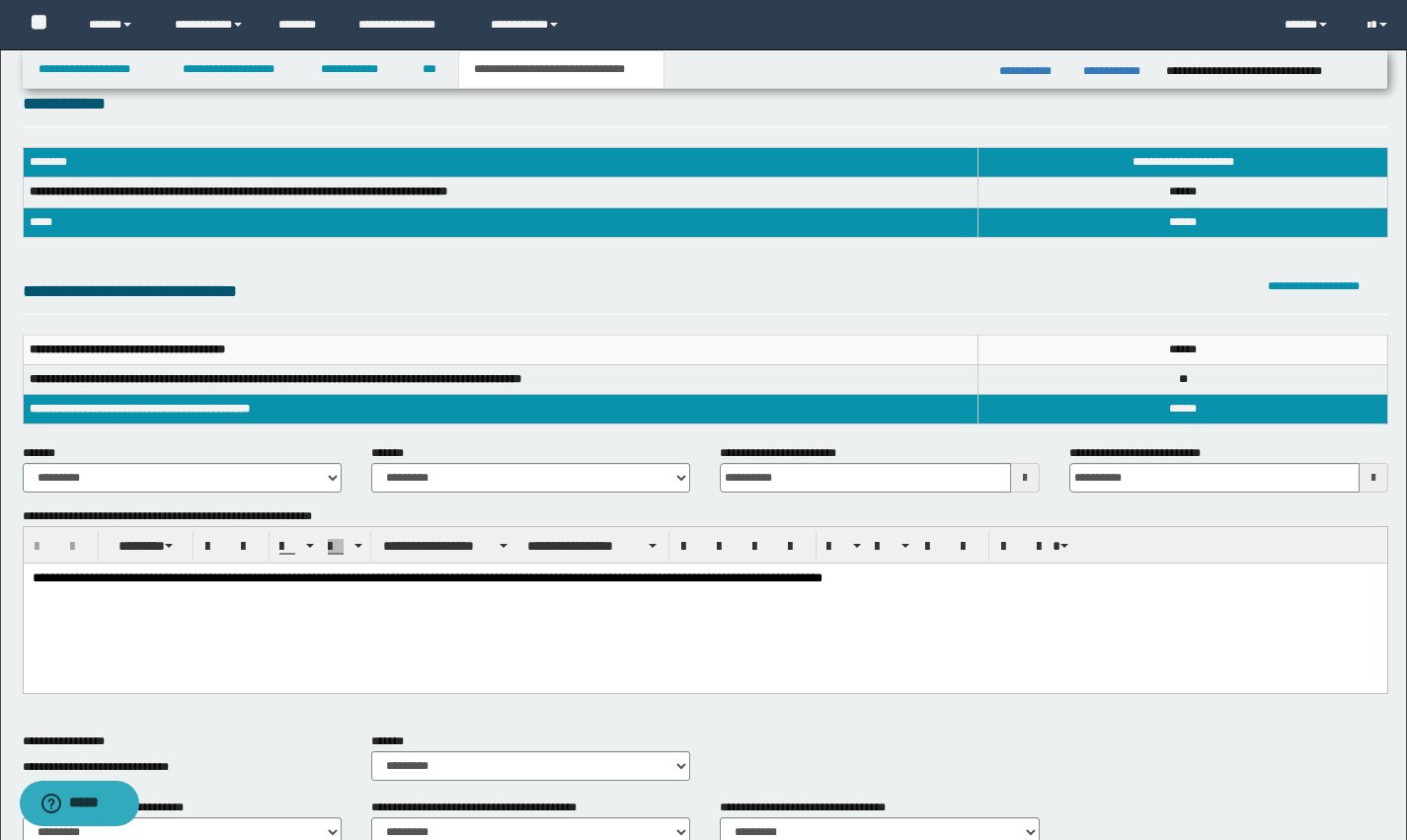 scroll, scrollTop: 0, scrollLeft: 0, axis: both 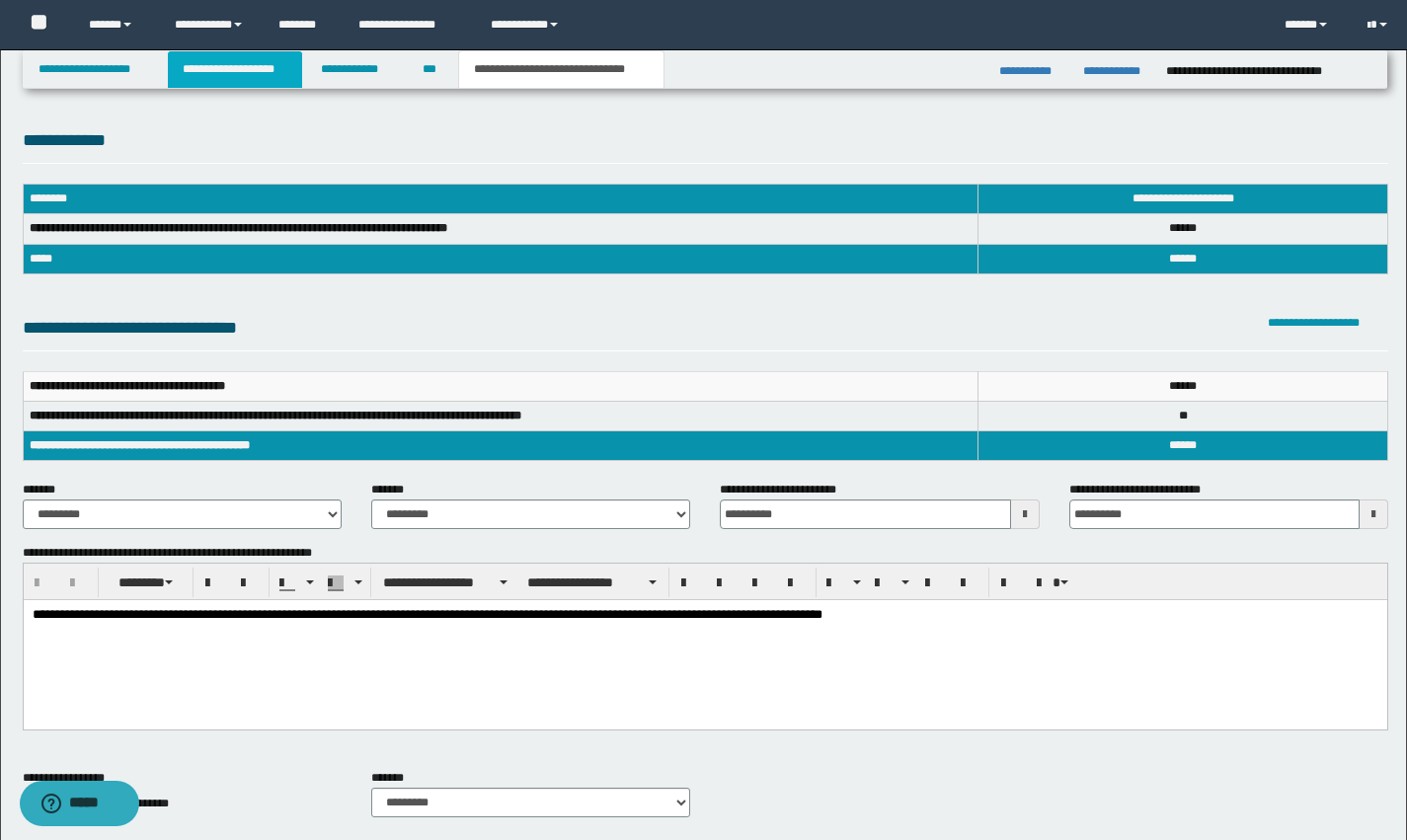 click on "**********" at bounding box center (235, 69) 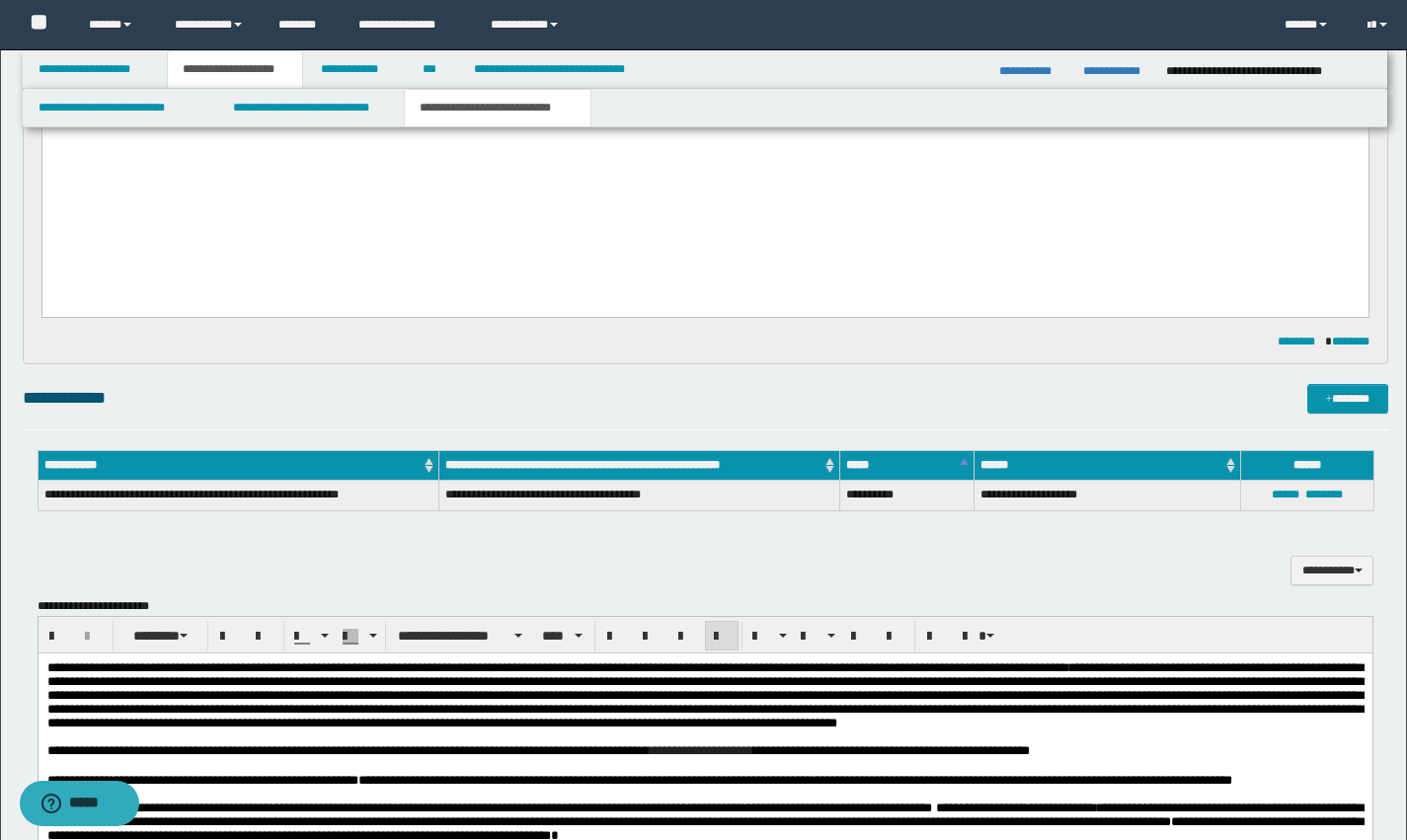 scroll, scrollTop: 1494, scrollLeft: 0, axis: vertical 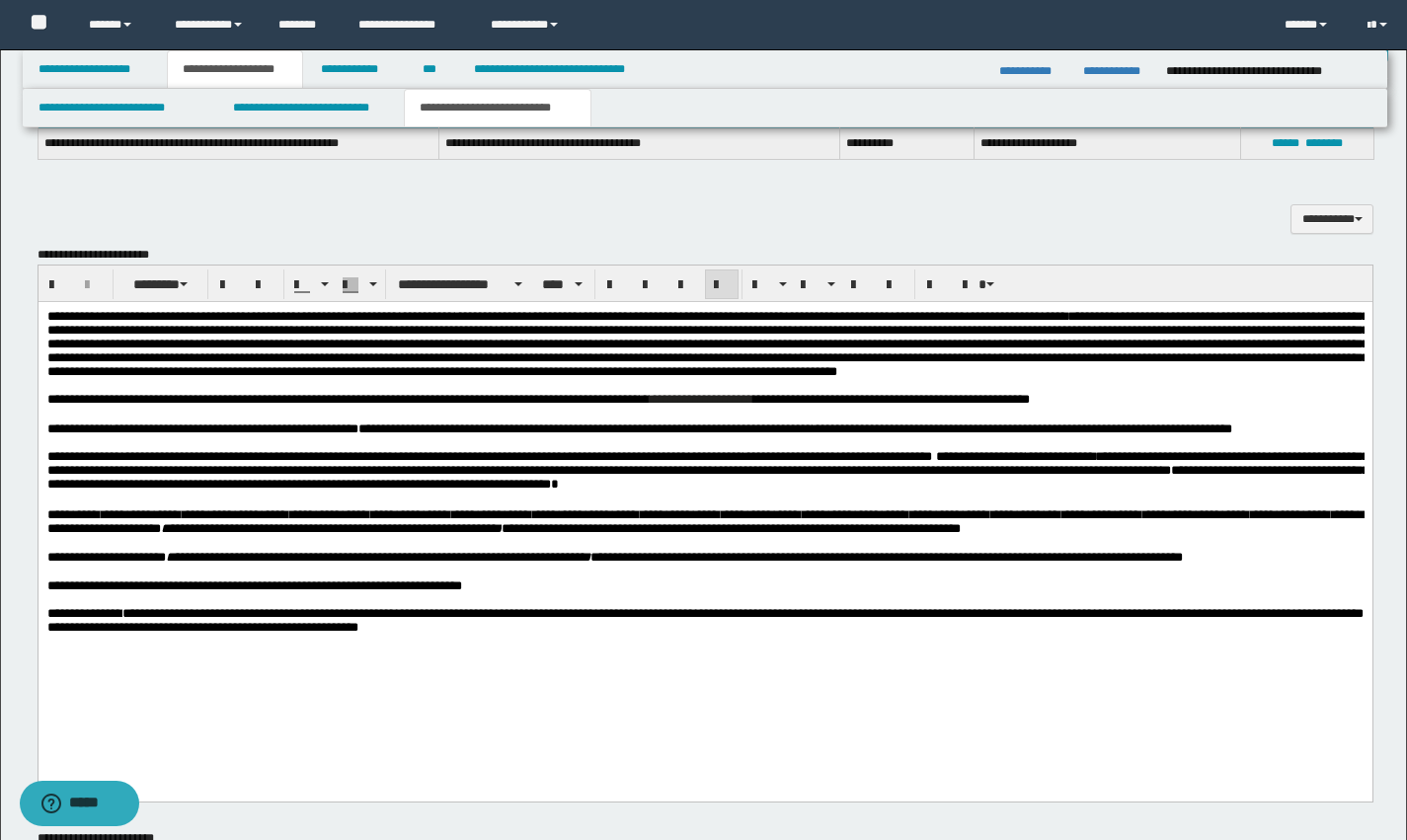 click on "**********" at bounding box center (254, 585) 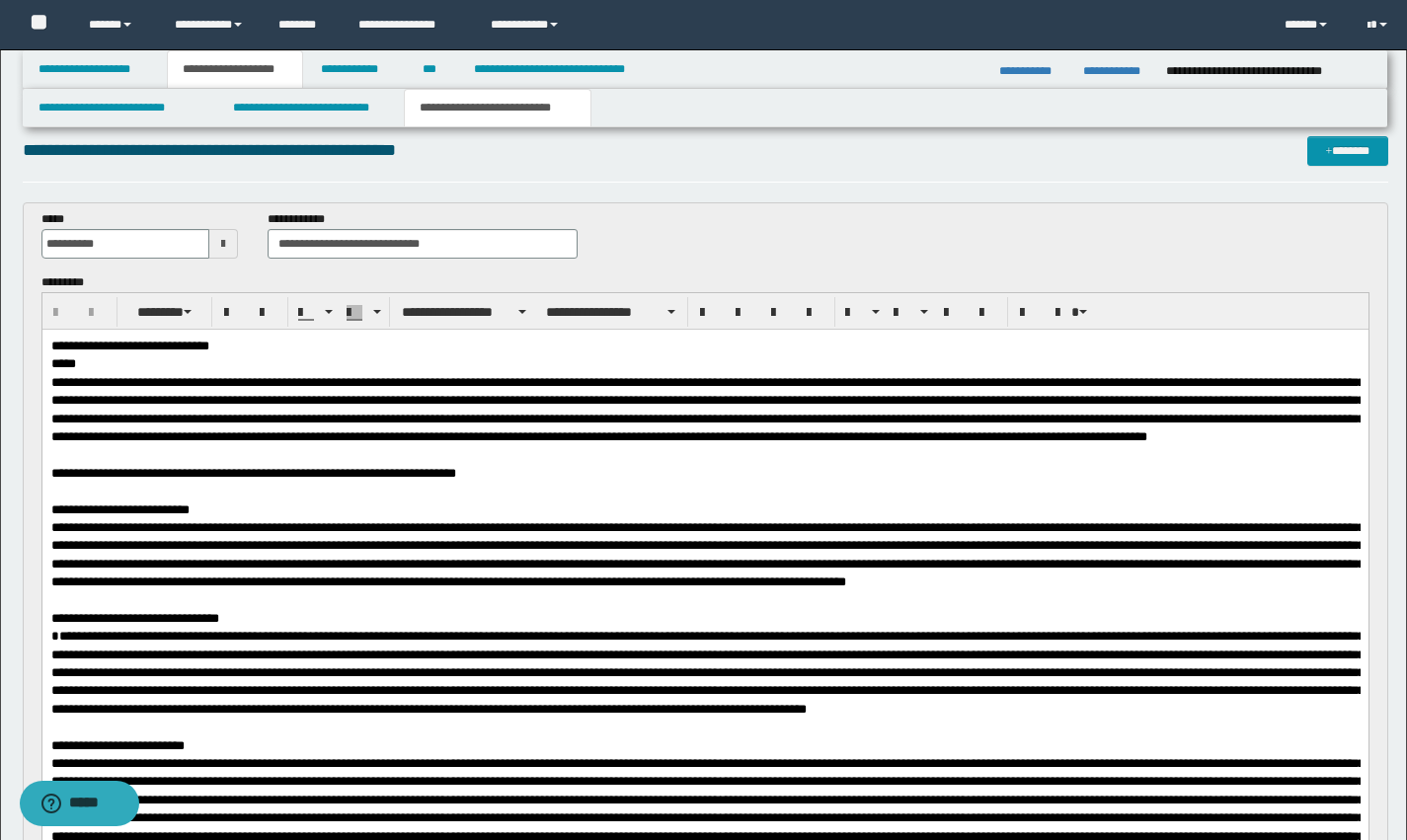 scroll, scrollTop: 0, scrollLeft: 0, axis: both 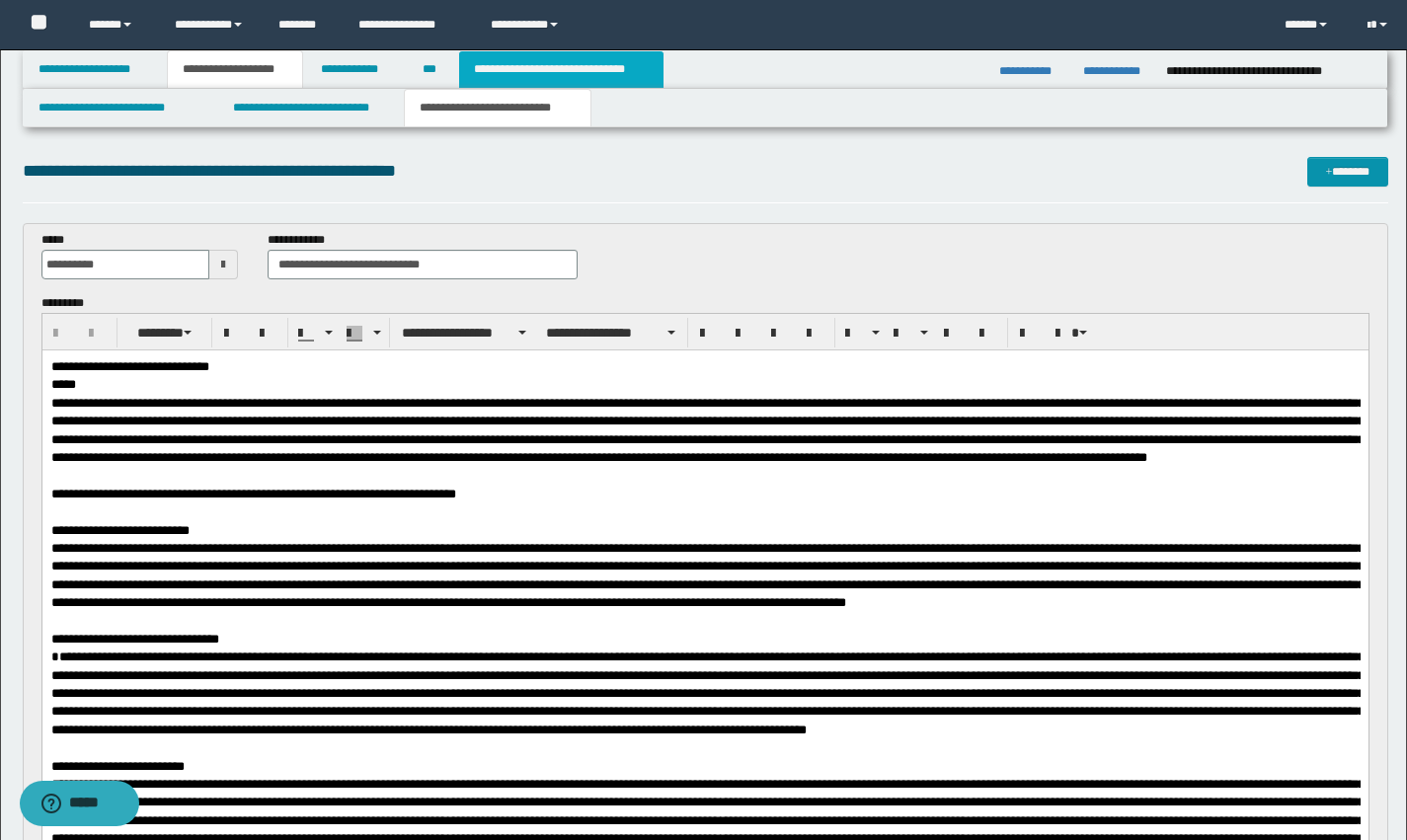 click on "**********" at bounding box center [561, 69] 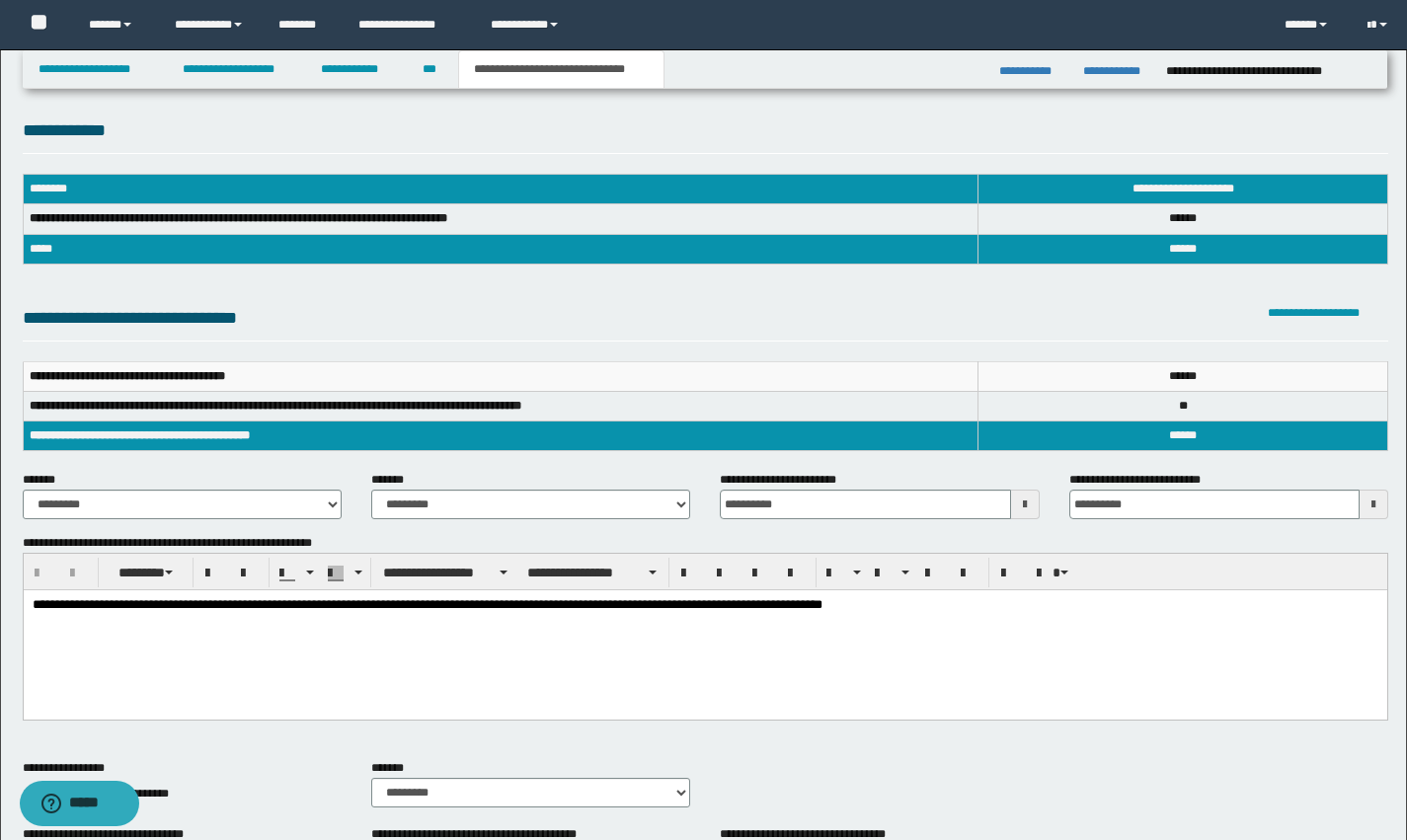 scroll, scrollTop: 36, scrollLeft: 0, axis: vertical 